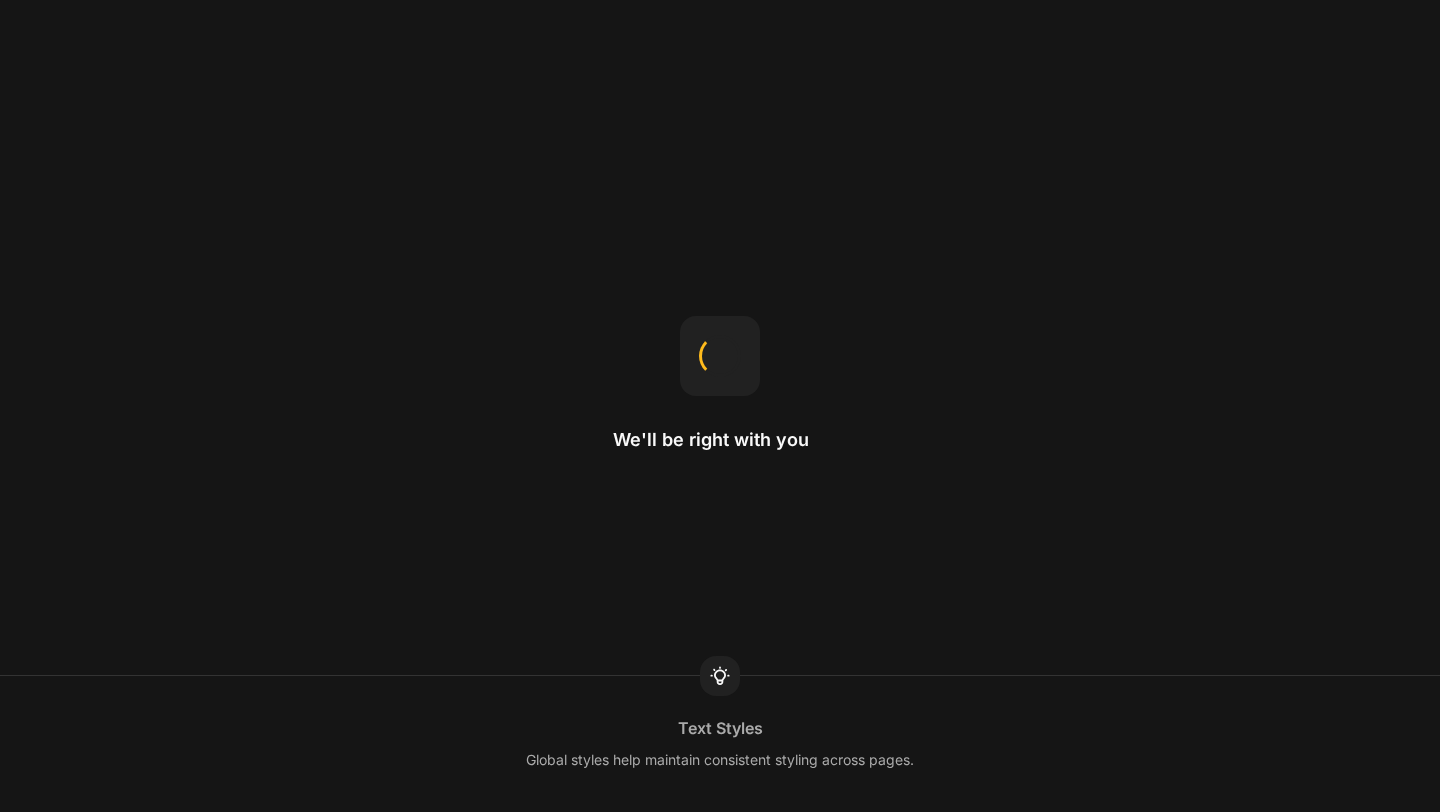 scroll, scrollTop: 0, scrollLeft: 0, axis: both 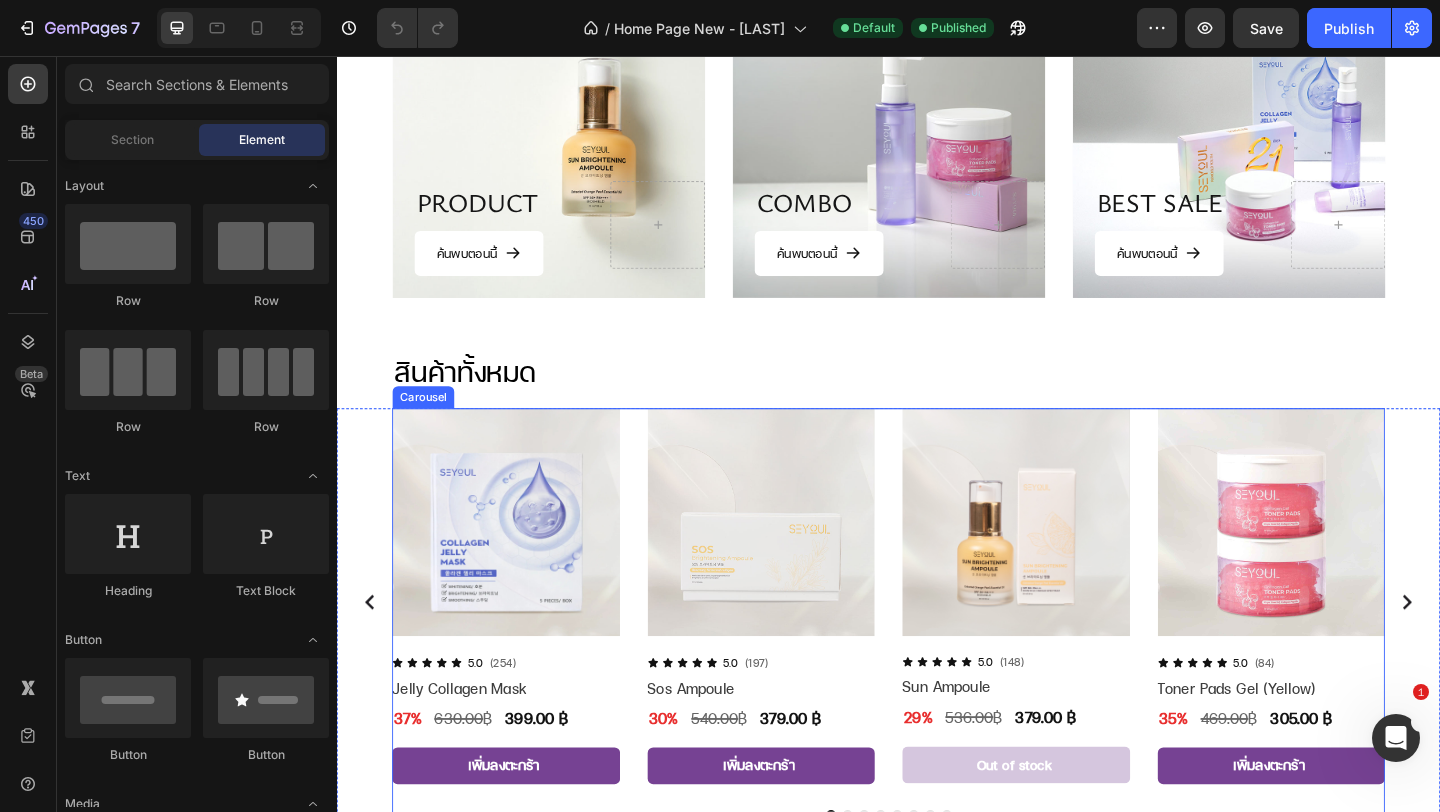 click 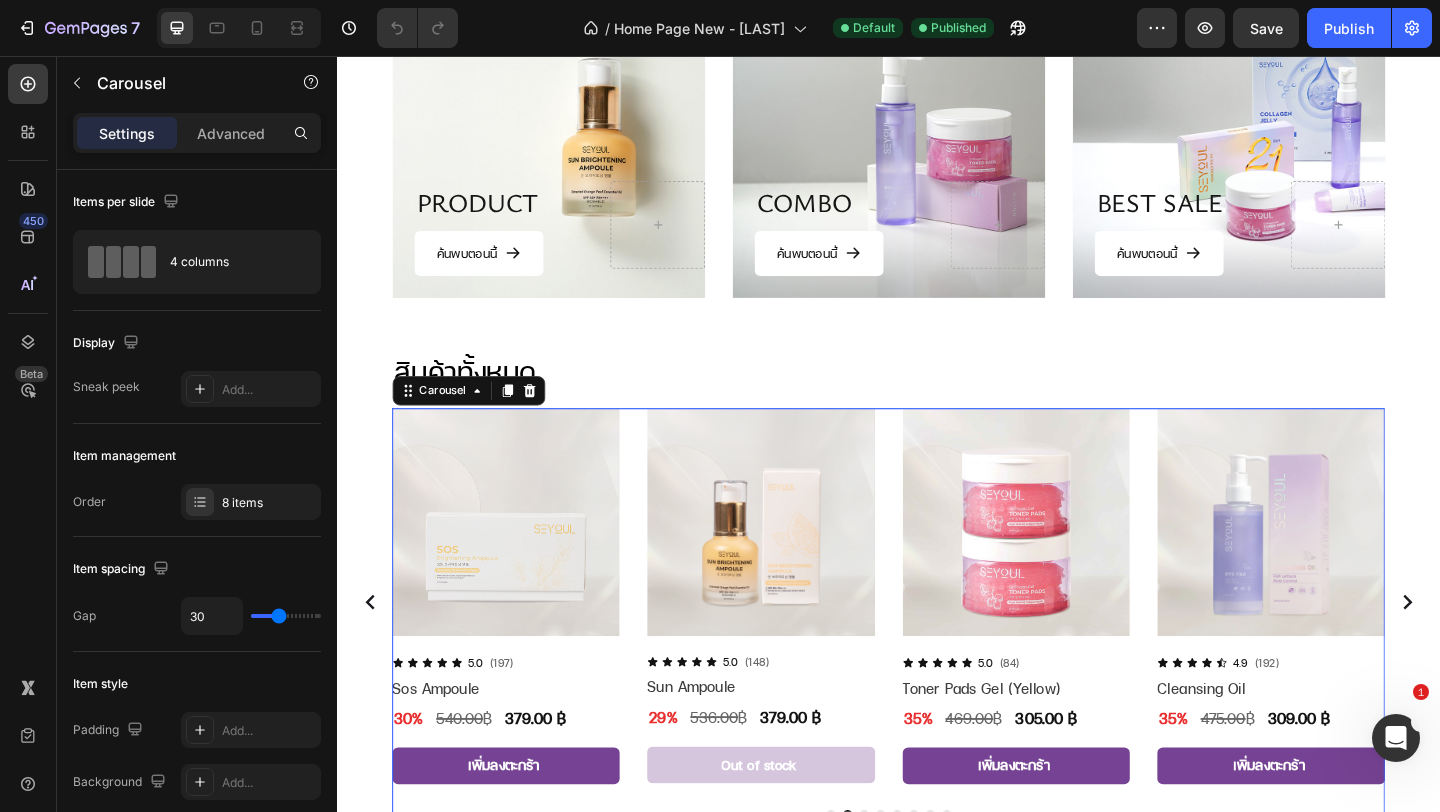 click 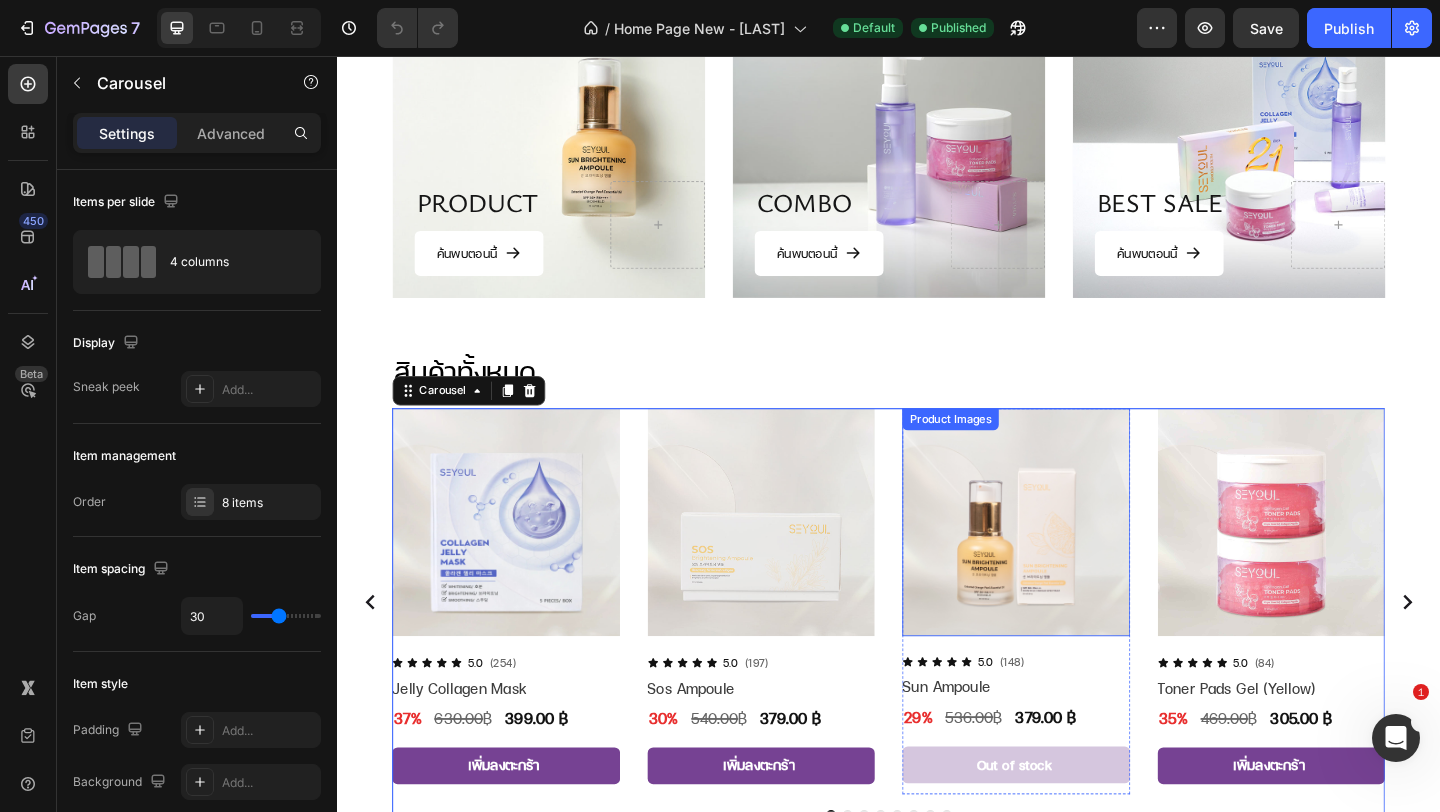 click at bounding box center (1076, 563) 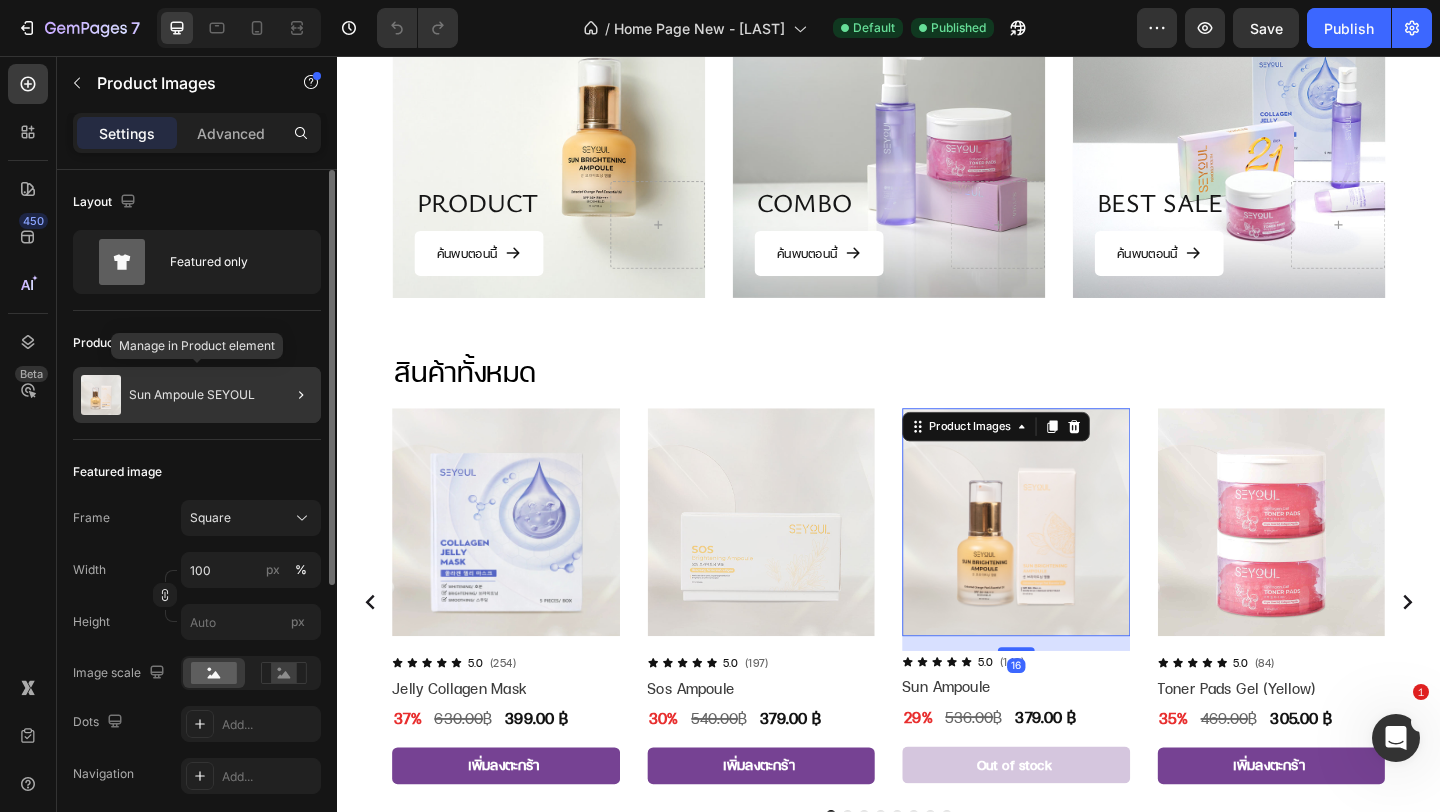 click on "Sun Ampoule SEYOUL" 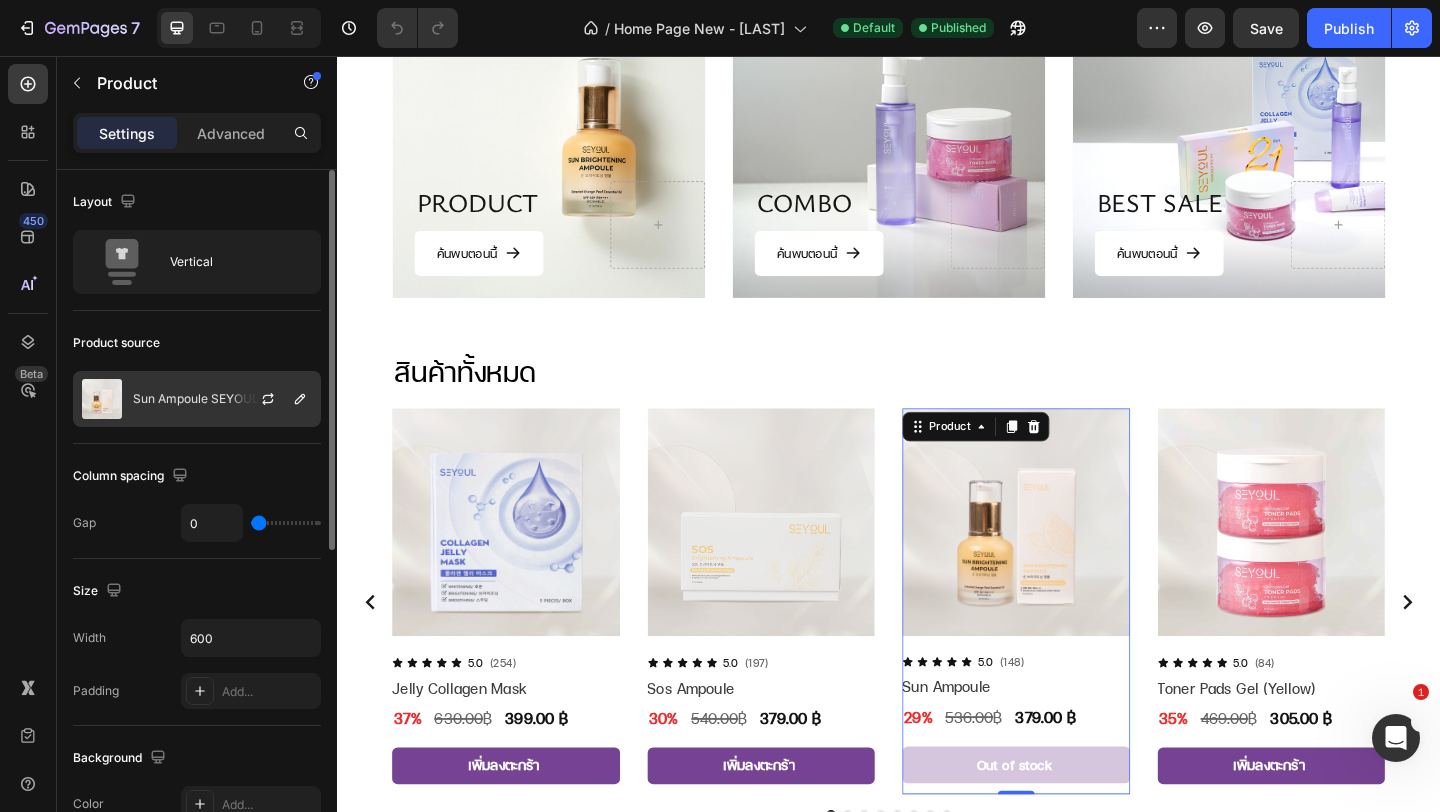 click on "Sun Ampoule SEYOUL" at bounding box center [196, 399] 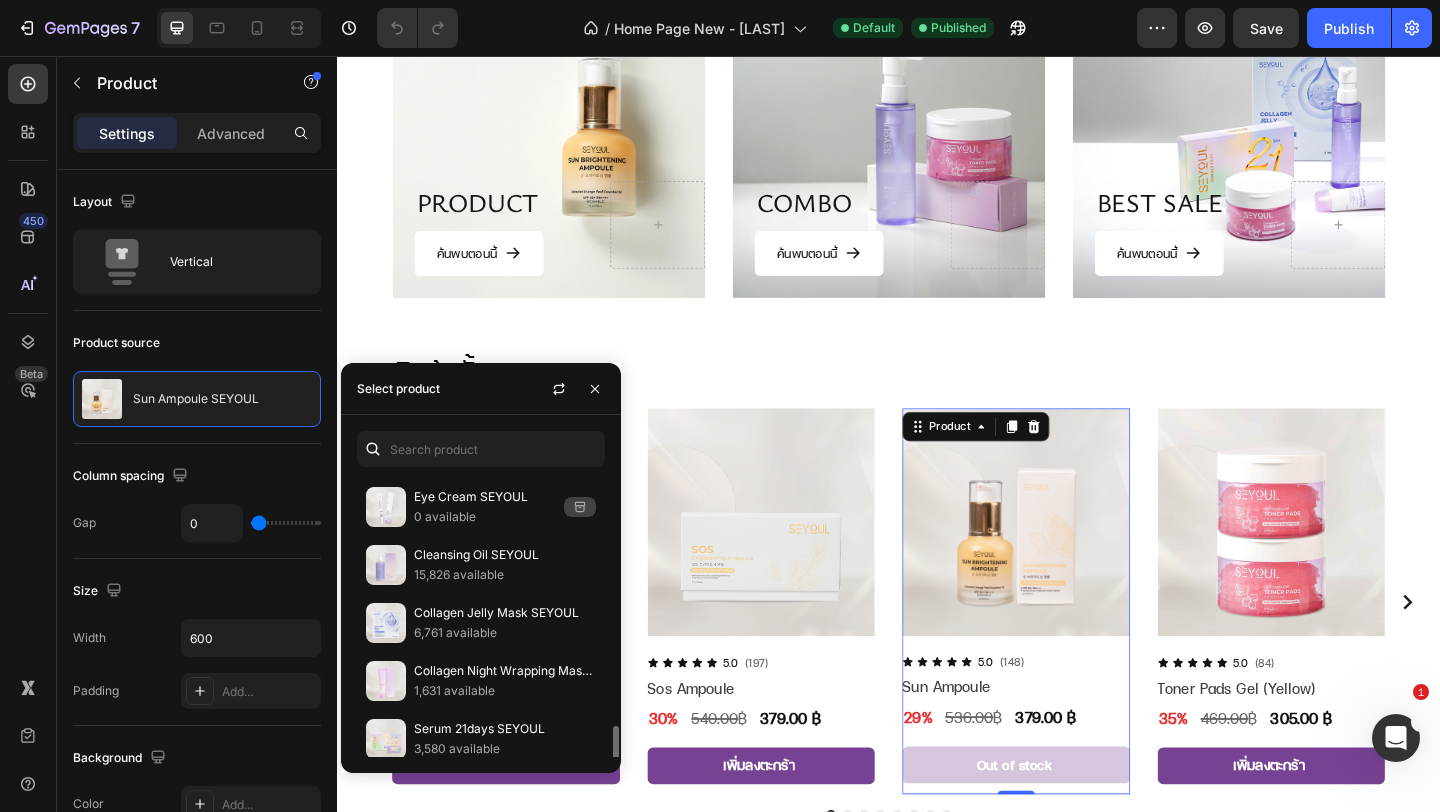scroll, scrollTop: 1803, scrollLeft: 0, axis: vertical 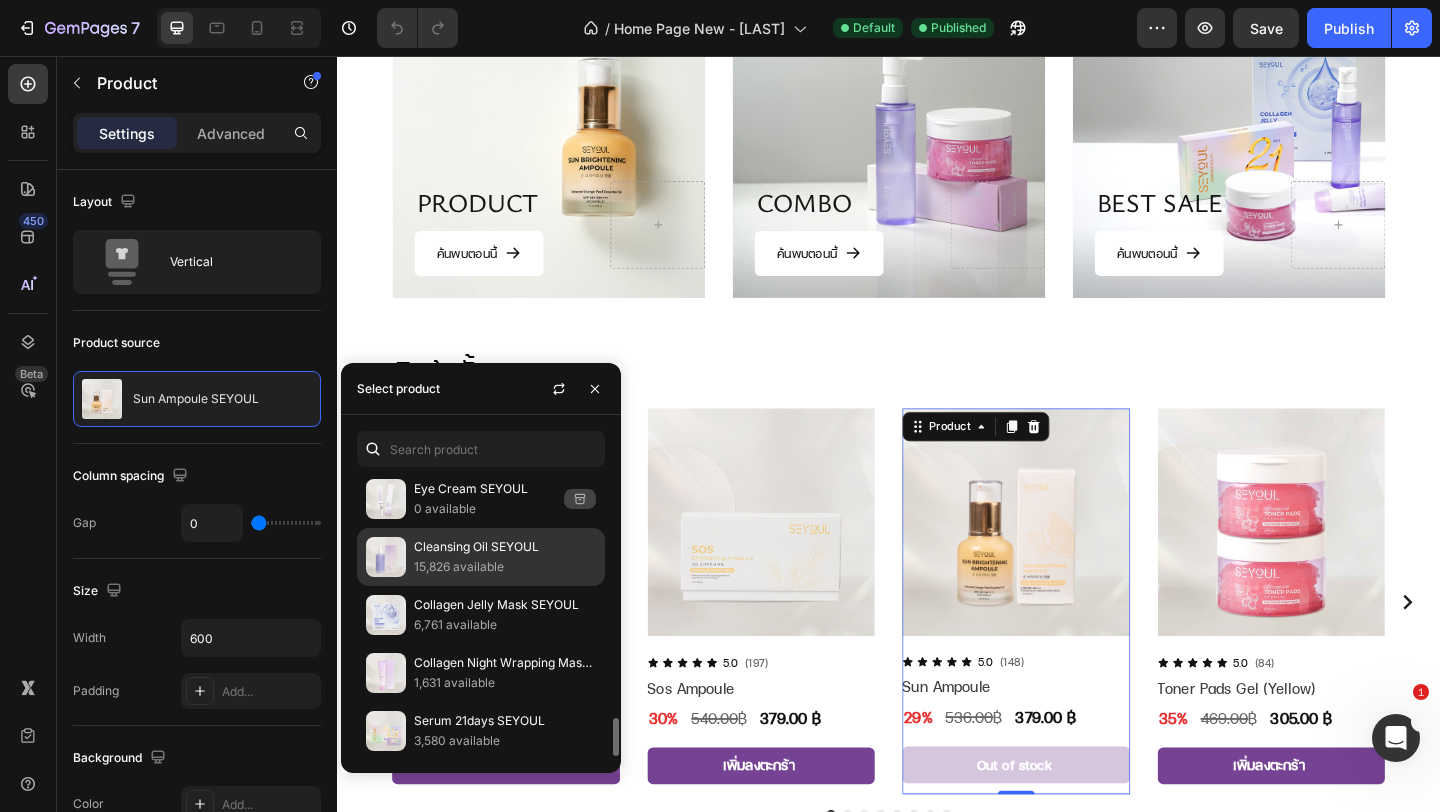 click on "15,826 available" at bounding box center [505, 567] 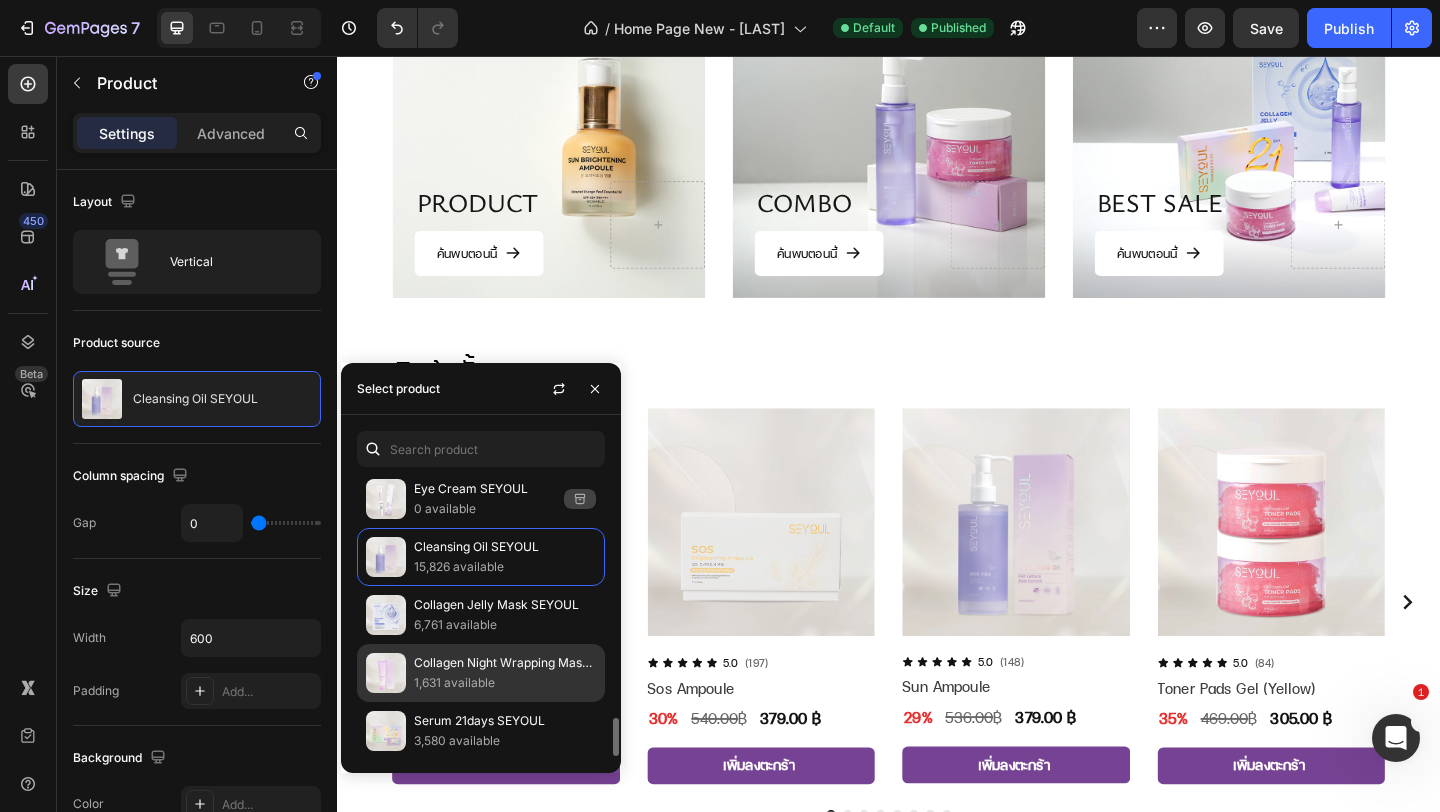 click on "1,631 available" at bounding box center (505, 683) 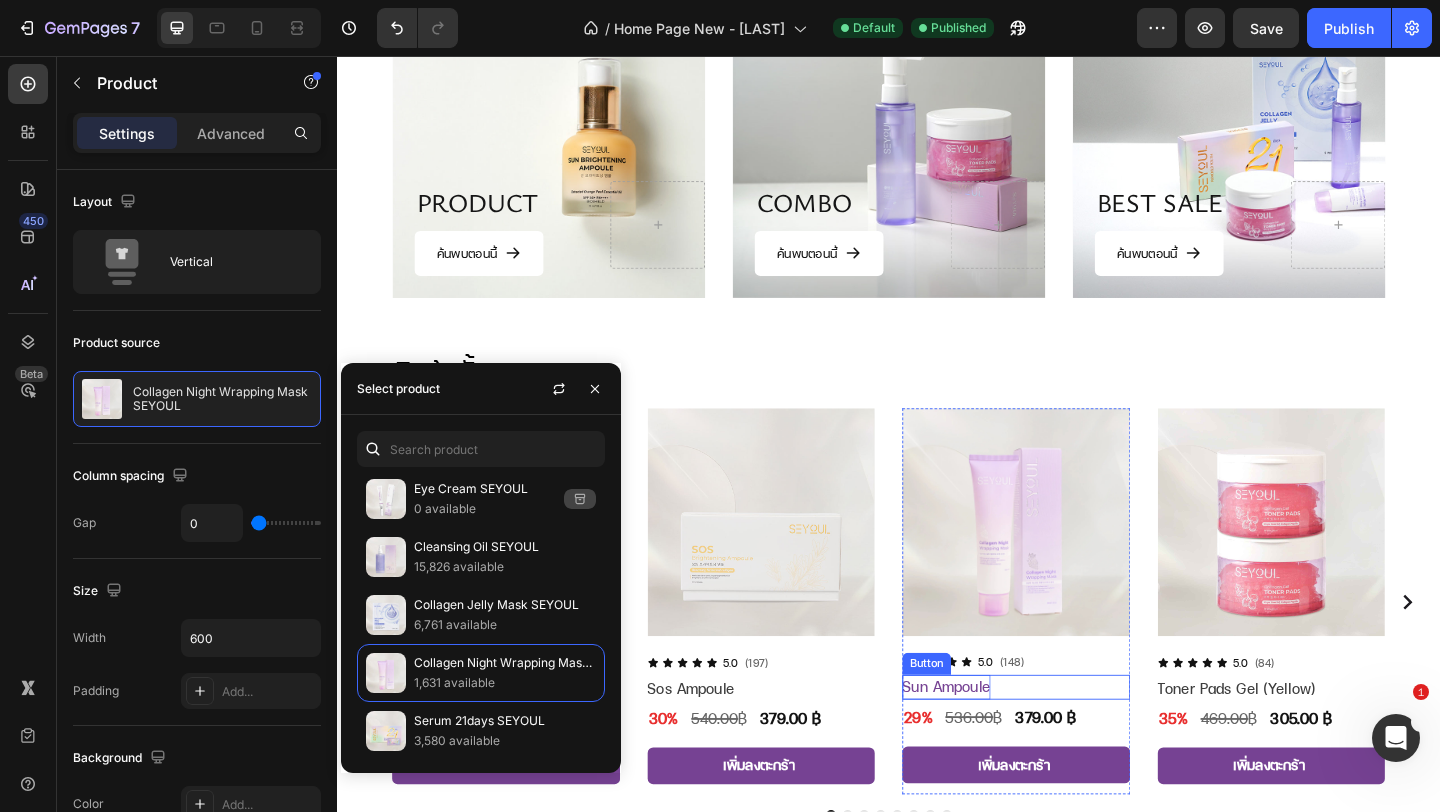 click on "Sun Ampoule" at bounding box center [1000, 742] 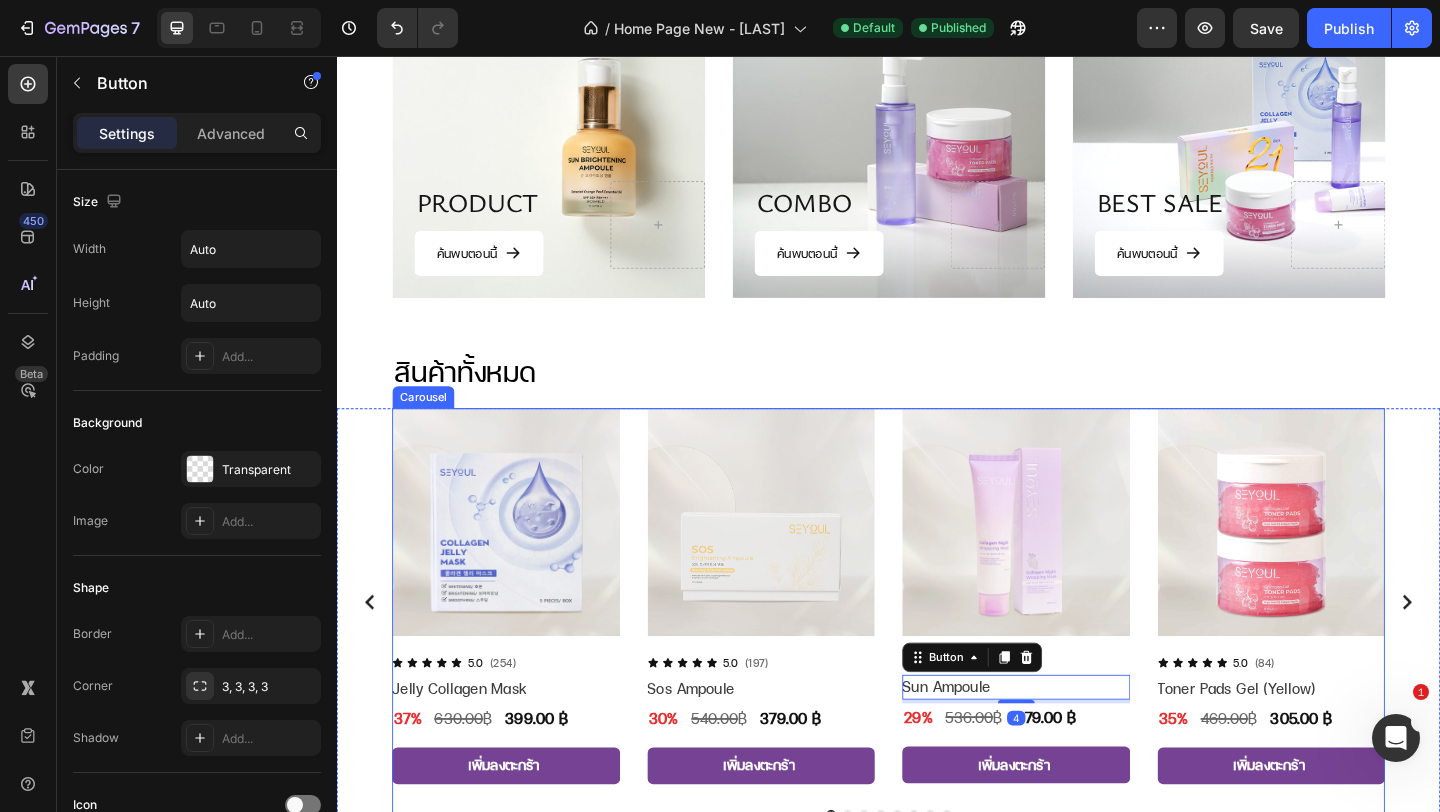 click 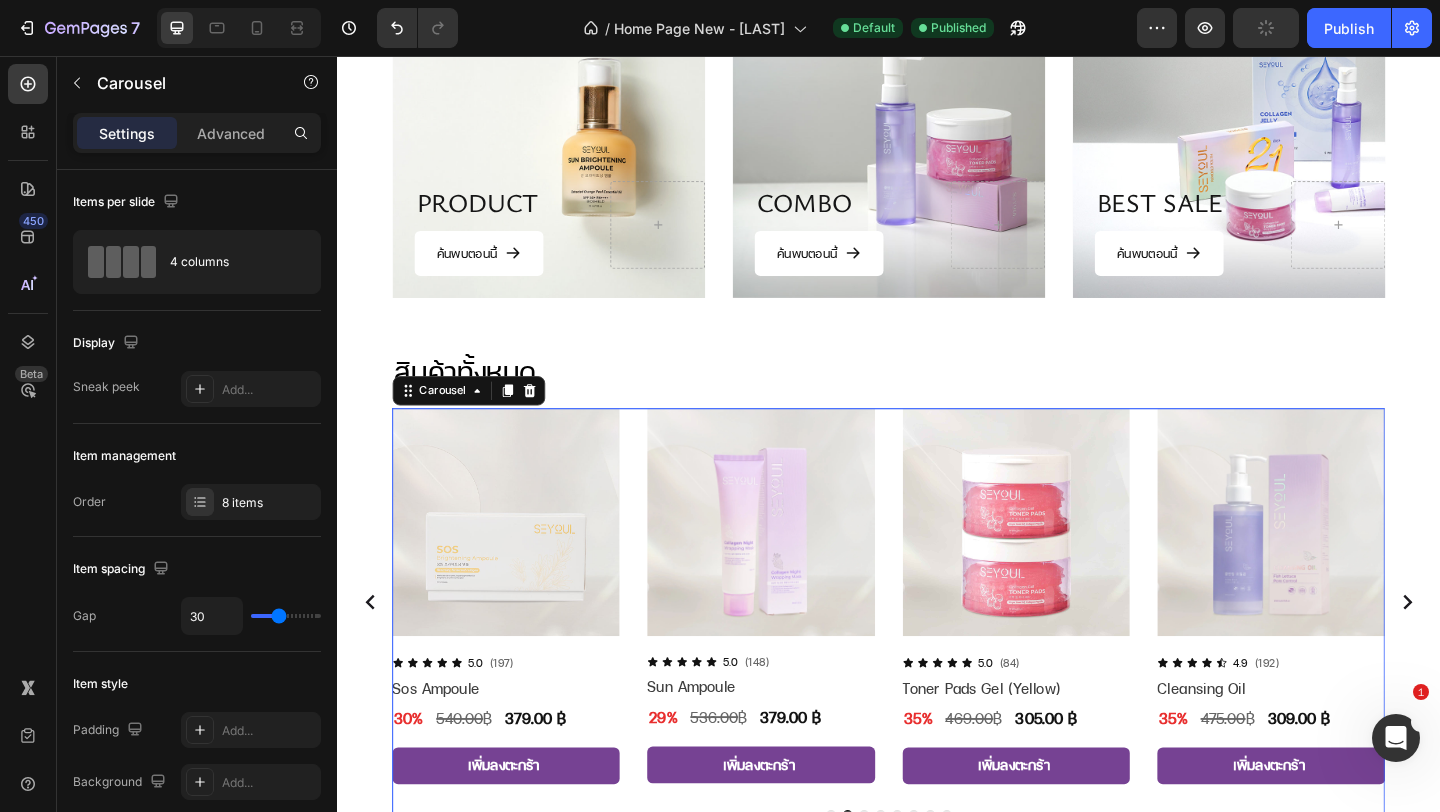 click 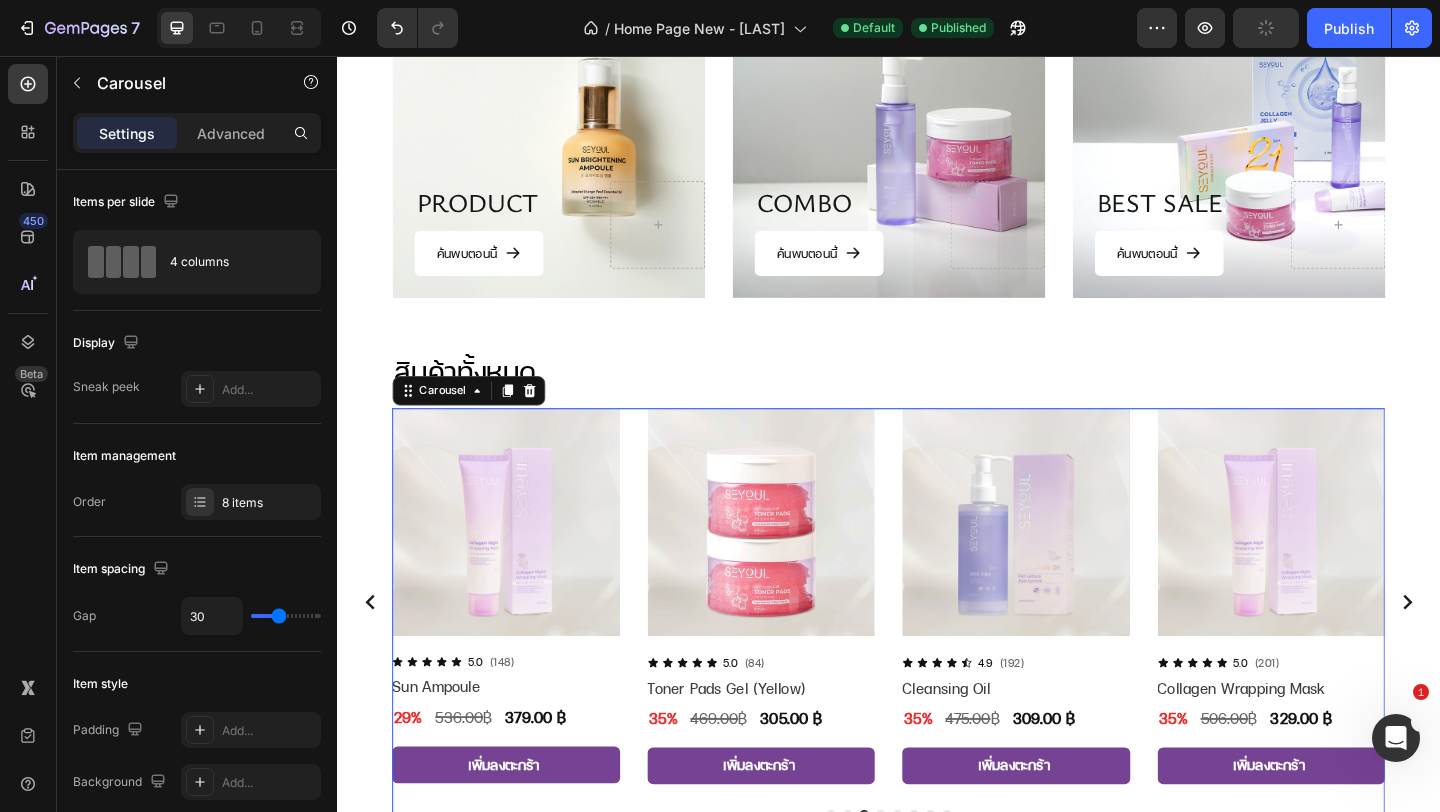 click 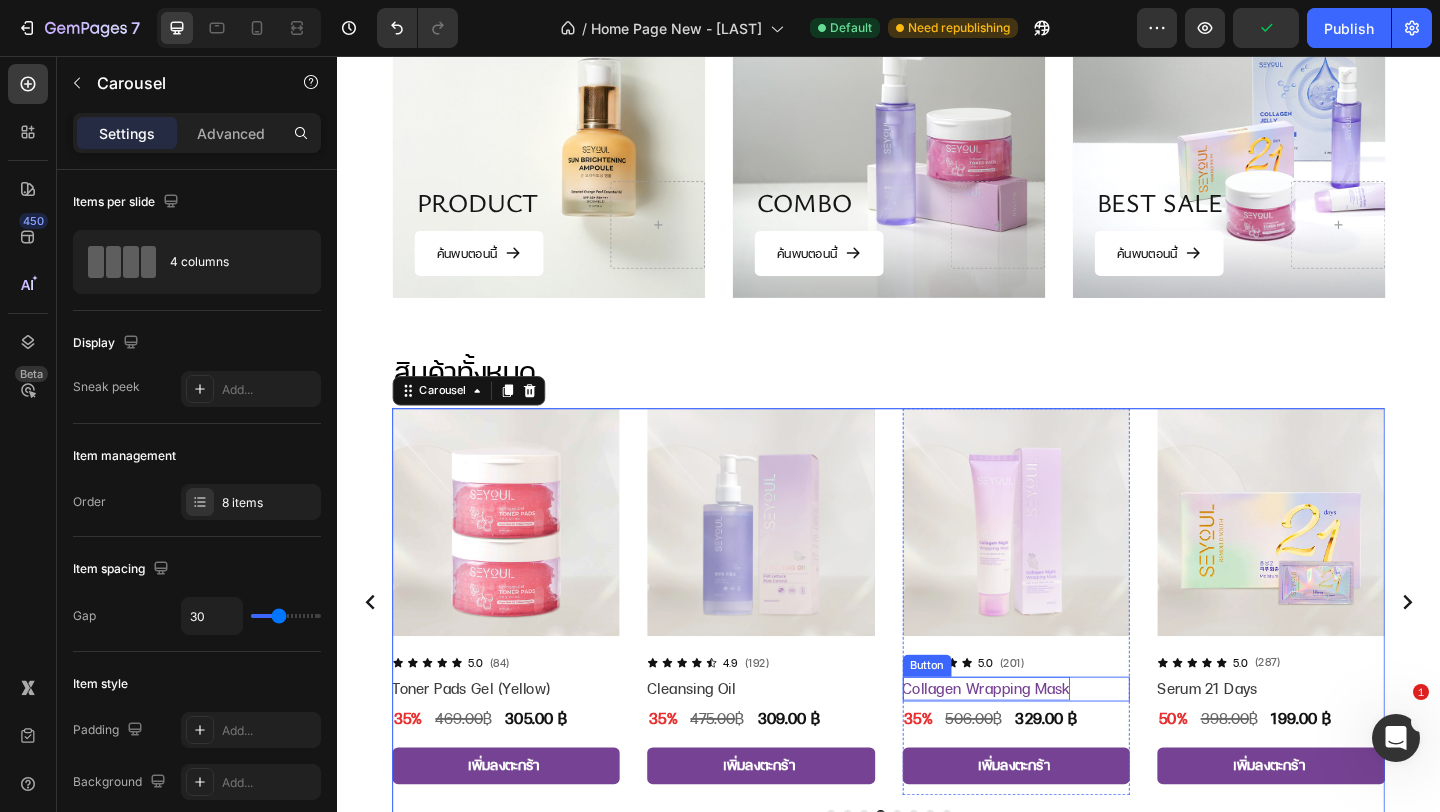 click on "Collagen Wrapping Mask" at bounding box center [1043, 744] 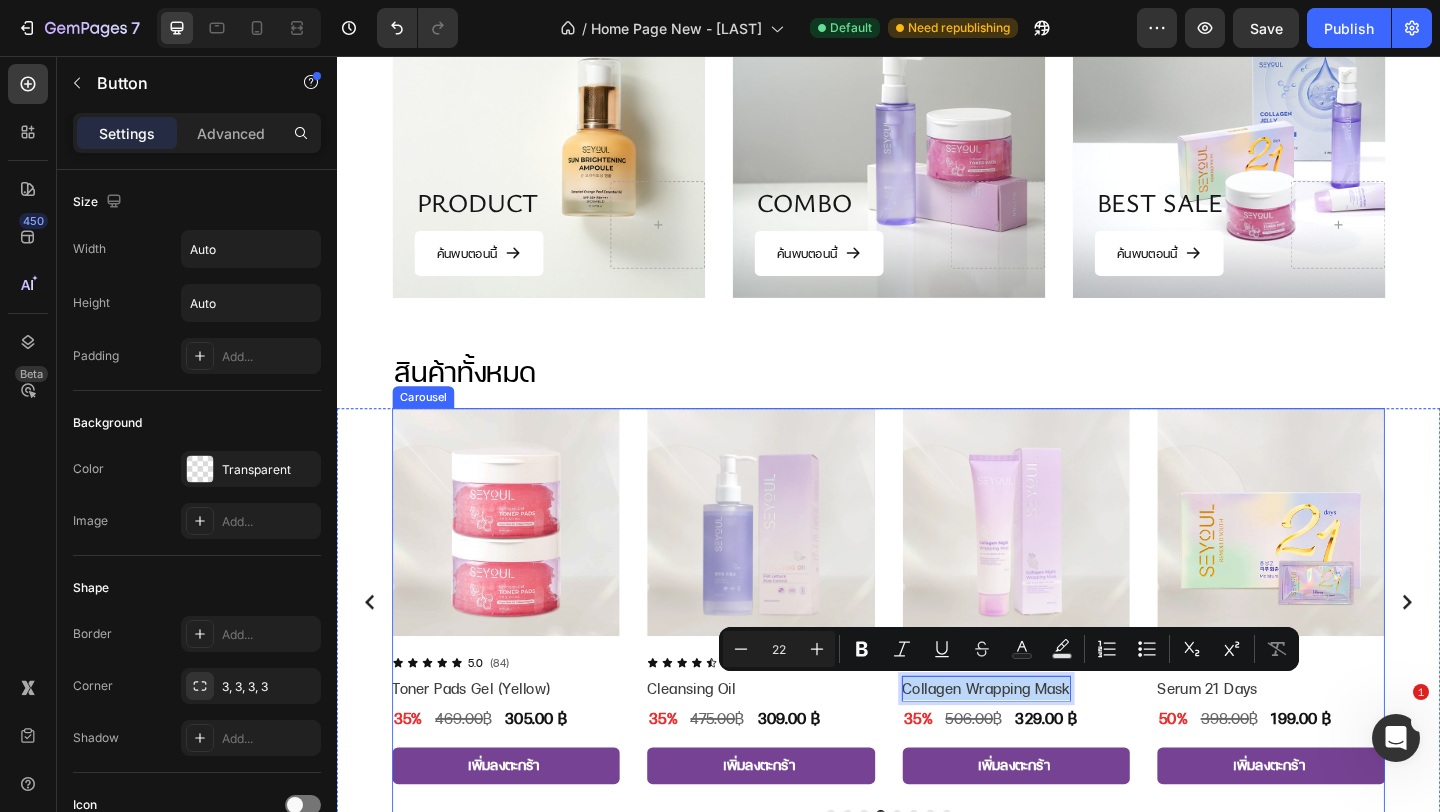 click 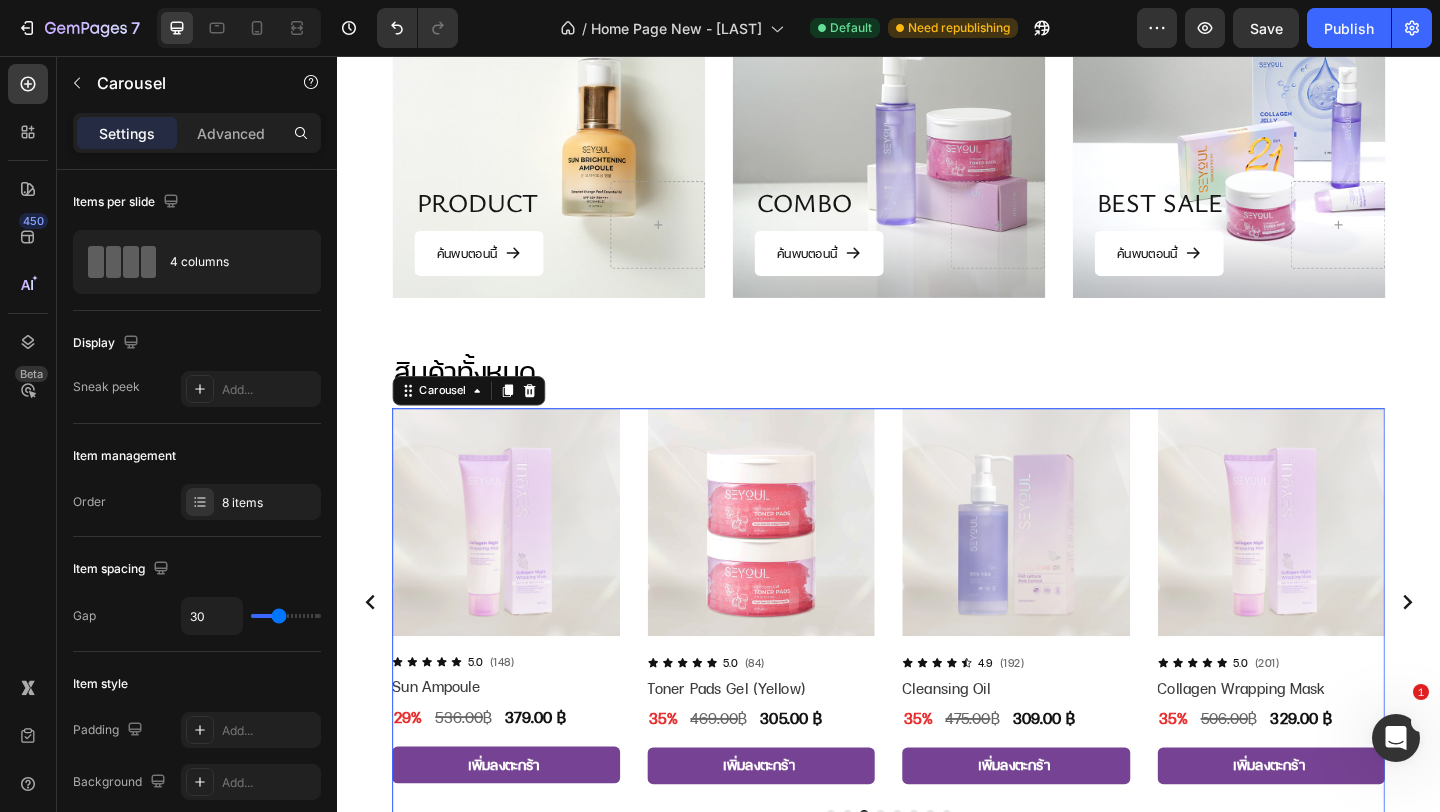 click 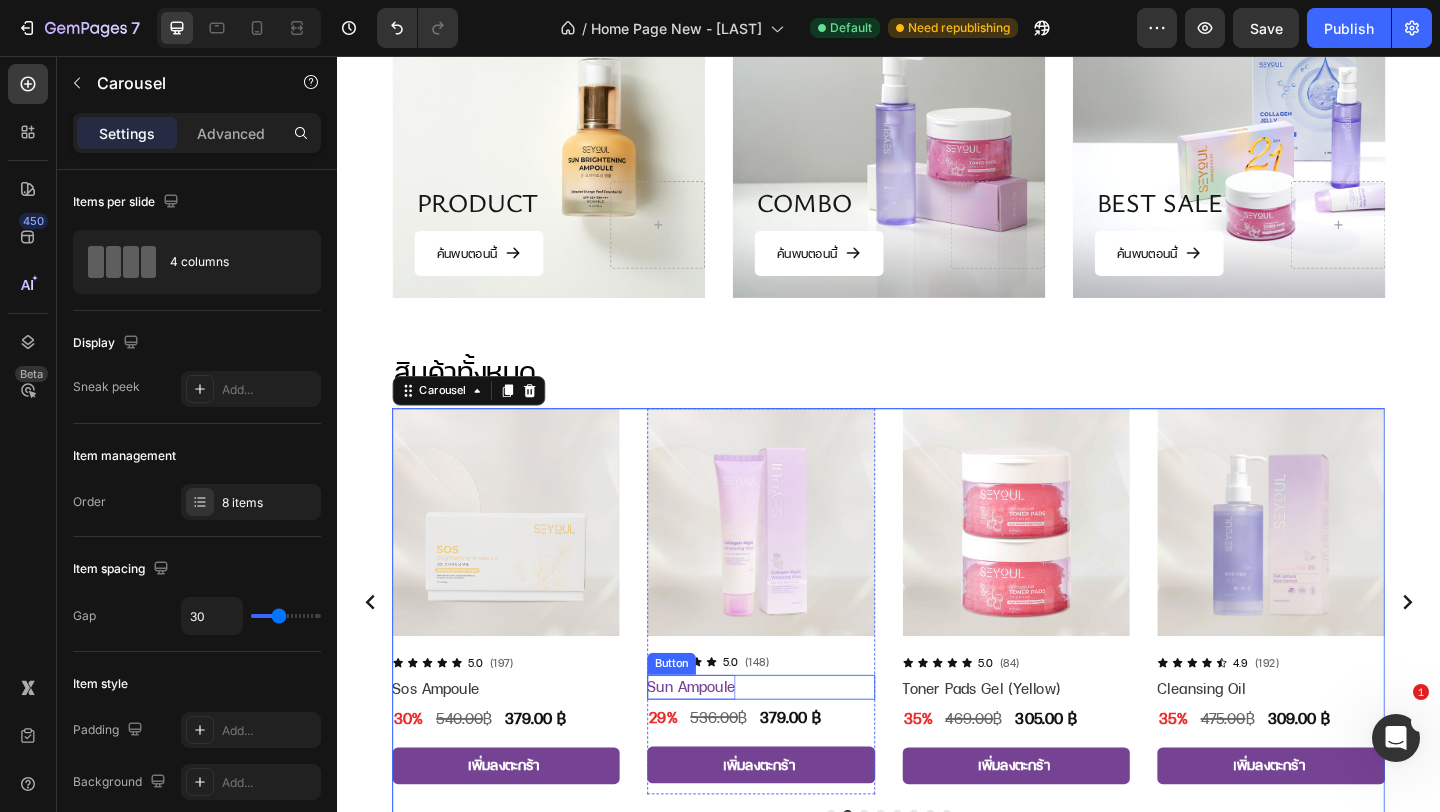click on "Sun Ampoule" at bounding box center (723, 742) 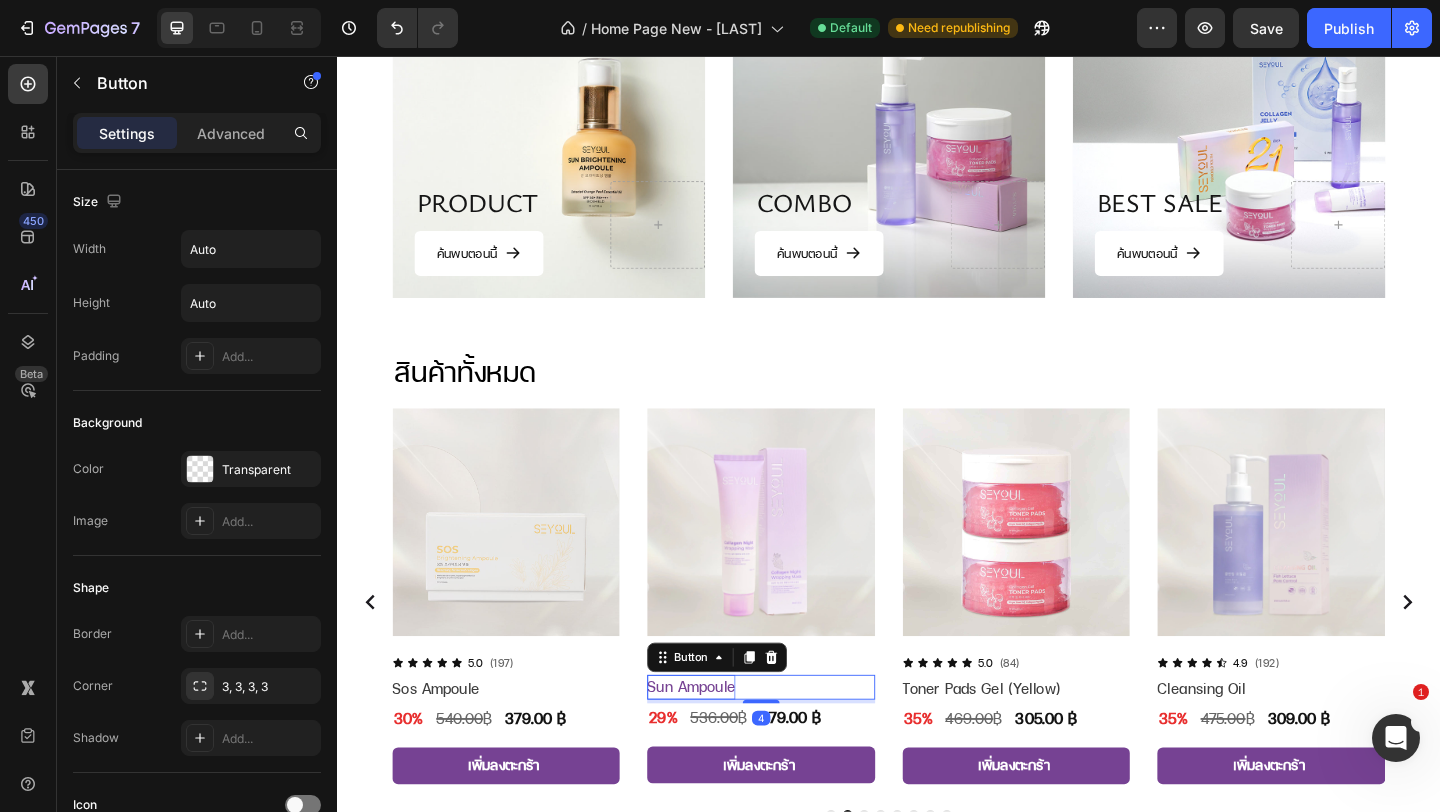 click on "Sun Ampoule" at bounding box center (723, 742) 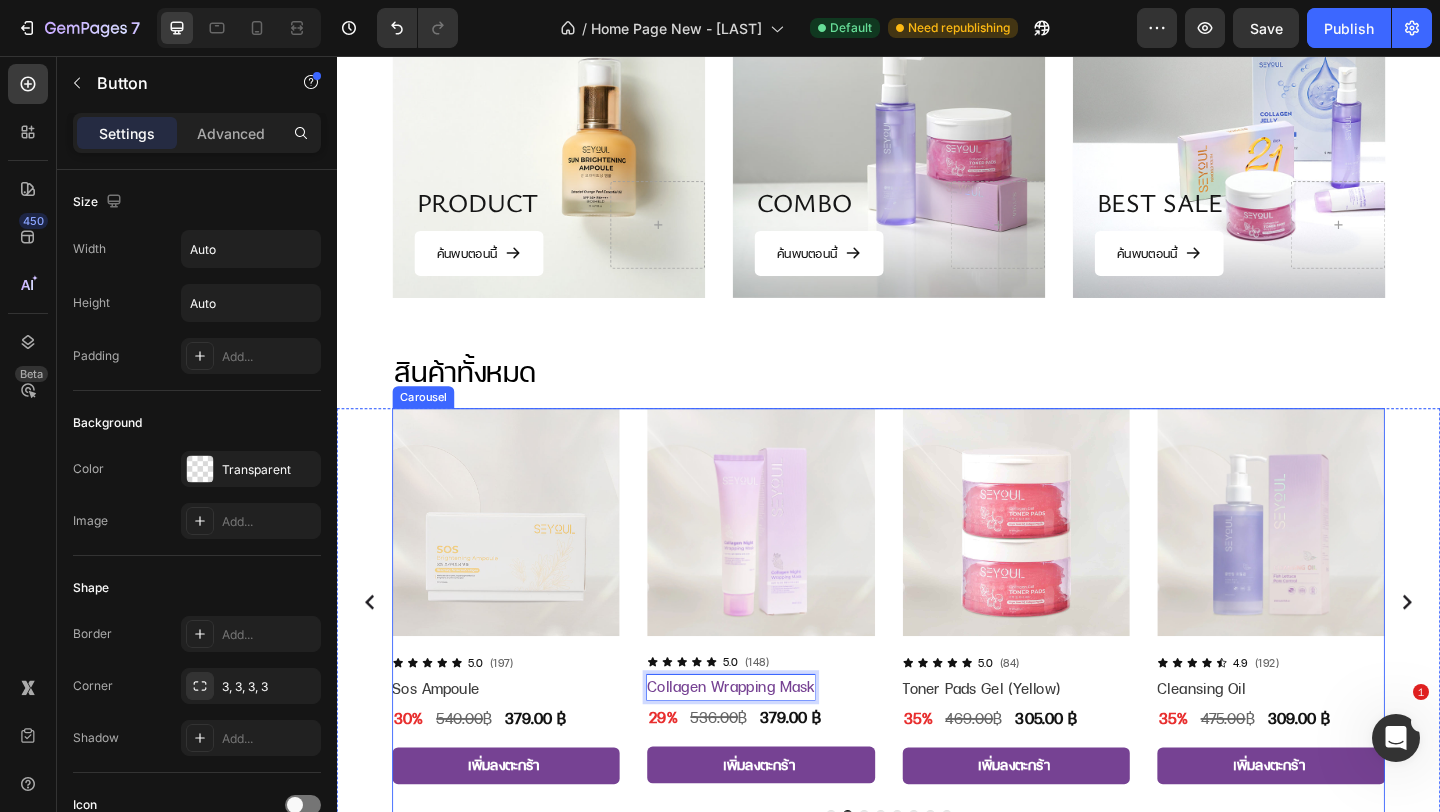 click on "Product Images Icon Icon Icon Icon
Icon Icon List 5.0 Text Block (254) Text Block Row Jelly Collagen Mask Button 37% Text Block 630.00  ฿ Text Block 399.00 ฿ Text Block Row เพิ่มลงตะกร้า Add to Cart Product Product Images Icon Icon Icon Icon
Icon Icon List 5.0 Text Block (197) Text Block Row Sos Ampoule Button 30% Text Block 540.00  ฿ Text Block 379.00 ฿ Text Block Row เพิ่มลงตะกร้า Add to Cart Product Product Images Icon Icon Icon Icon
Icon Icon List 5.0 Text Block (148) Text Block Row Collagen Wrapping Mask Button   4 29% Text Block 536.00  ฿ Text Block 379.00 ฿ Text Block Row เพิ่มลงตะกร้า Add to Cart Product Product Images Icon Icon Icon Icon
Icon Icon List 5.0 Text Block (84) Text Block Row Toner Pads Gel (Yellow) Button 35% Text Block 469.00  ฿ Text Block 305.00 ฿ Text Block Row เพิ่มลงตะกร้า Add to Cart Product Icon Icon" at bounding box center (937, 649) 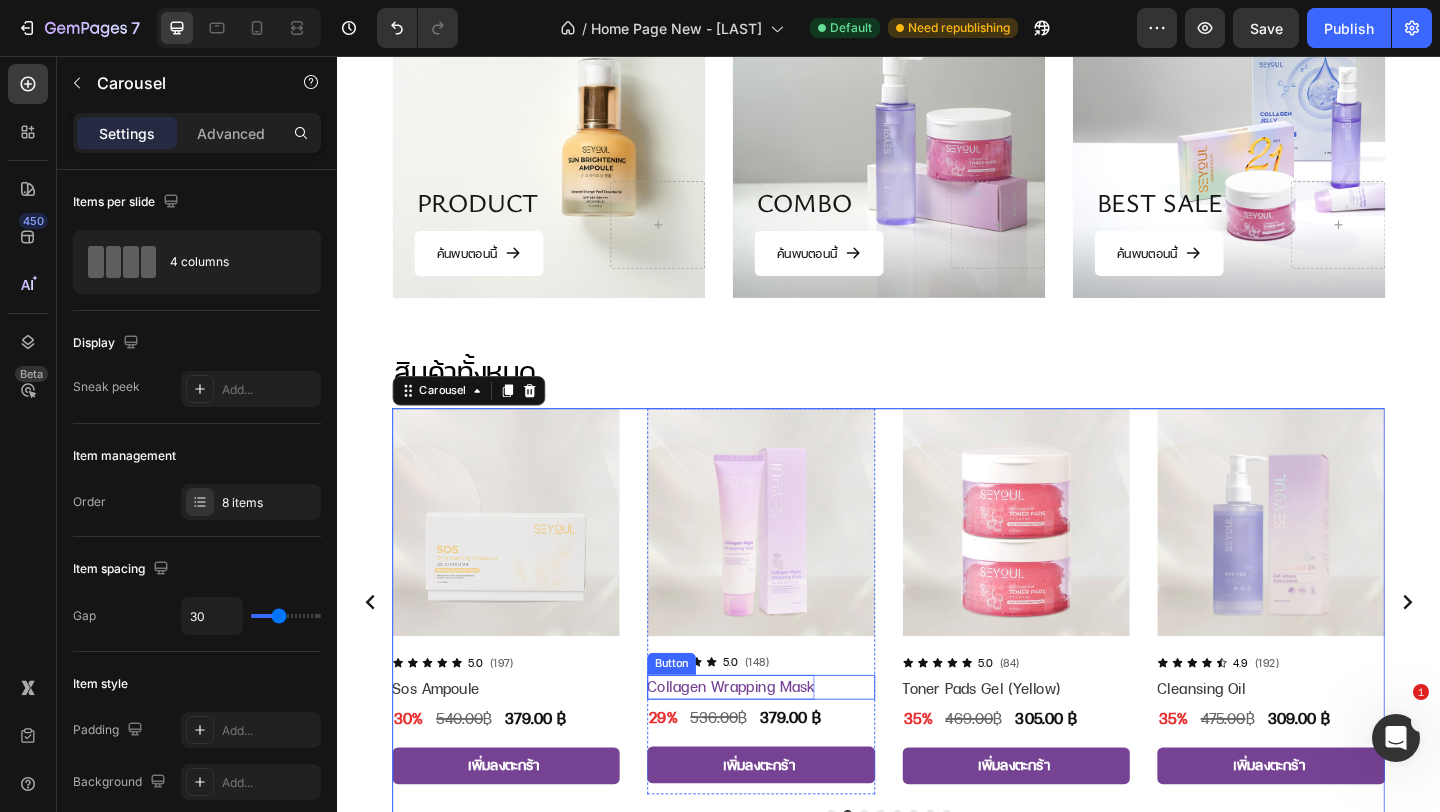 click on "Collagen Wrapping Mask" at bounding box center (766, 742) 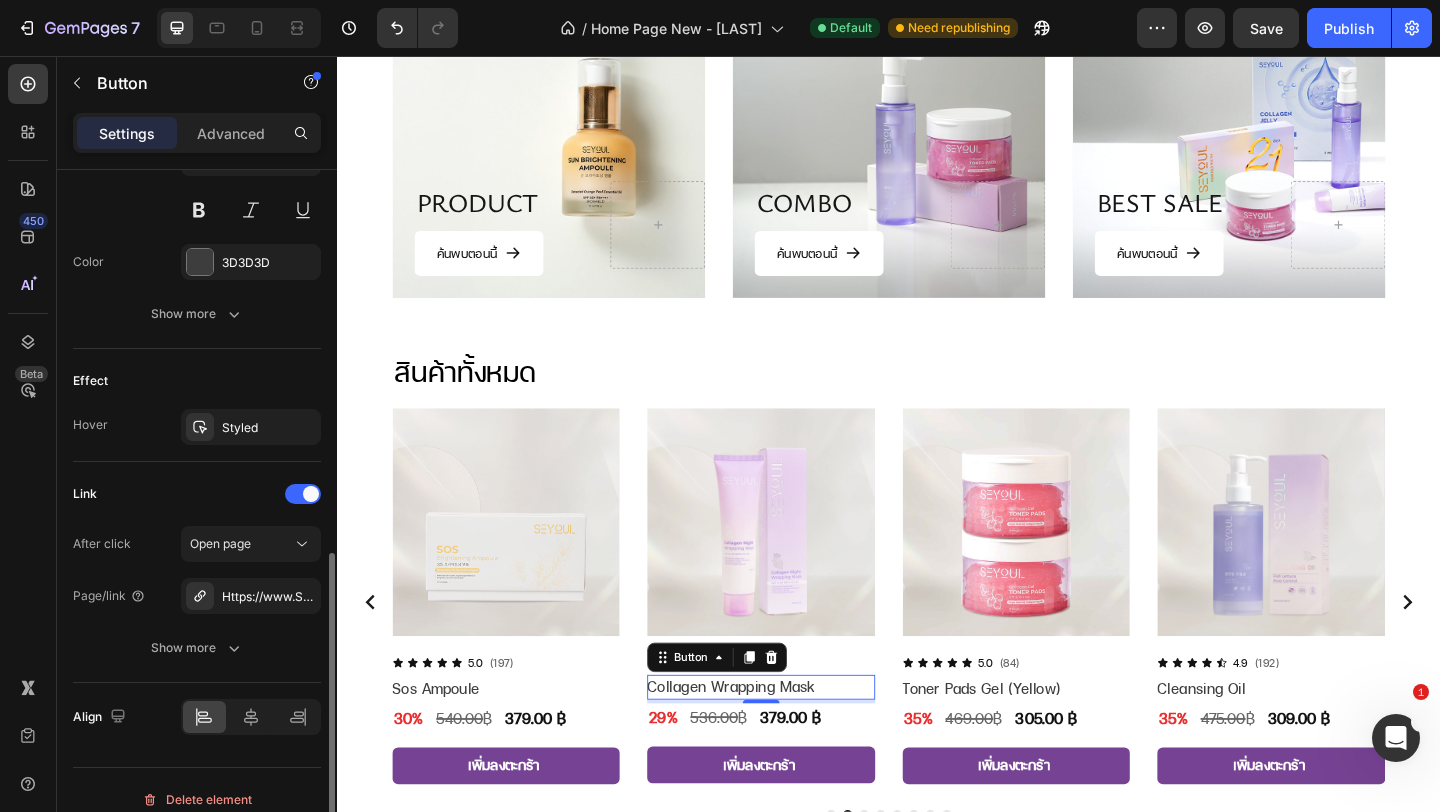 scroll, scrollTop: 871, scrollLeft: 0, axis: vertical 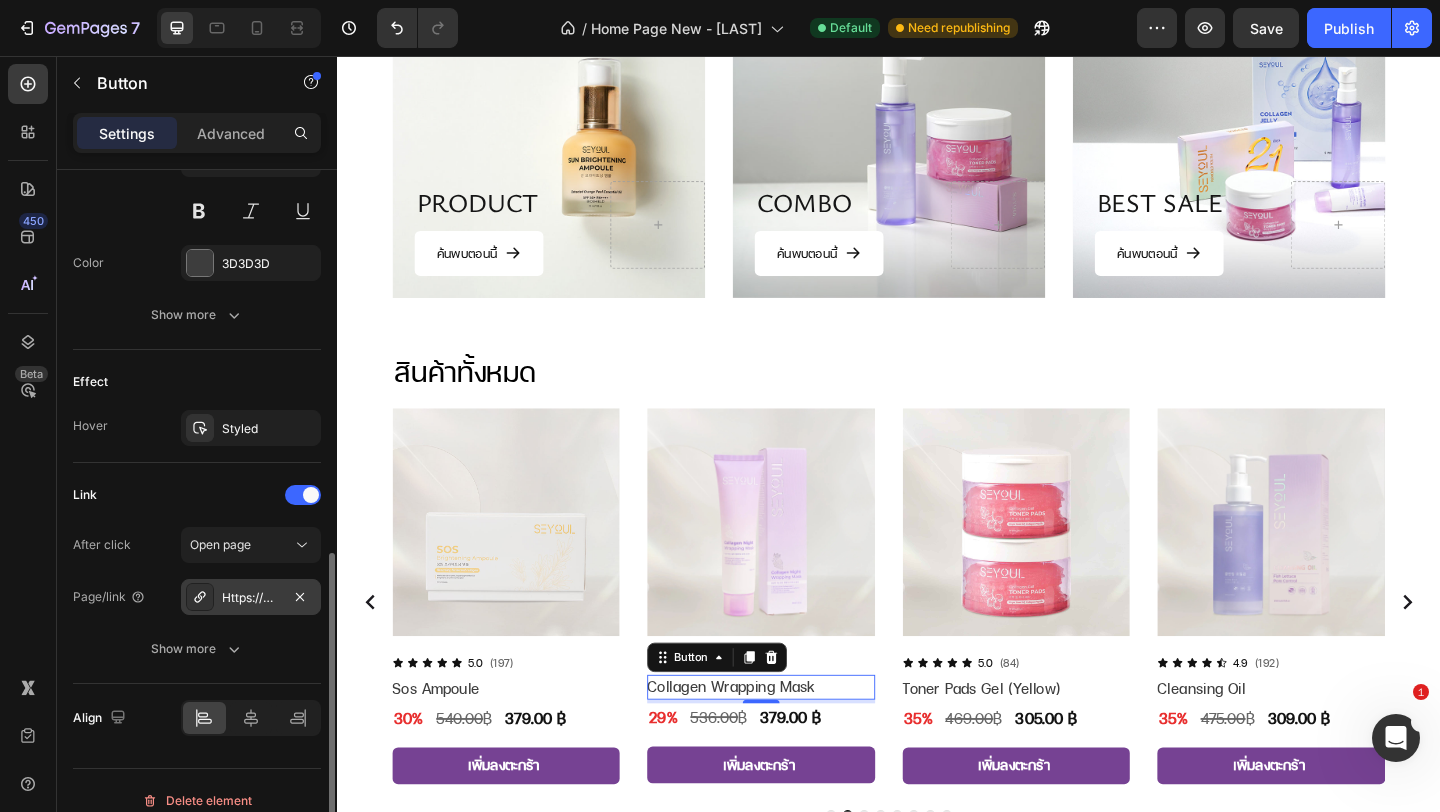 click on "Https://www.Seyoul.Asia/sun-ampoule-seyoul" at bounding box center [251, 597] 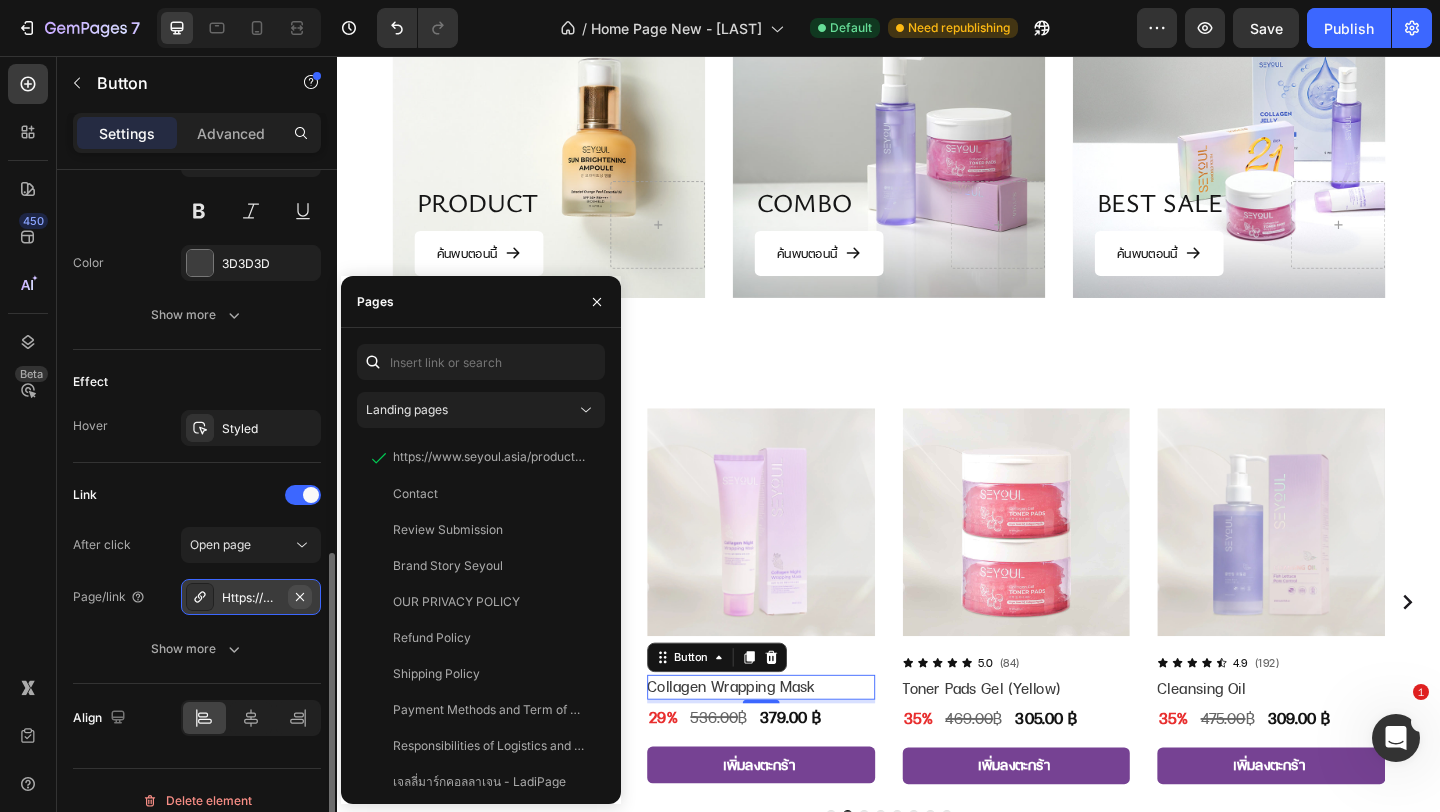 click 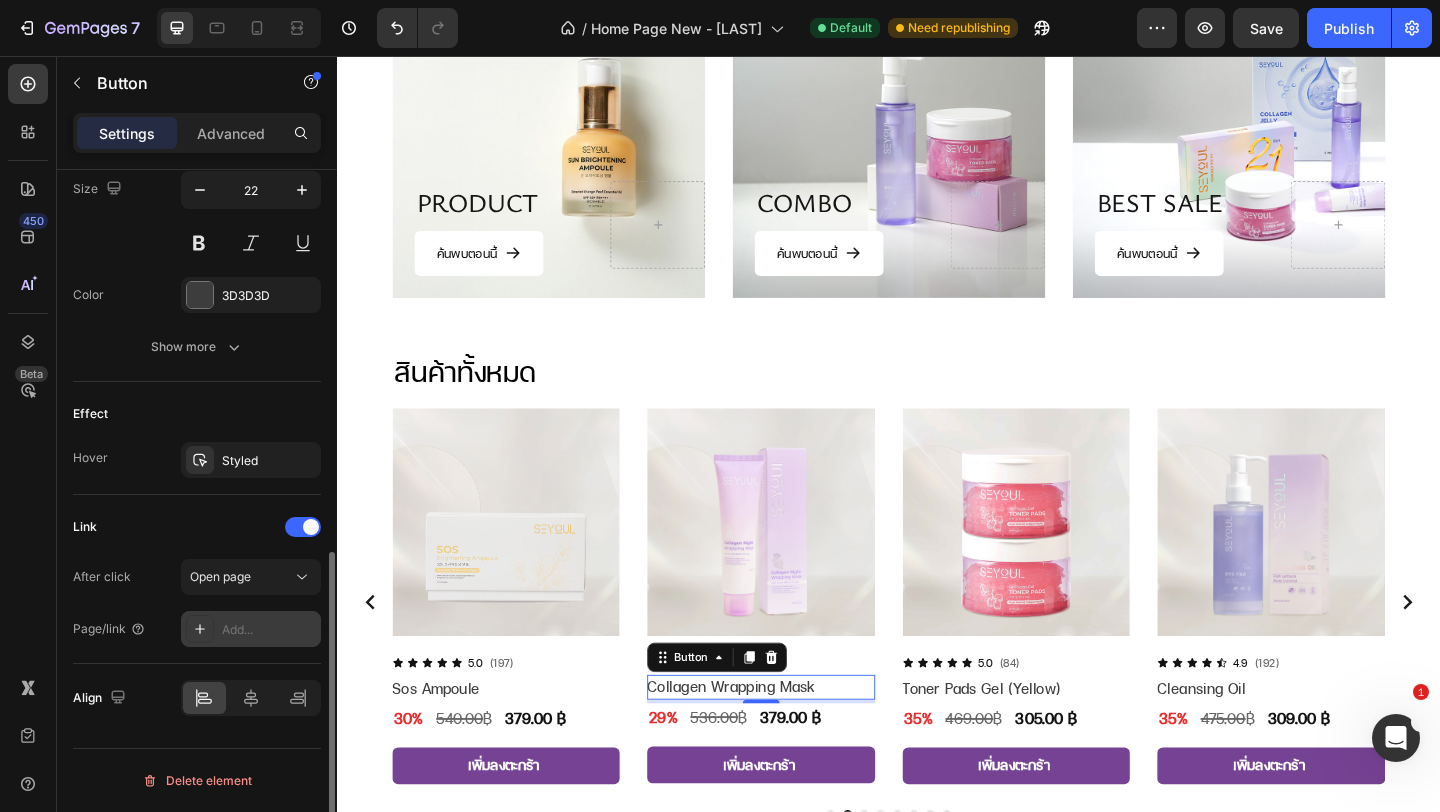 scroll, scrollTop: 839, scrollLeft: 0, axis: vertical 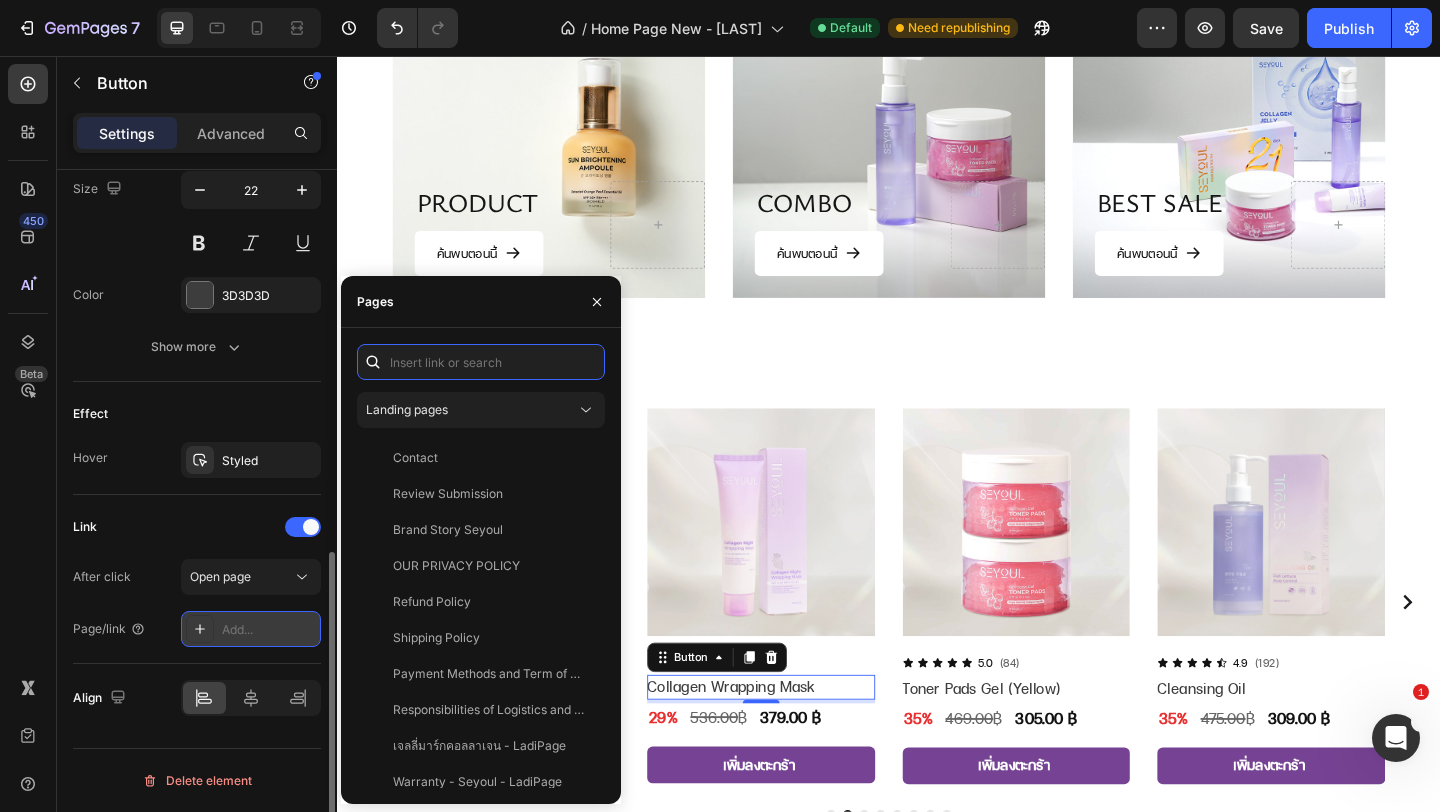 paste on "https://www.seyoul.asia/products/collagen-wrapping-mask-seyoul" 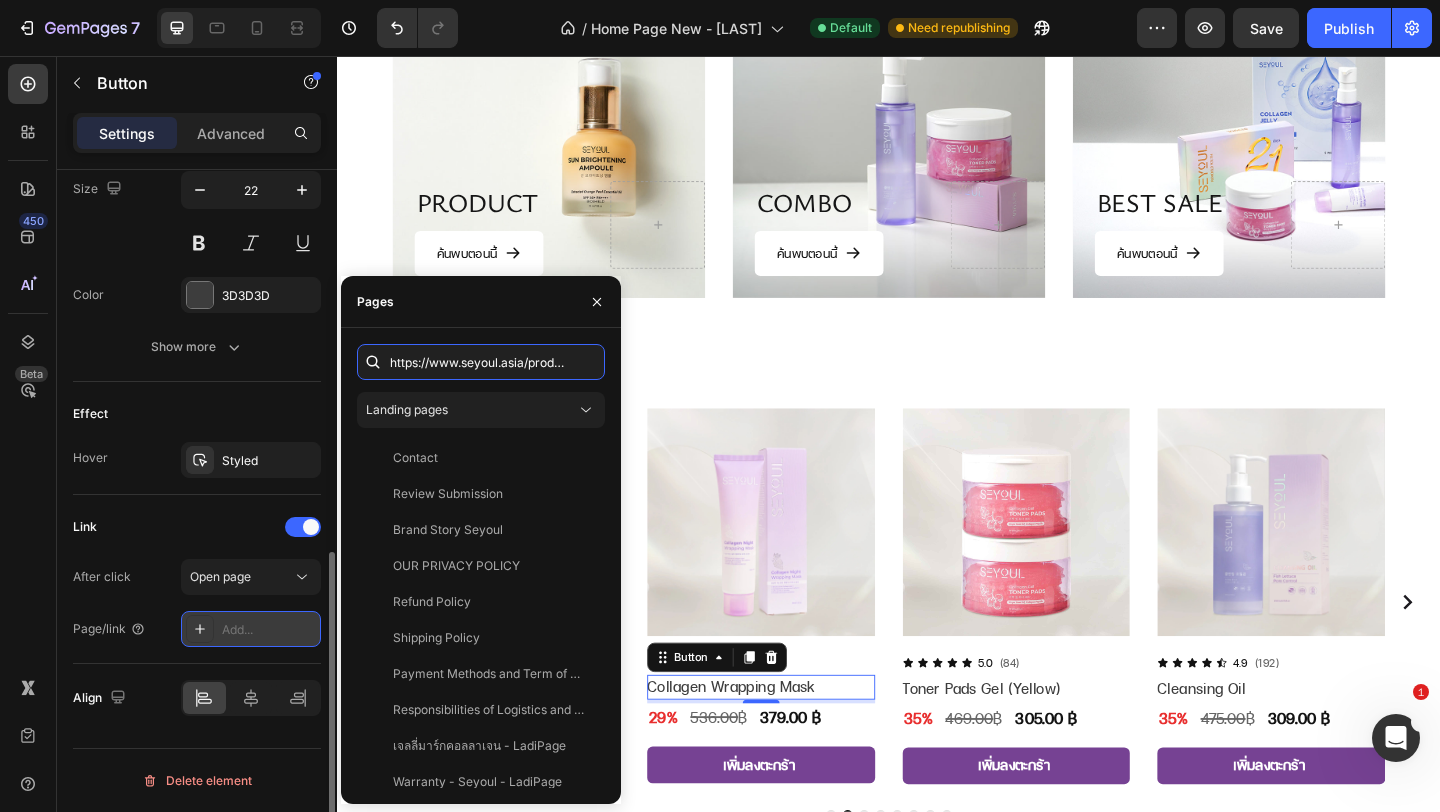 scroll, scrollTop: 0, scrollLeft: 204, axis: horizontal 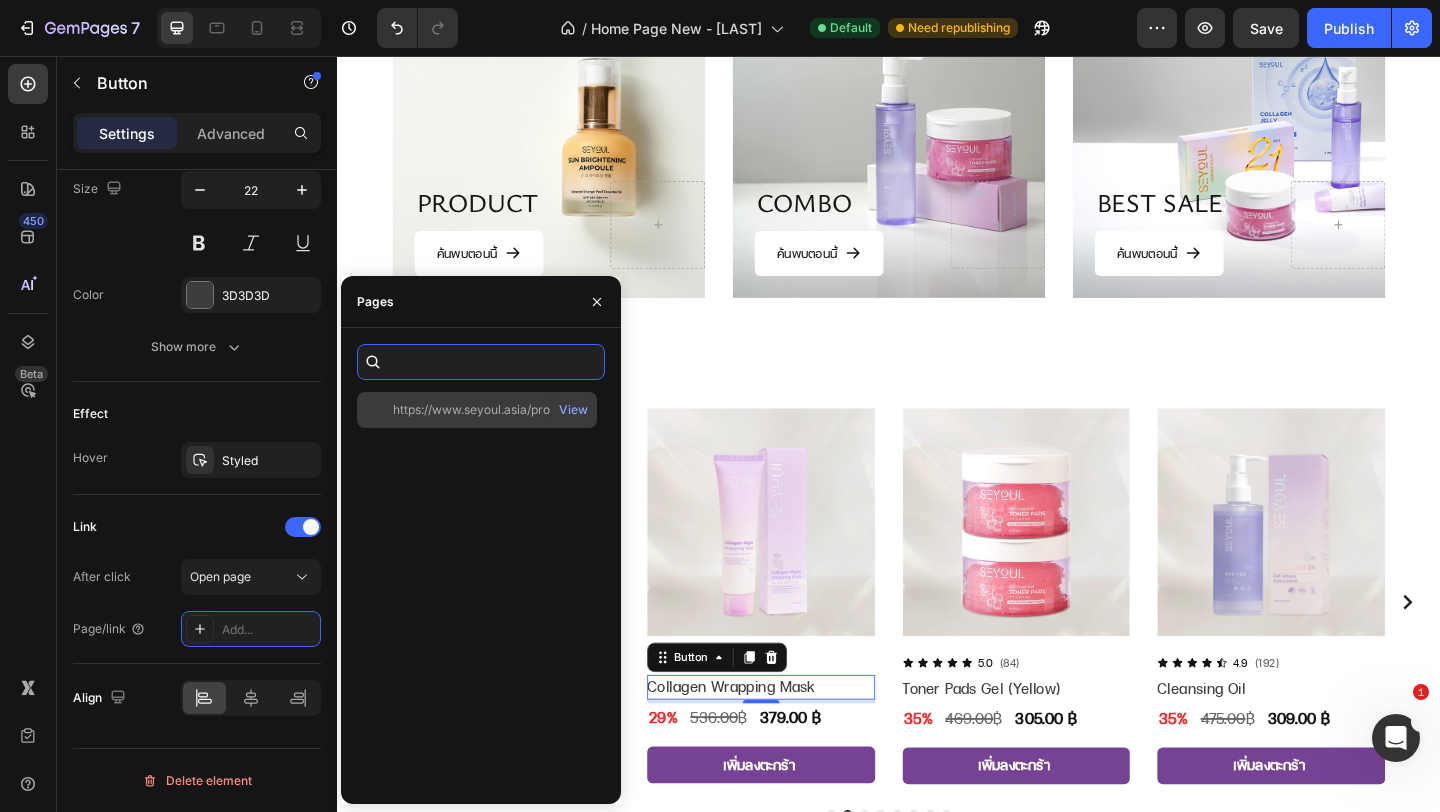 type on "https://www.seyoul.asia/products/collagen-wrapping-mask-seyoul" 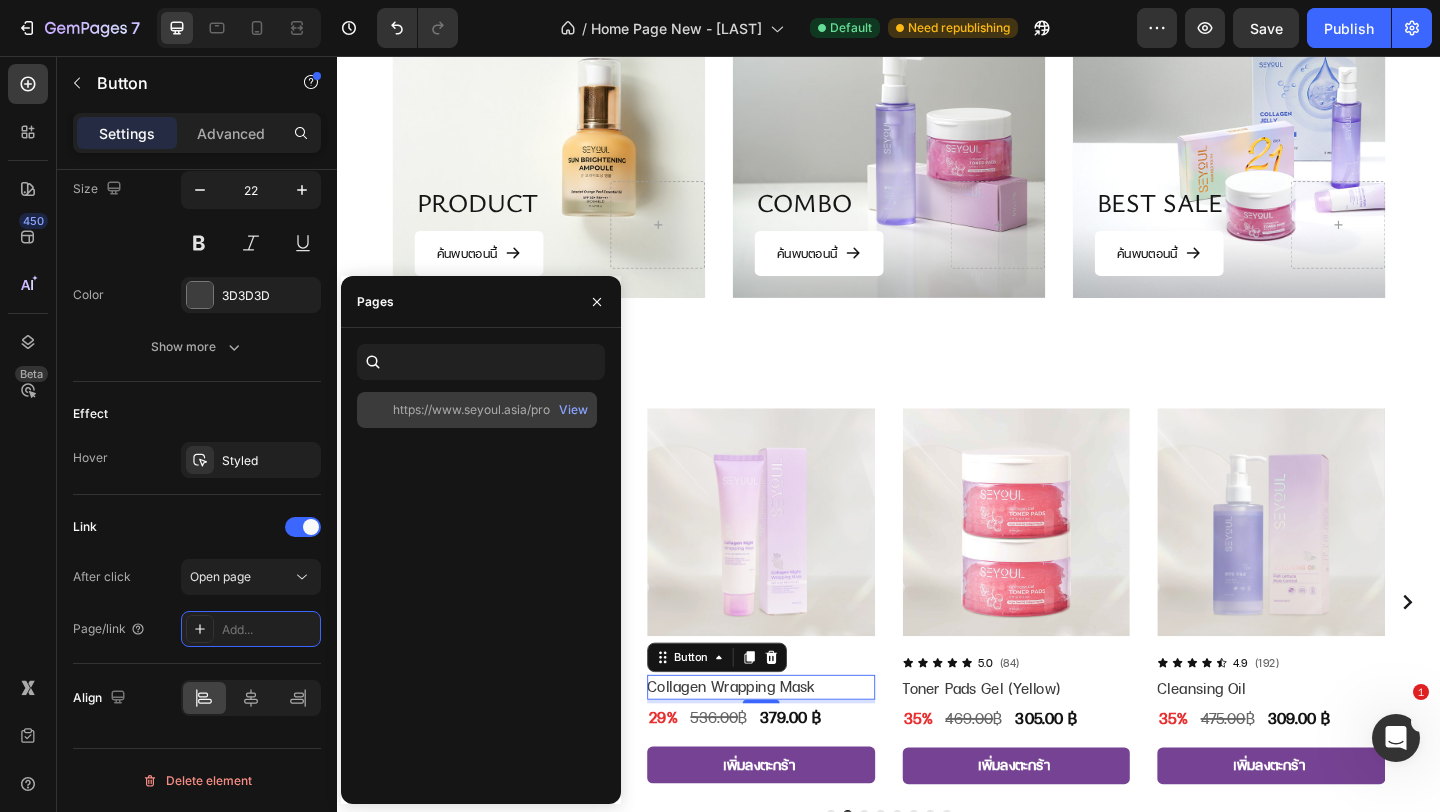 click on "https://www.seyoul.asia/products/collagen-wrapping-mask-seyoul" 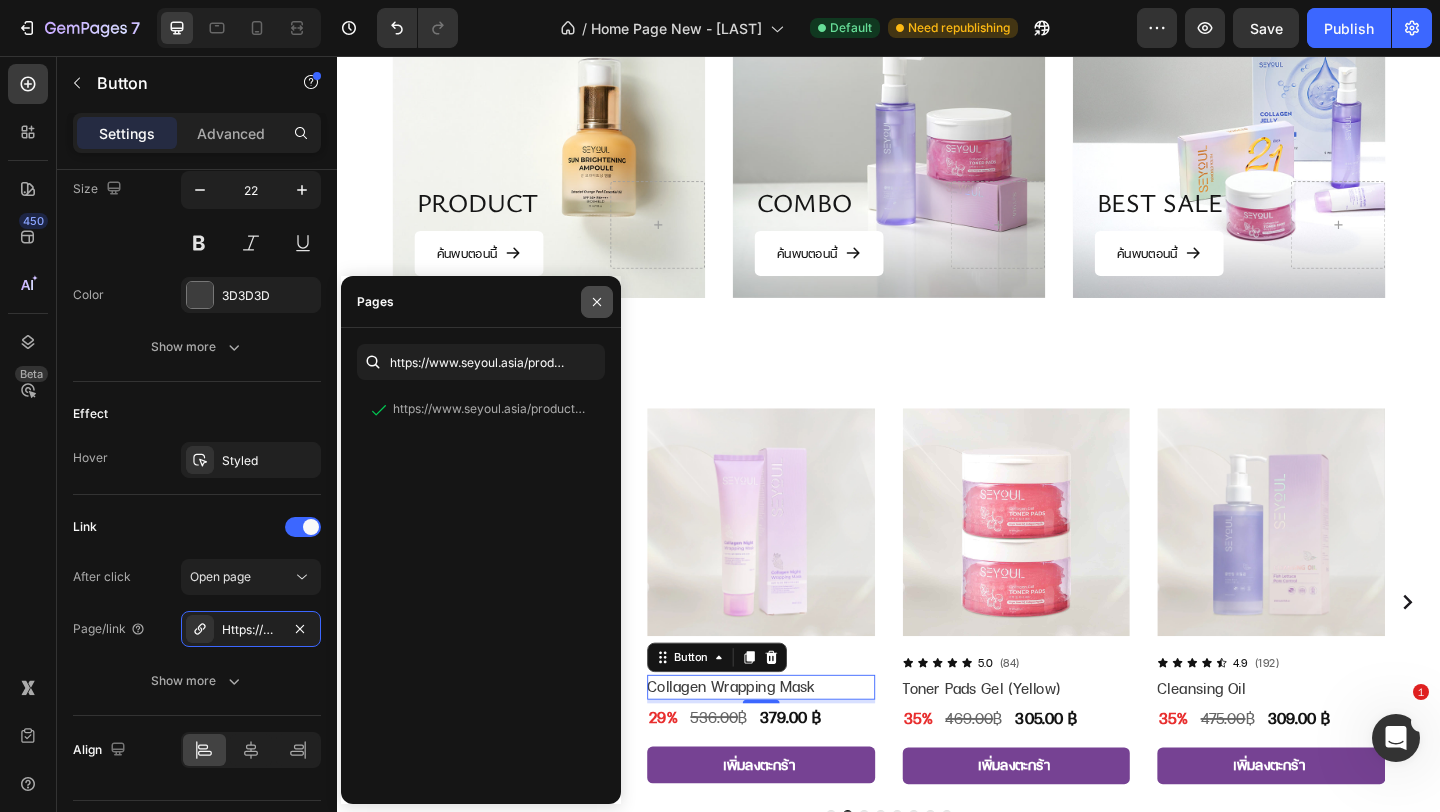 click 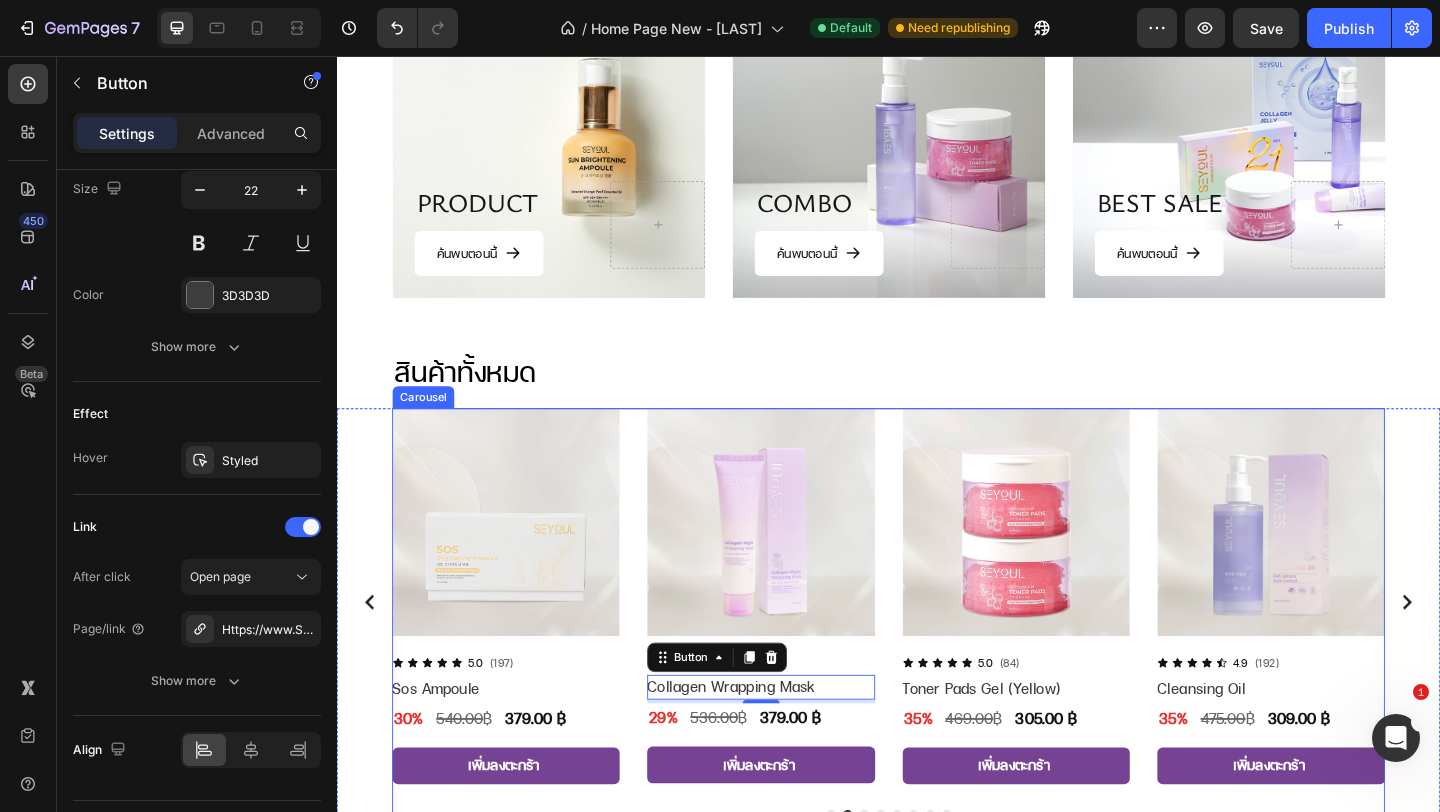 click 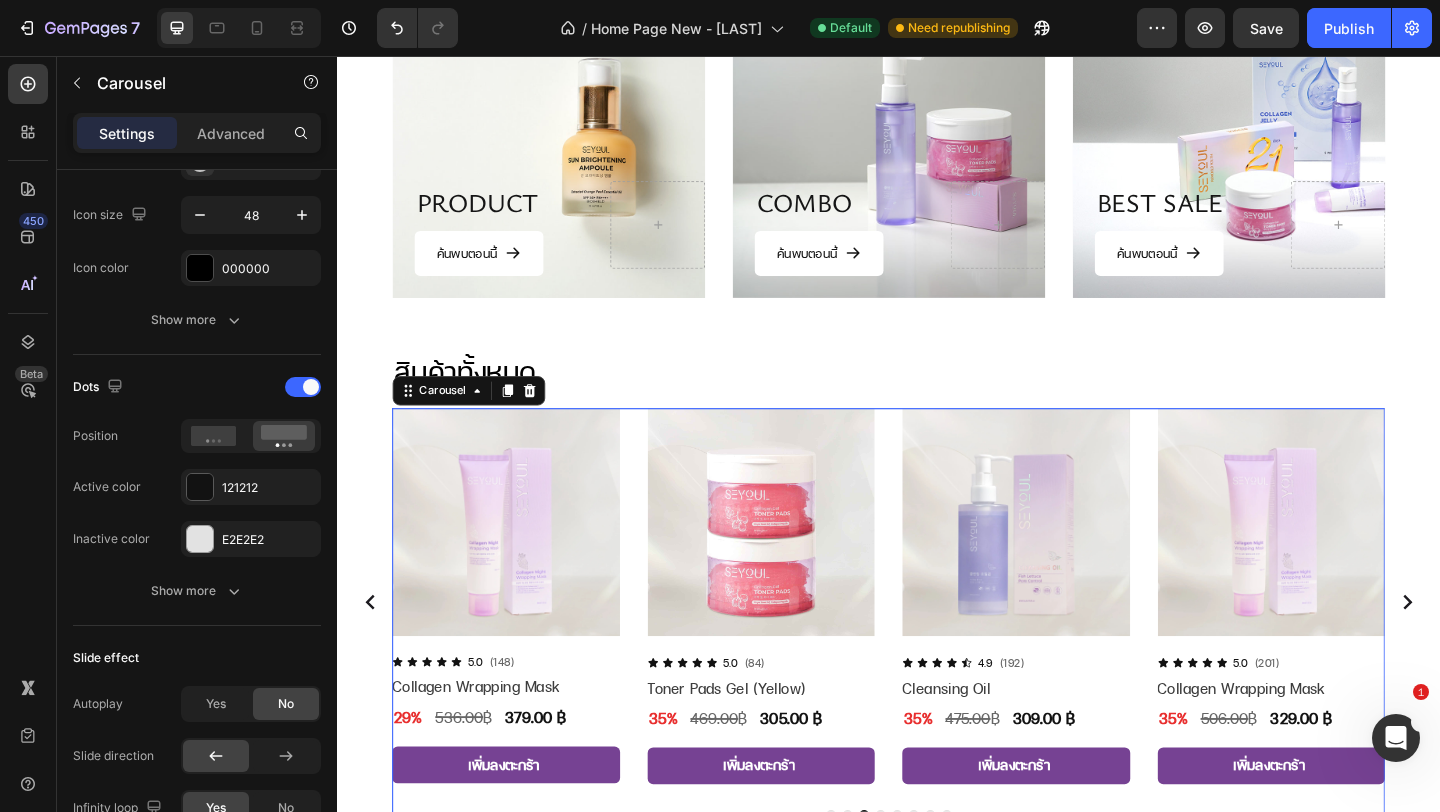 scroll, scrollTop: 0, scrollLeft: 0, axis: both 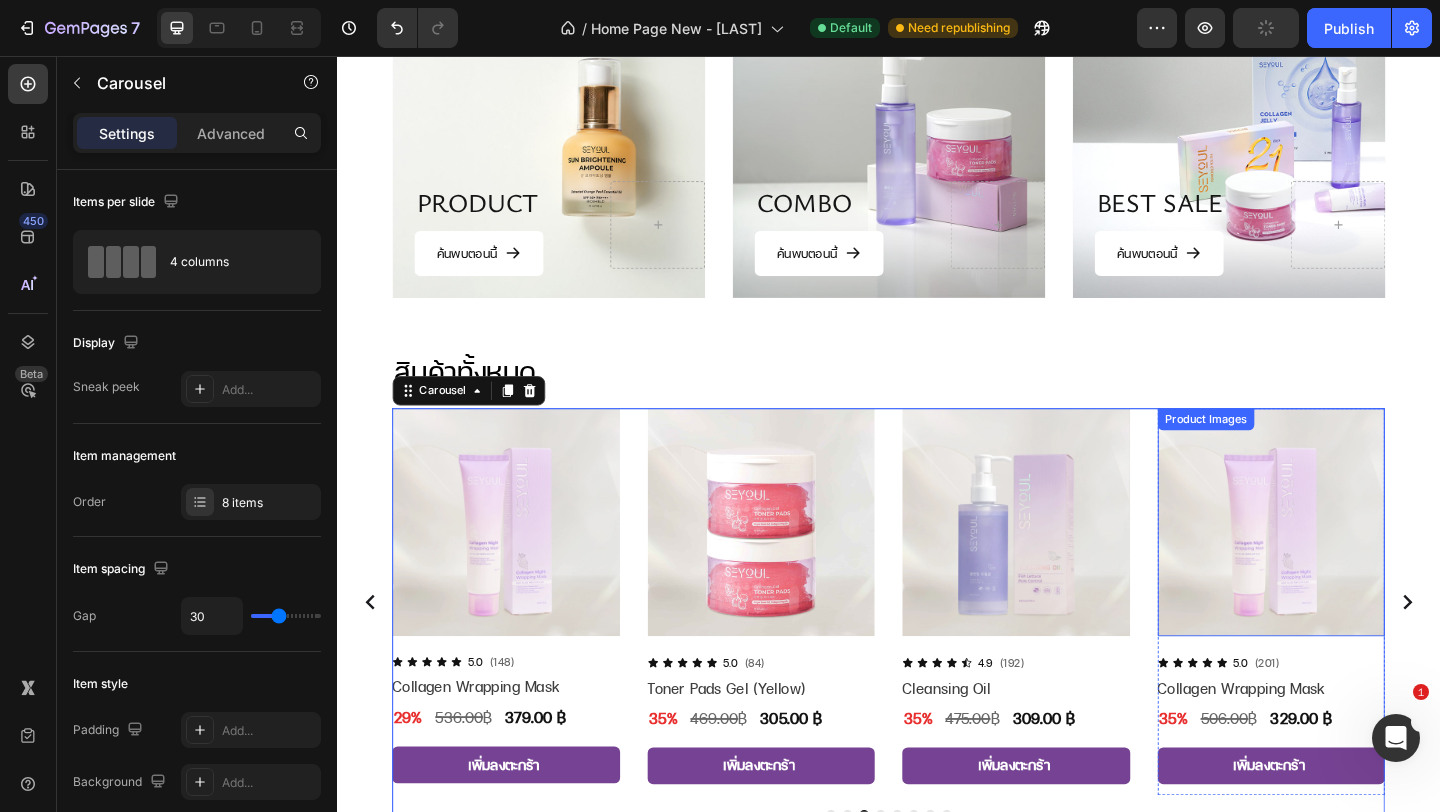 click at bounding box center [1354, 563] 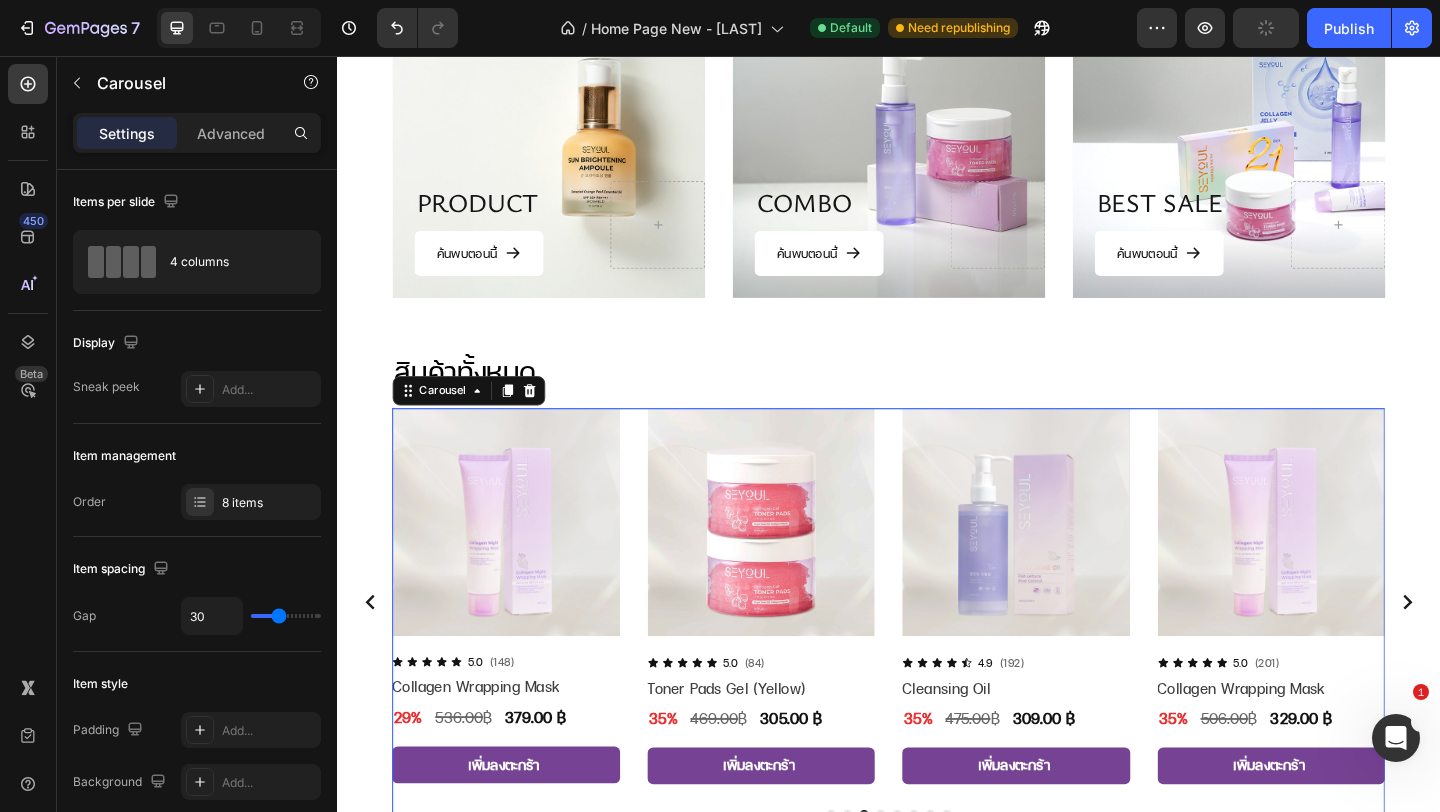 click 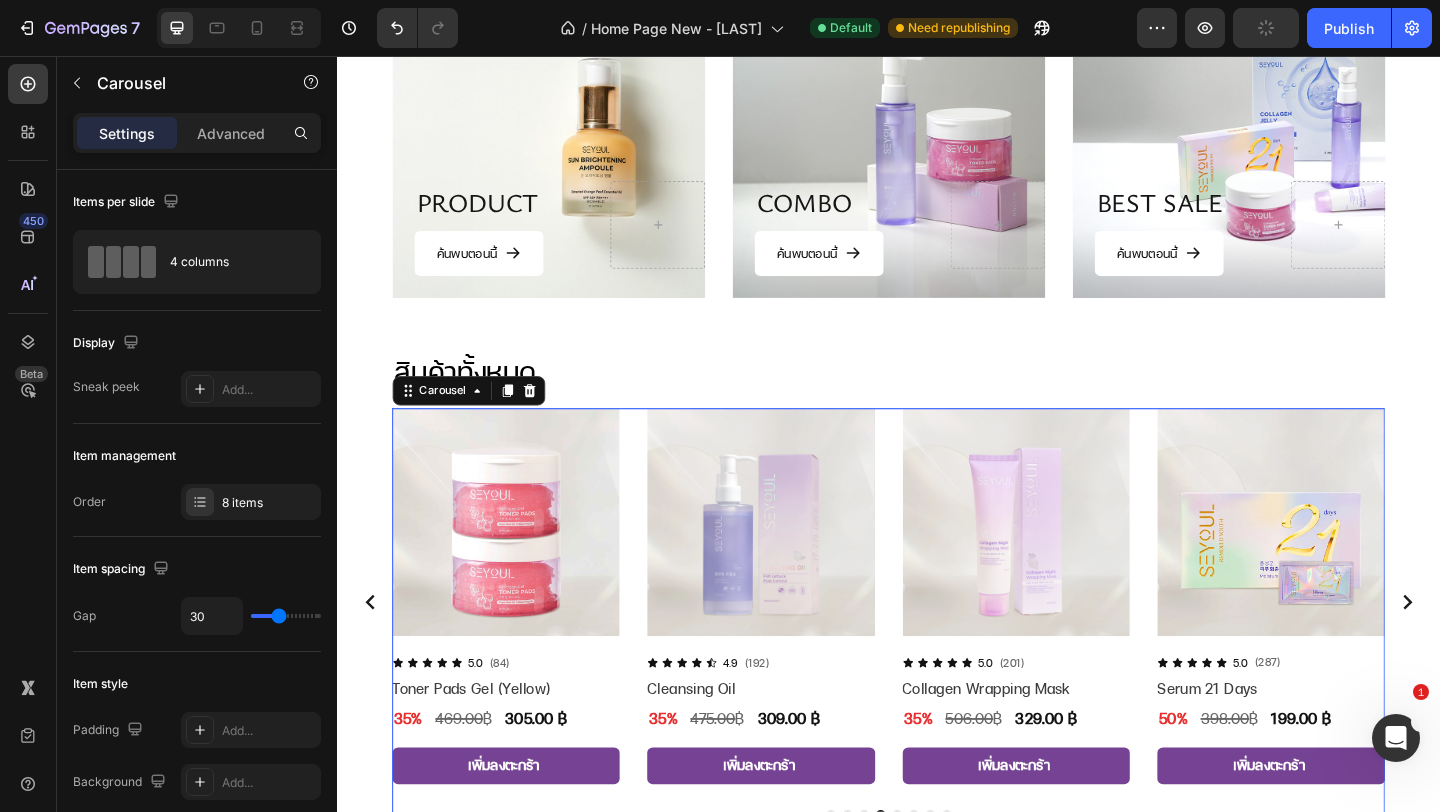 click 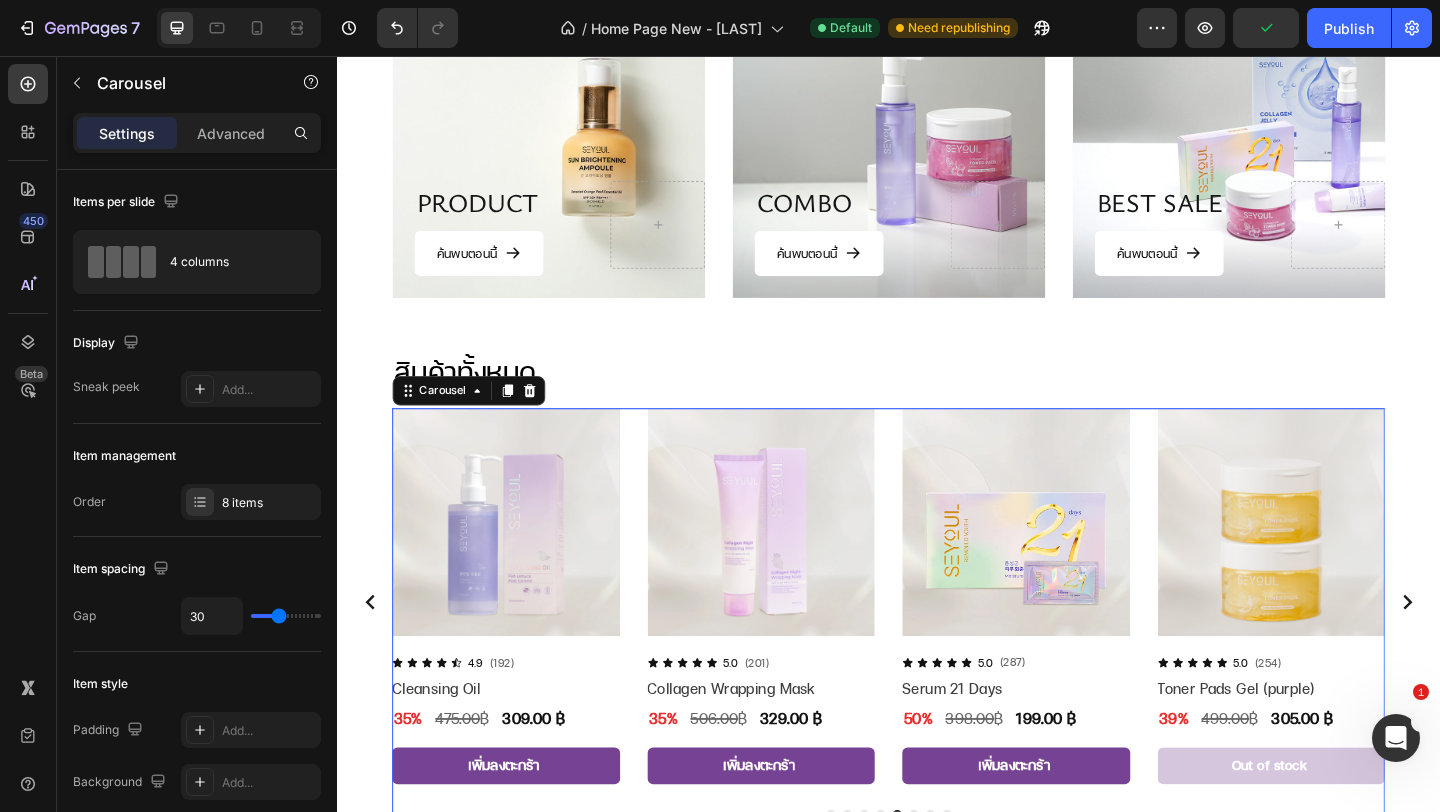 click 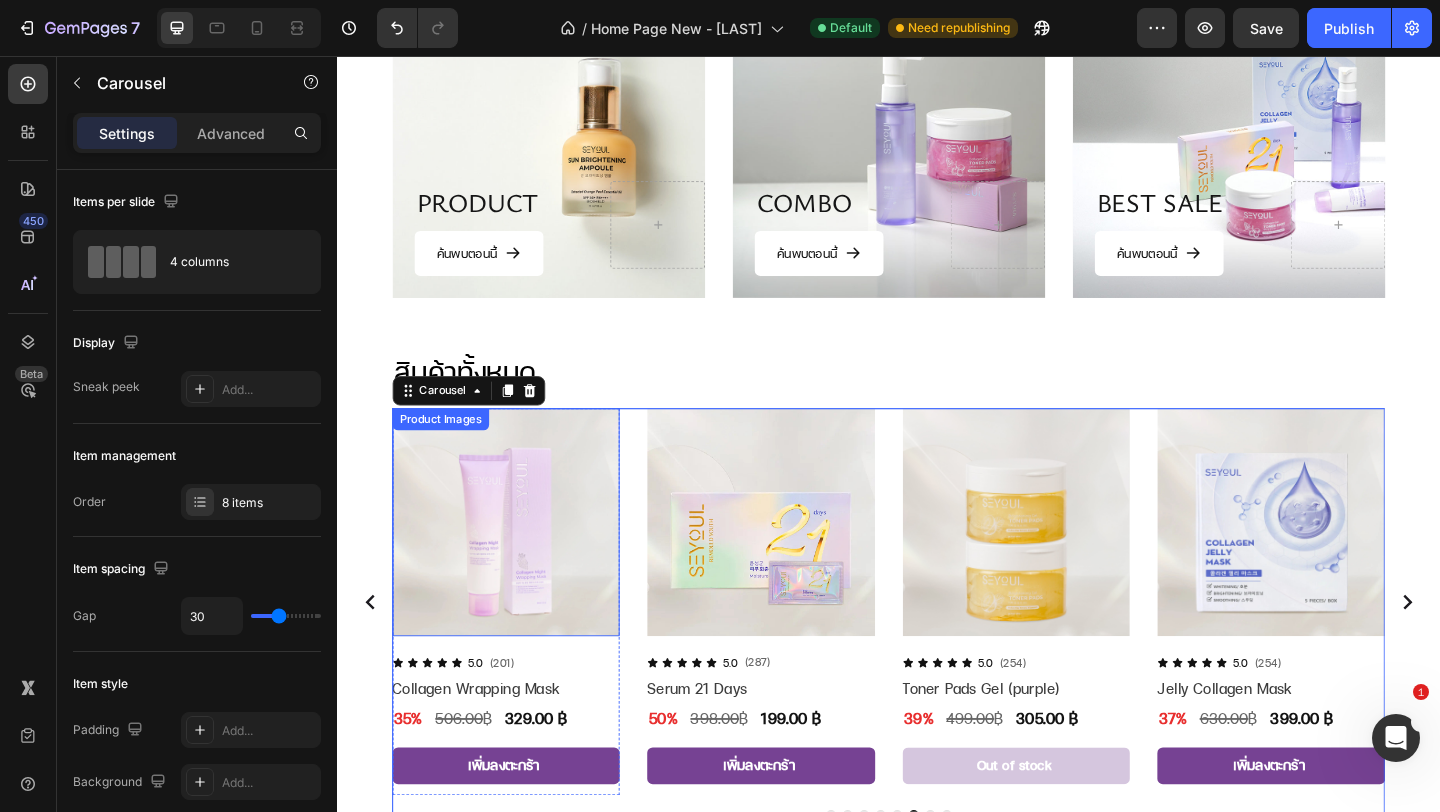 click at bounding box center [521, 563] 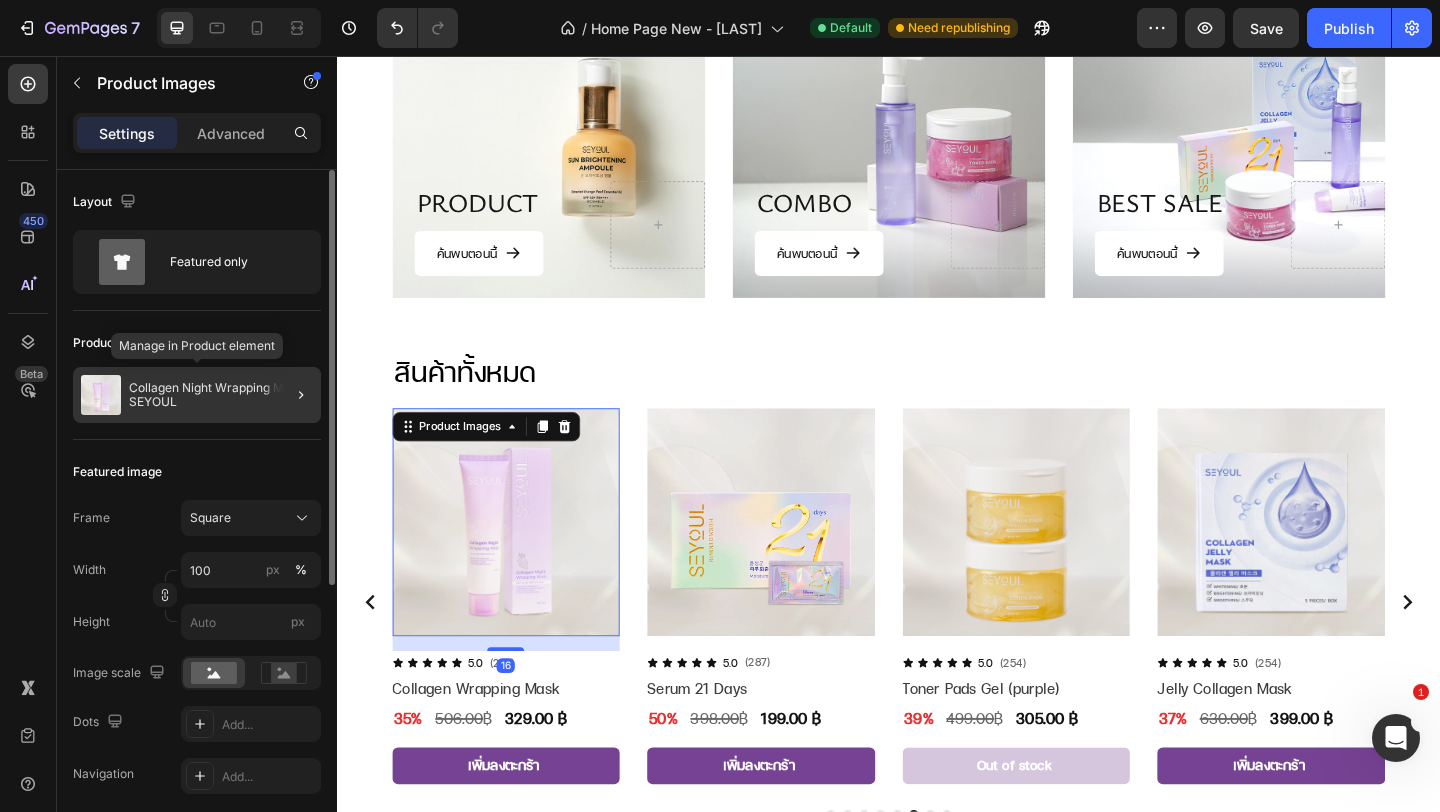 click on "Collagen Night Wrapping Mask SEYOUL" at bounding box center [221, 395] 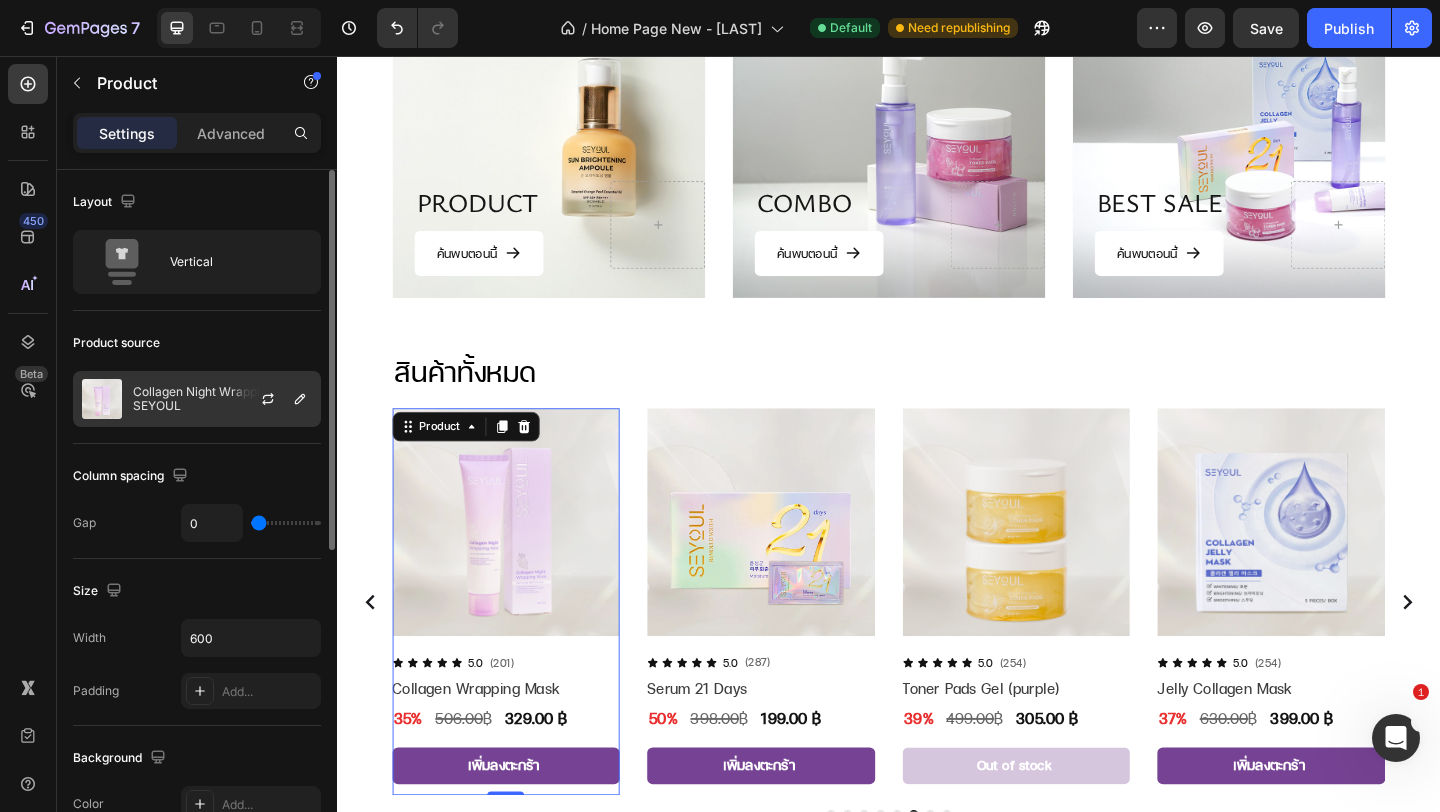 click on "Collagen Night Wrapping Mask SEYOUL" at bounding box center (222, 399) 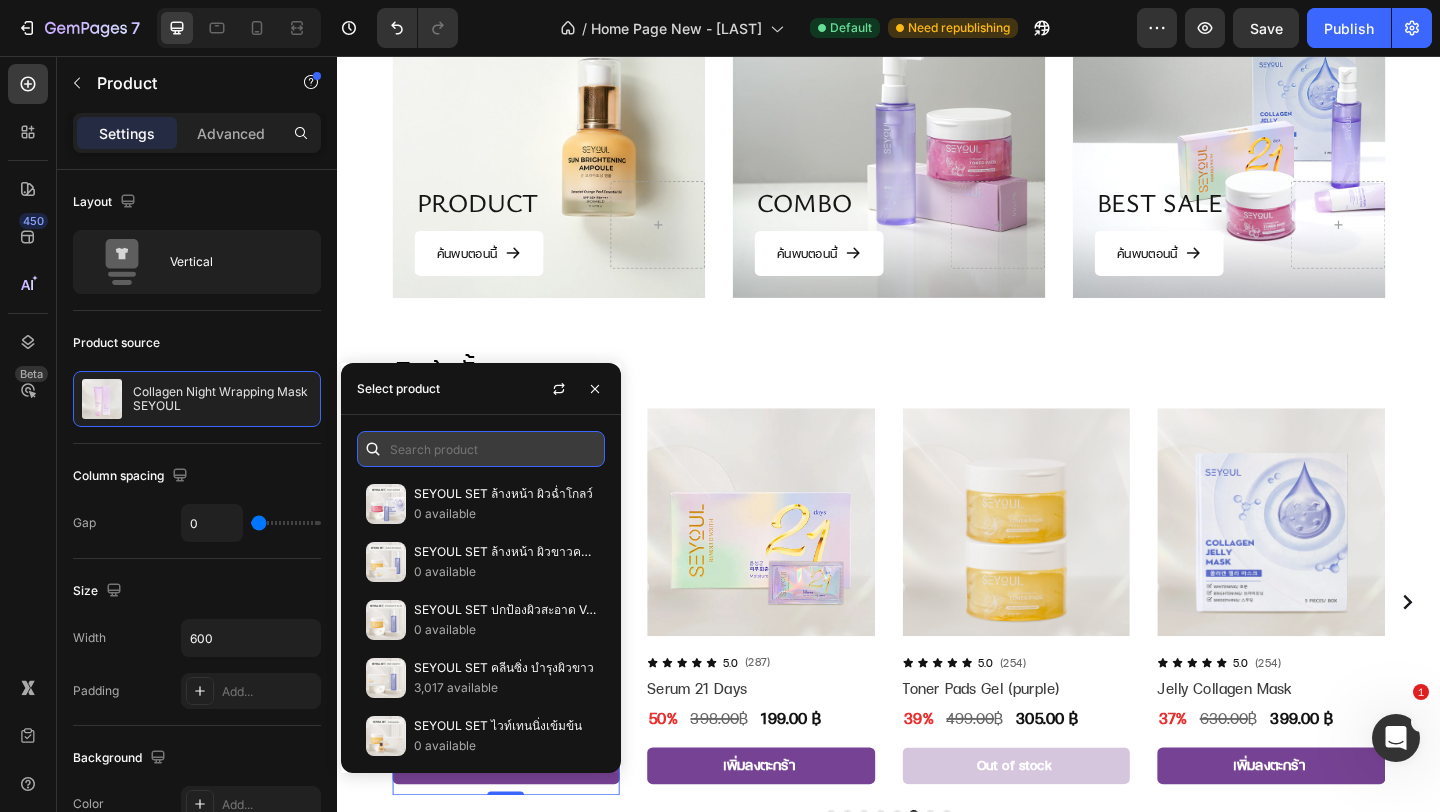 click at bounding box center [481, 449] 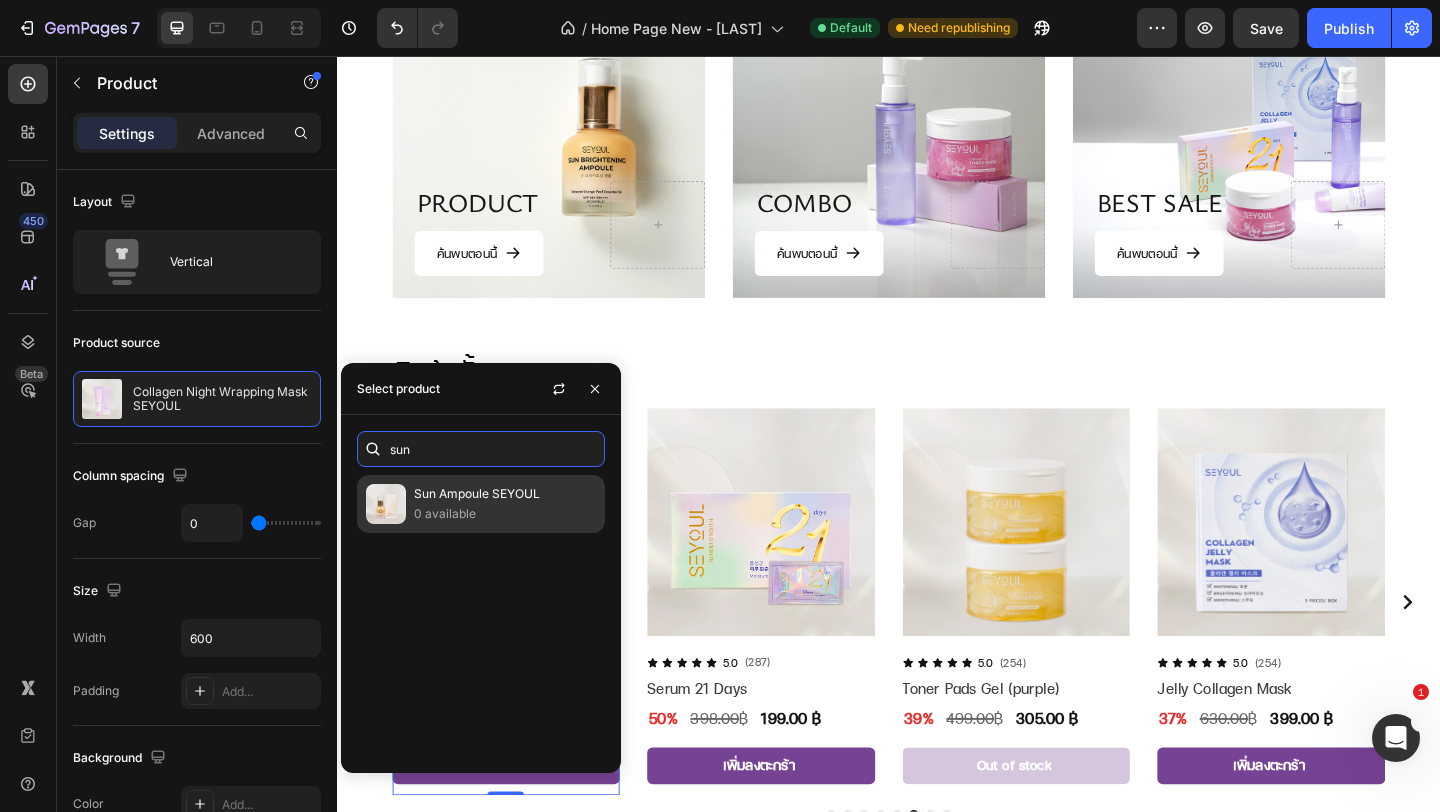 type on "sun" 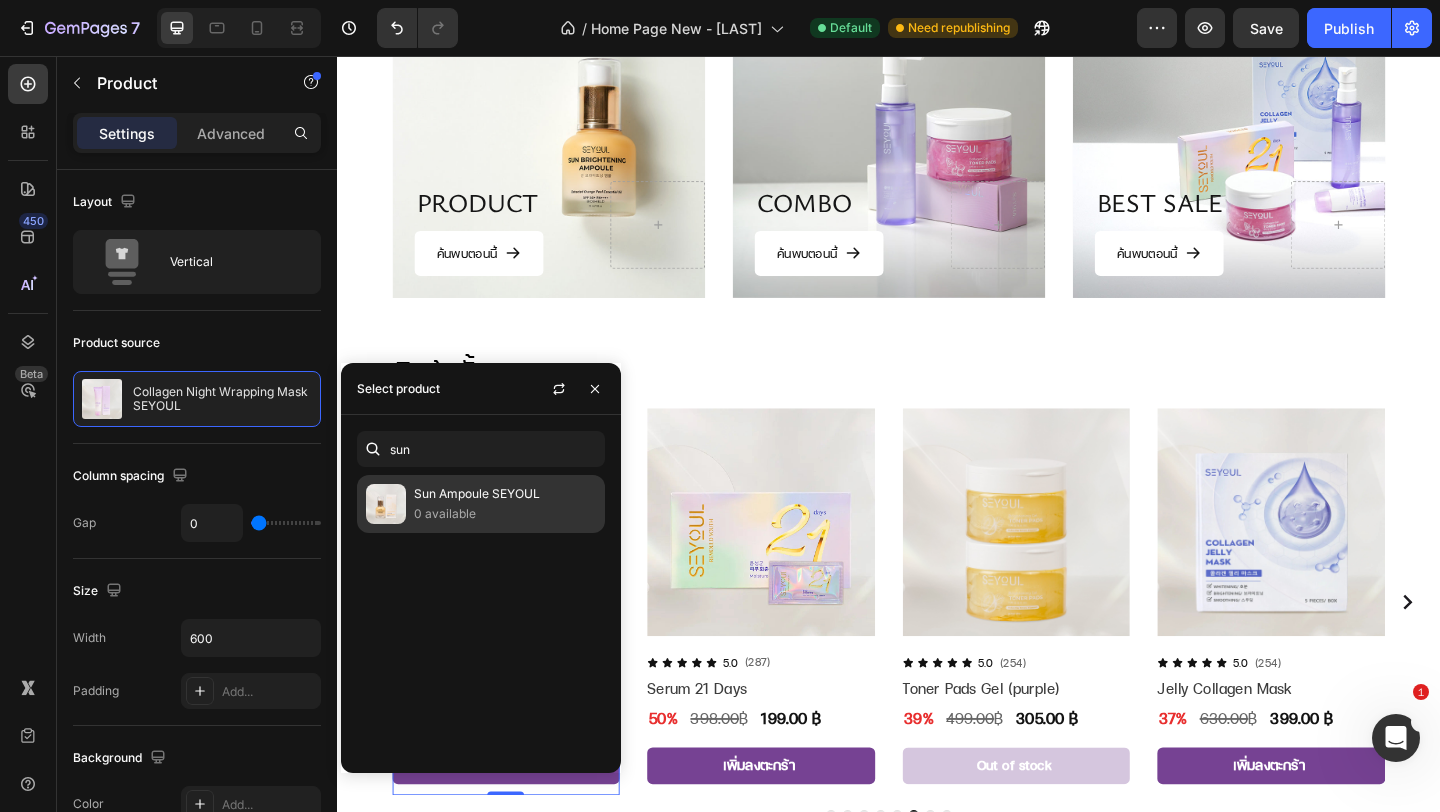 click on "Sun Ampoule SEYOUL" at bounding box center [505, 494] 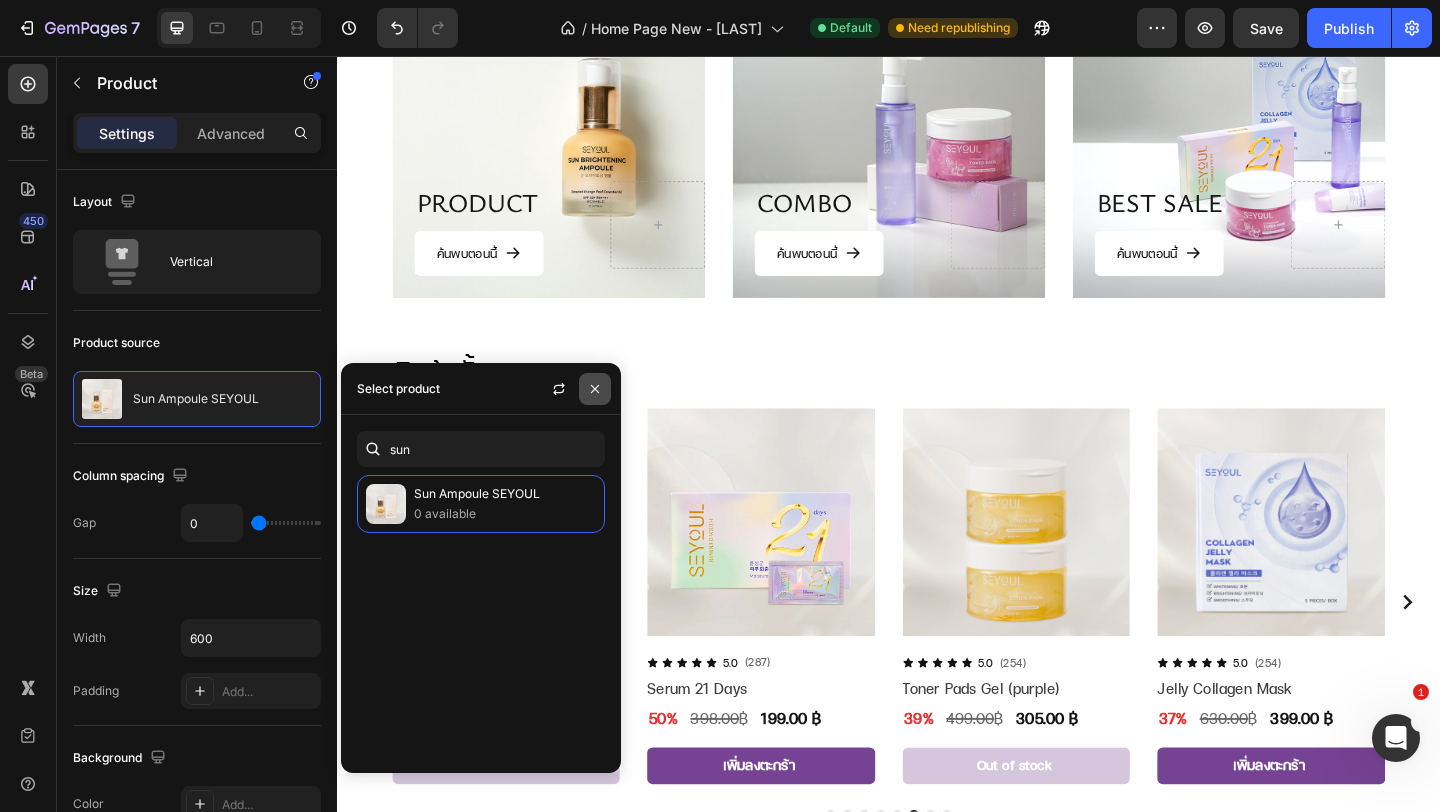 click 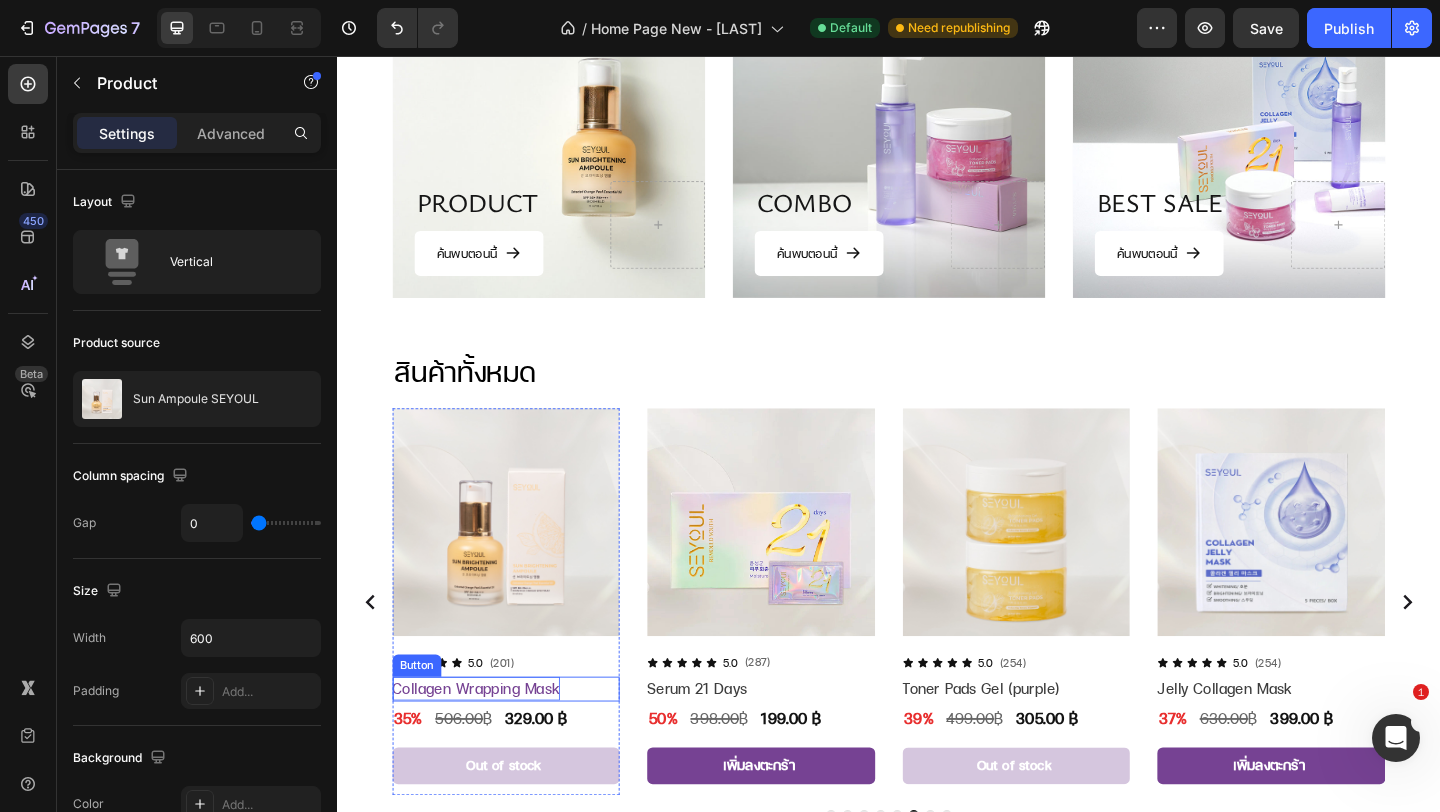 click on "Collagen Wrapping Mask" at bounding box center [488, 744] 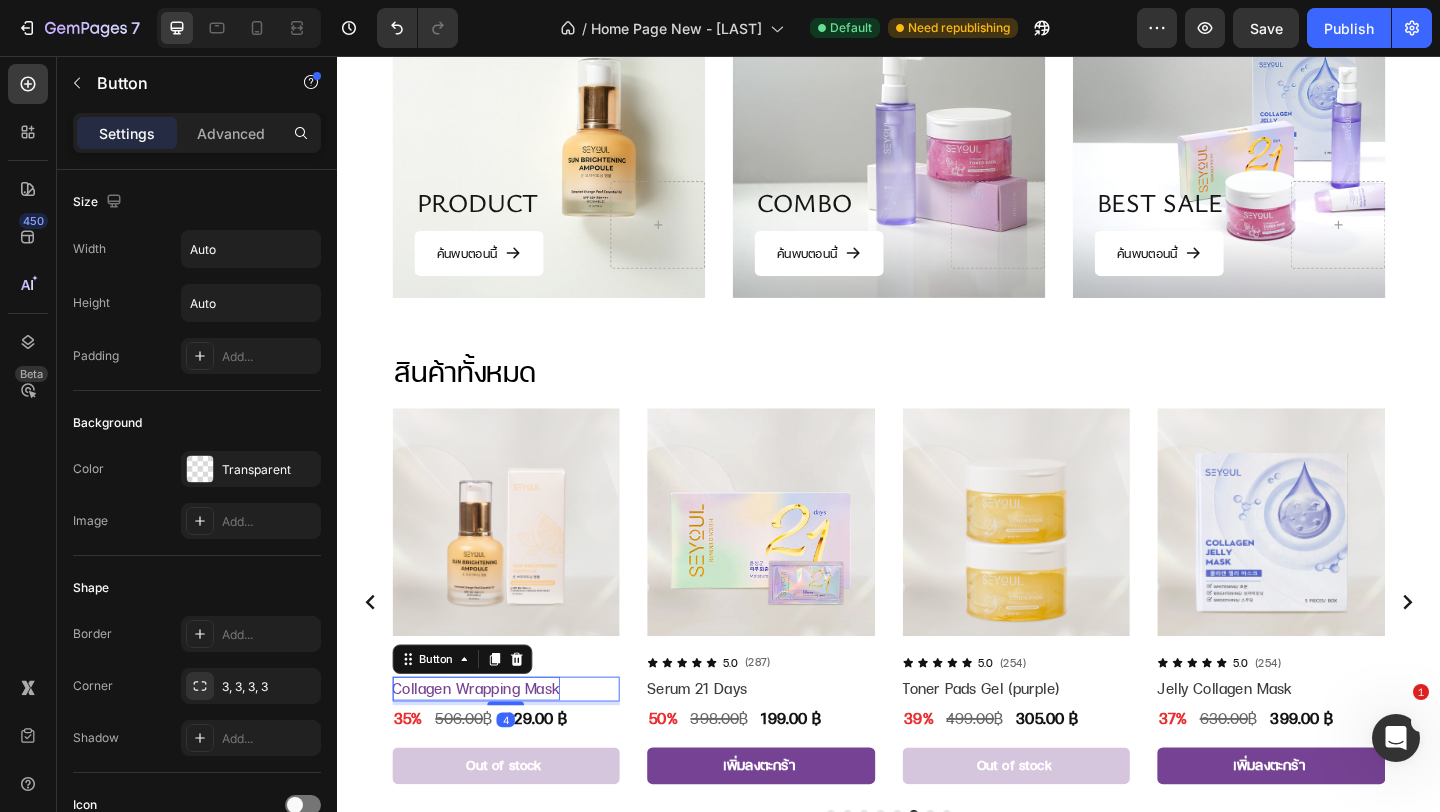 click on "Collagen Wrapping Mask" at bounding box center [488, 744] 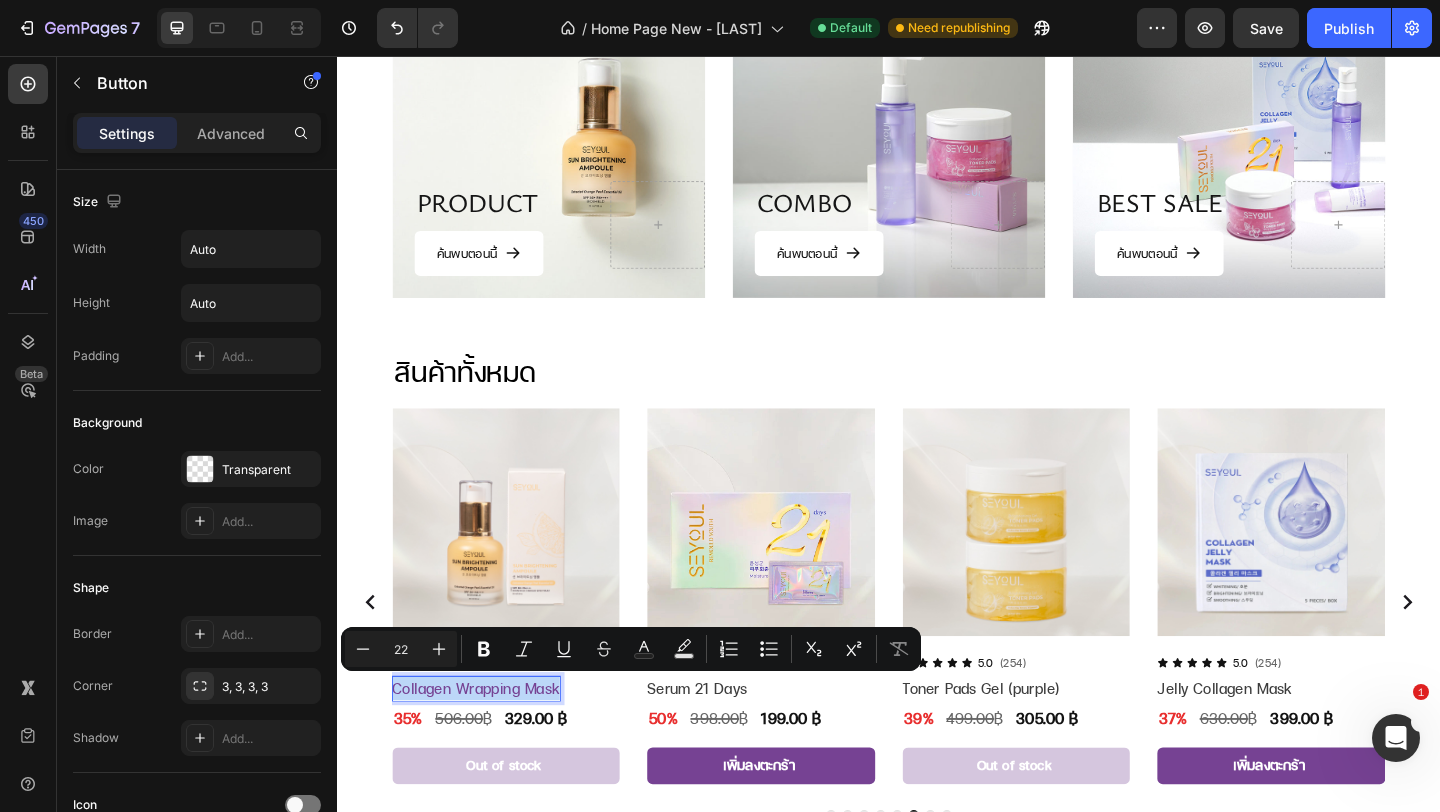 type 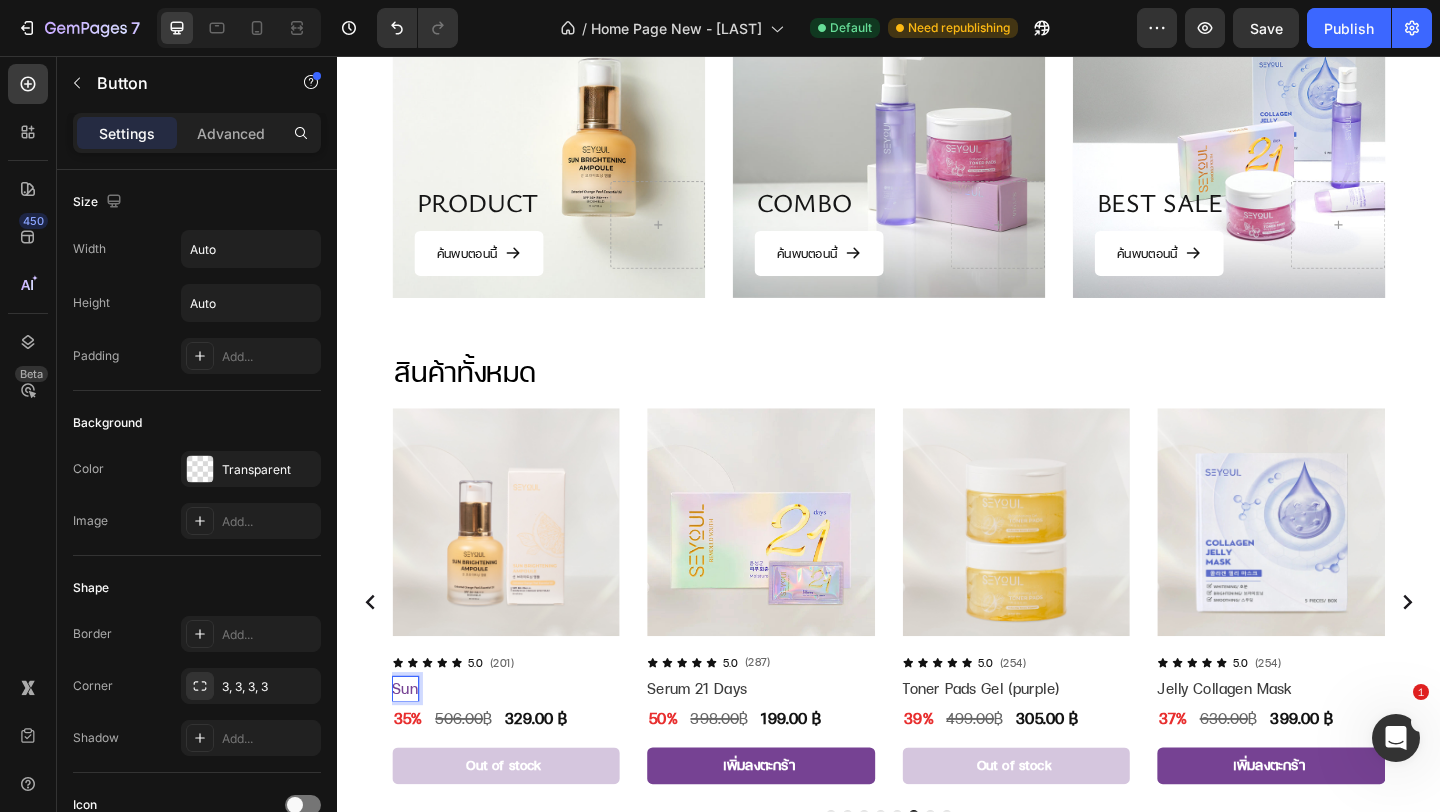scroll, scrollTop: 0, scrollLeft: 0, axis: both 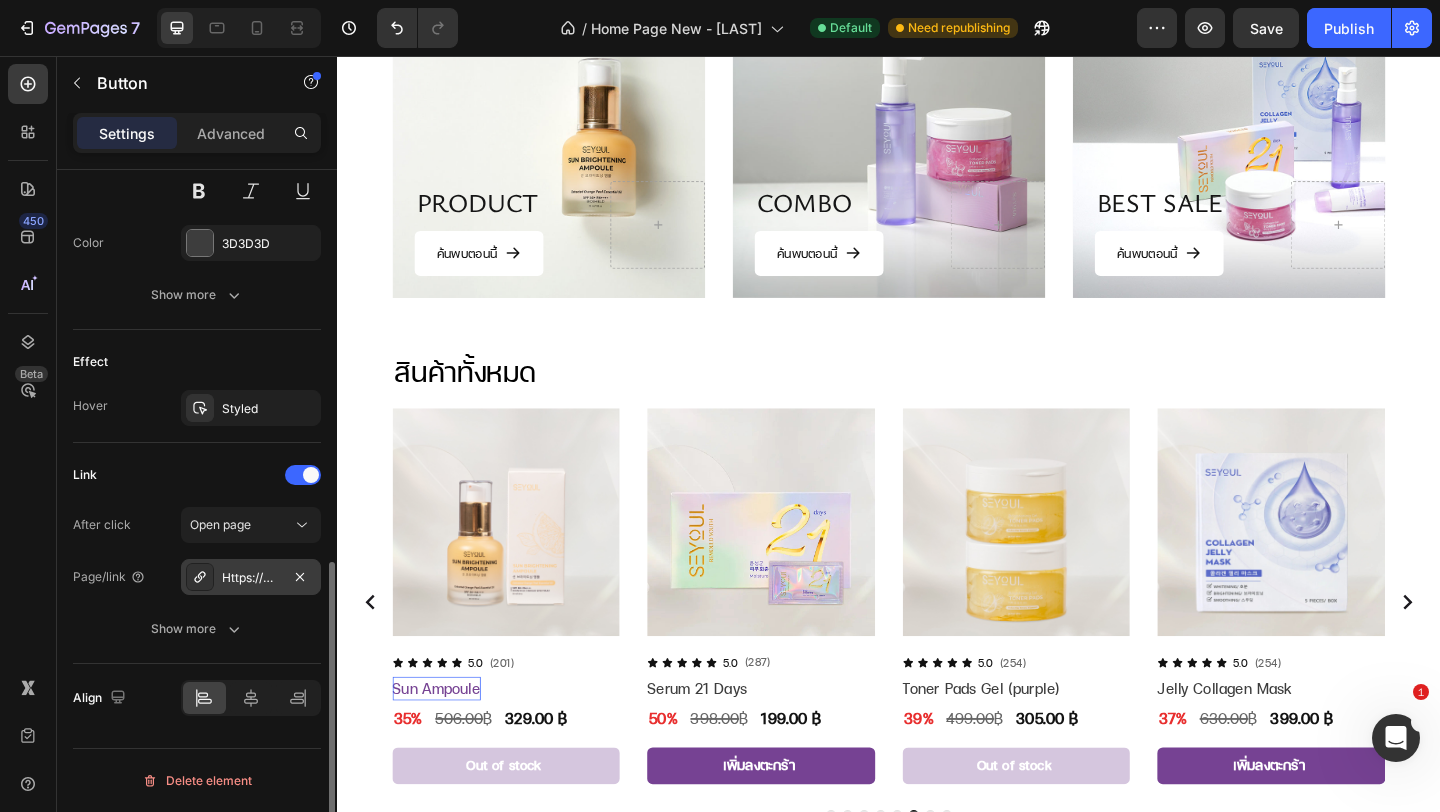 click on "Https://www.Seyoul.Asia/collagen-wrapping-mask-seyoul" at bounding box center (251, 578) 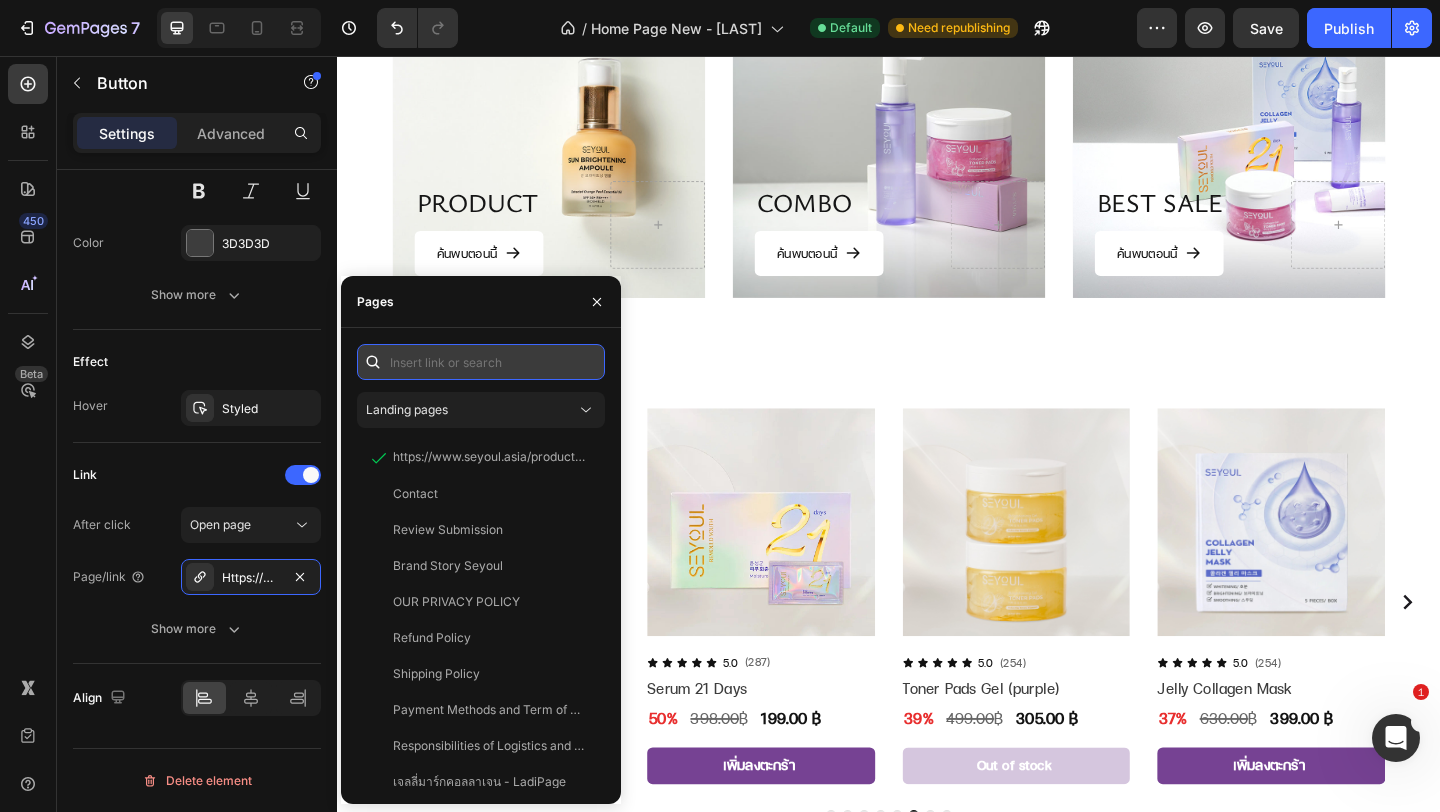 click at bounding box center [481, 362] 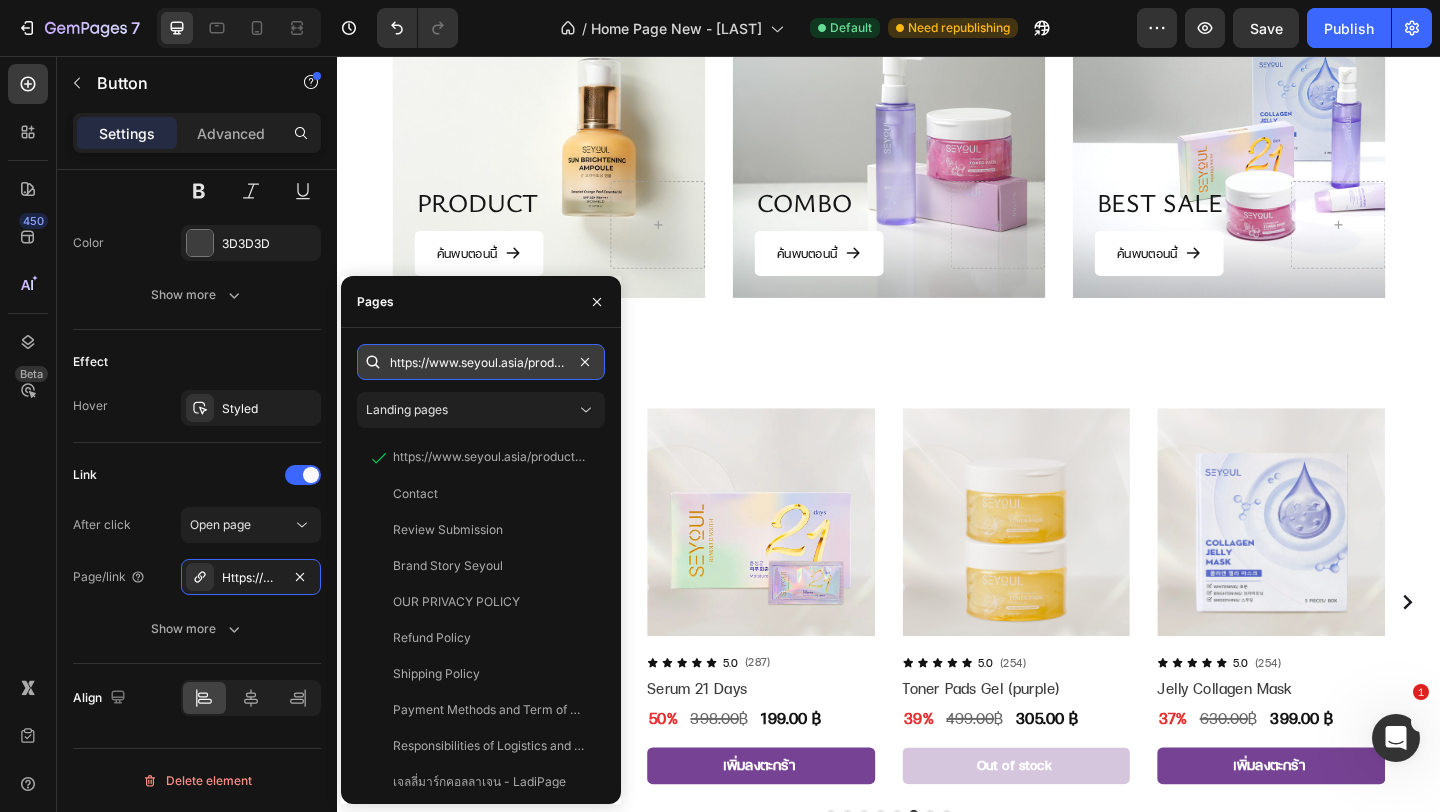 scroll, scrollTop: 0, scrollLeft: 137, axis: horizontal 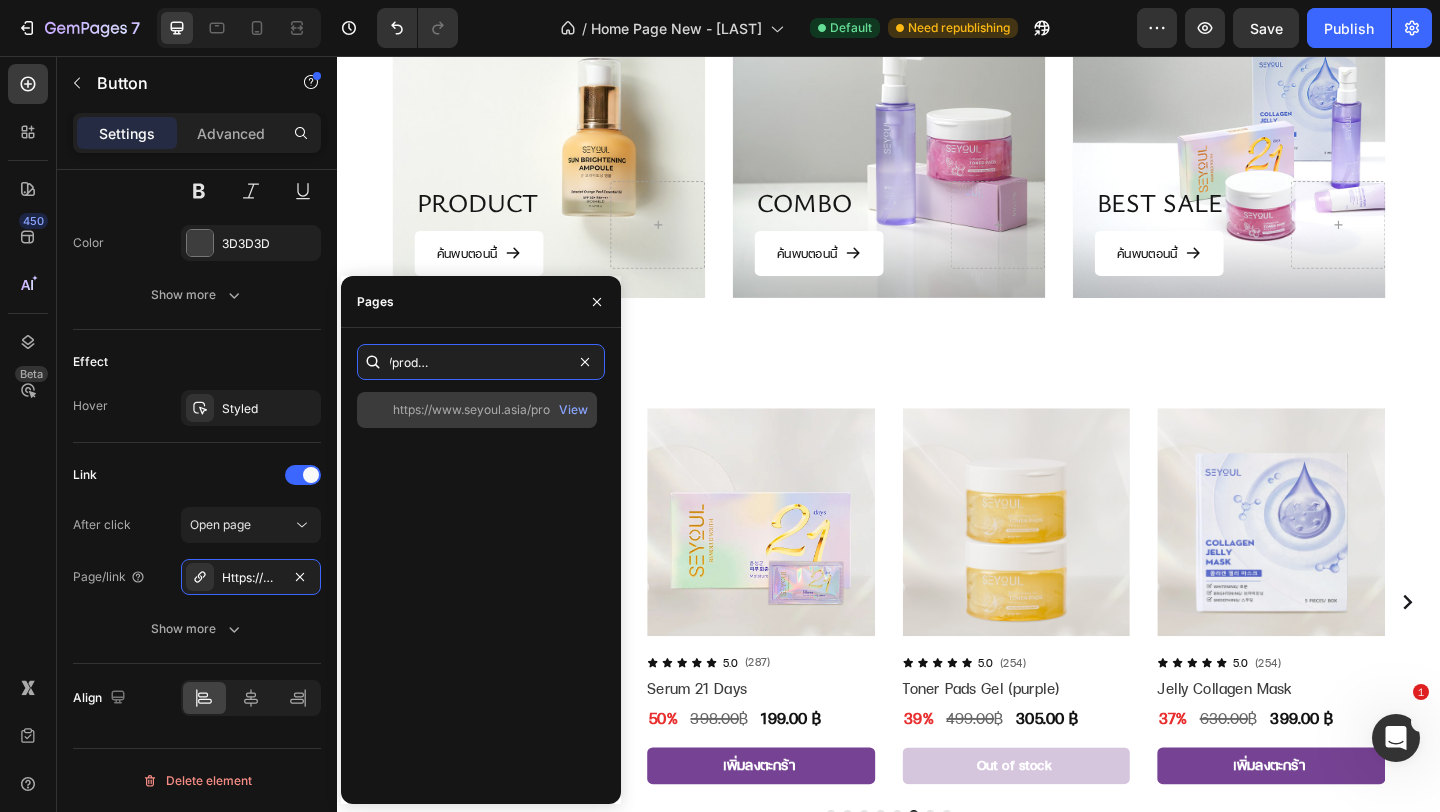 type on "https://www.seyoul.asia/products/sun-ampoule-seyoul" 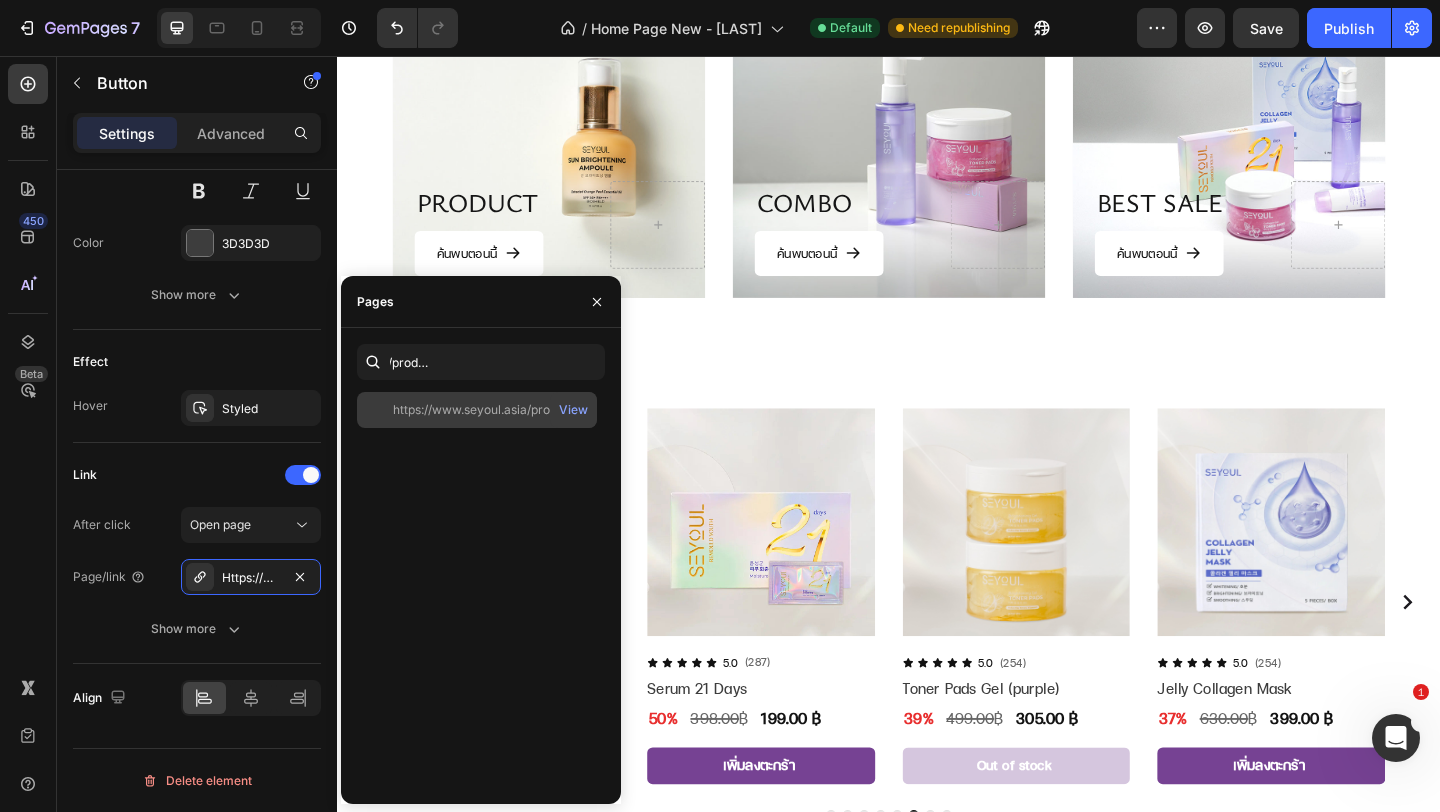 click on "https://www.seyoul.asia/products/sun-ampoule-seyoul" 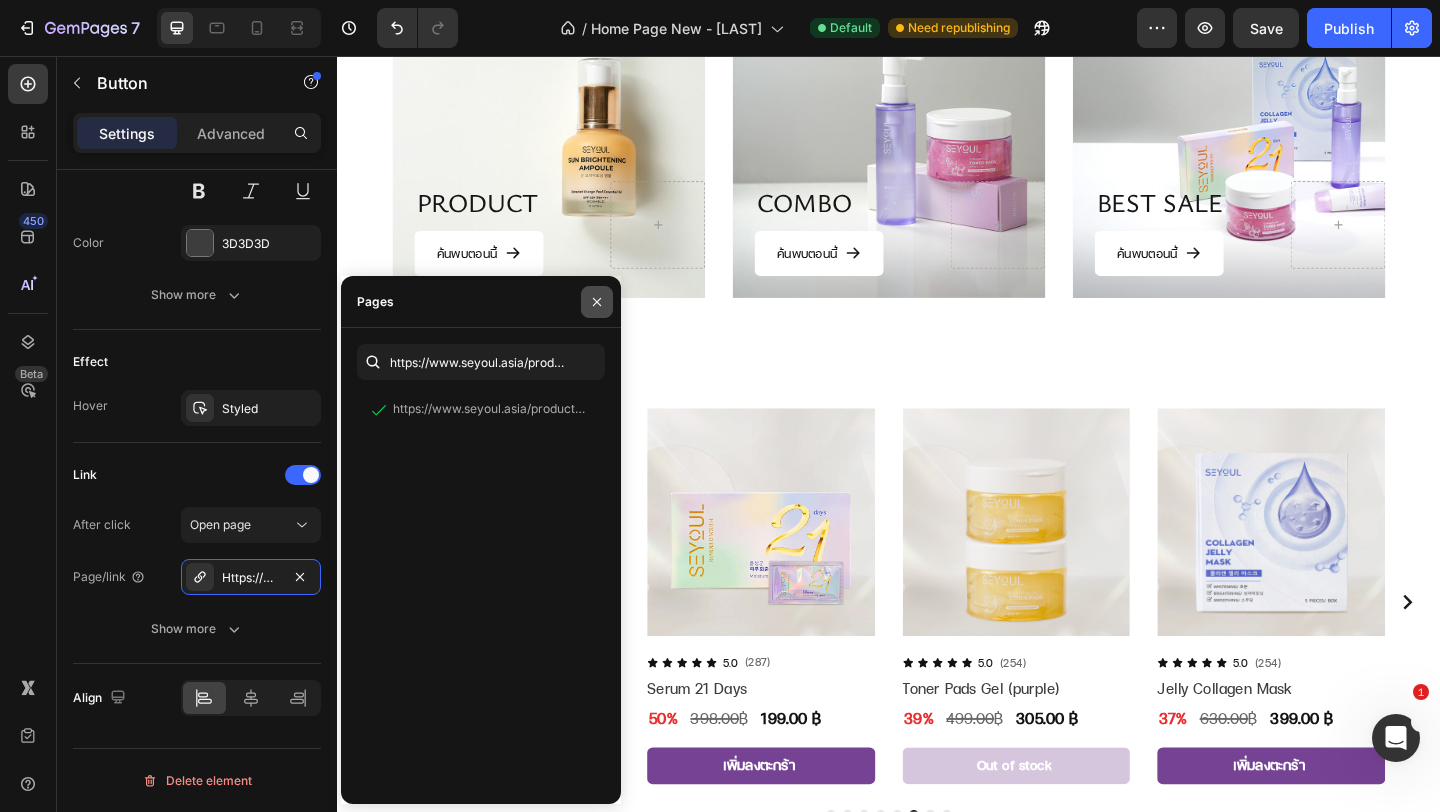 click 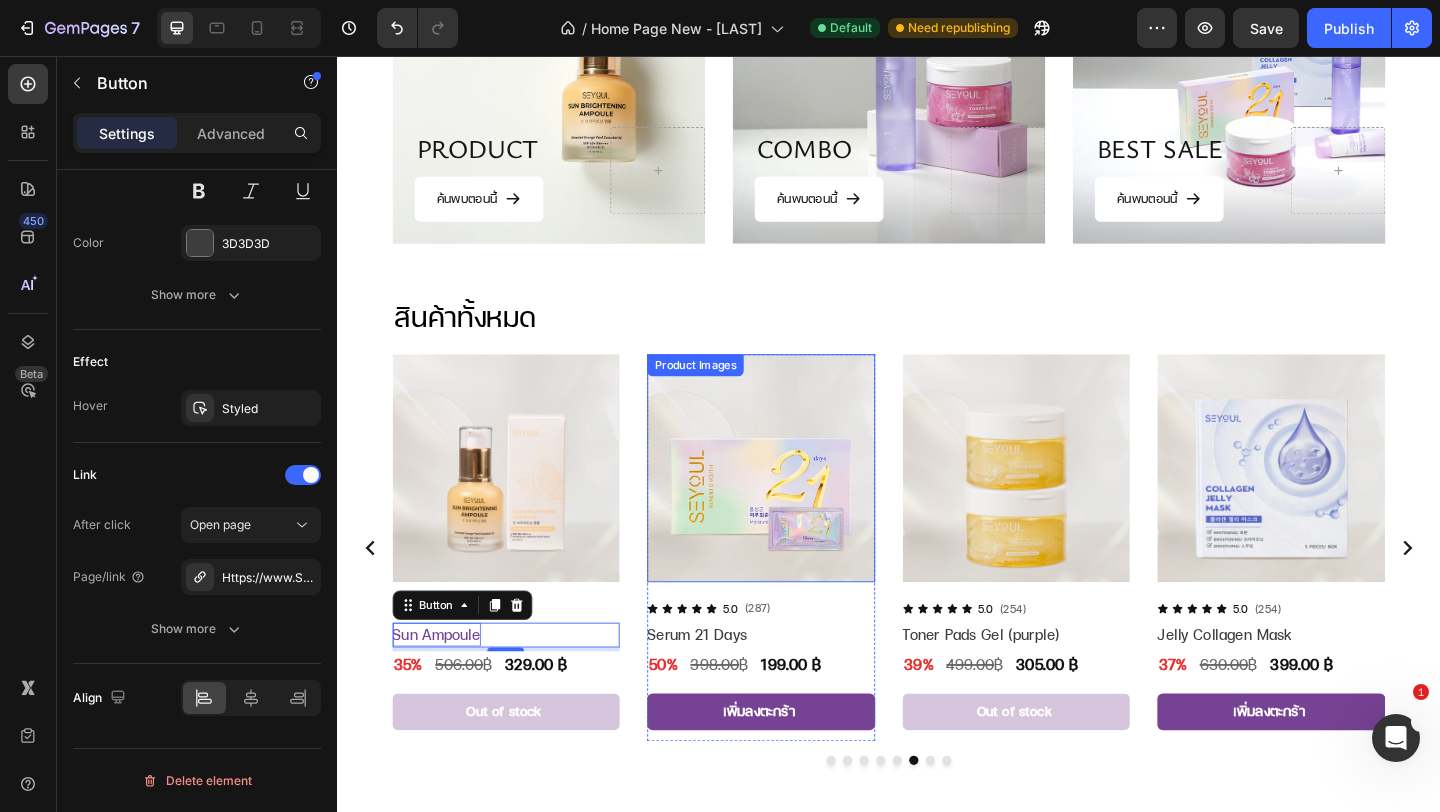 scroll, scrollTop: 689, scrollLeft: 0, axis: vertical 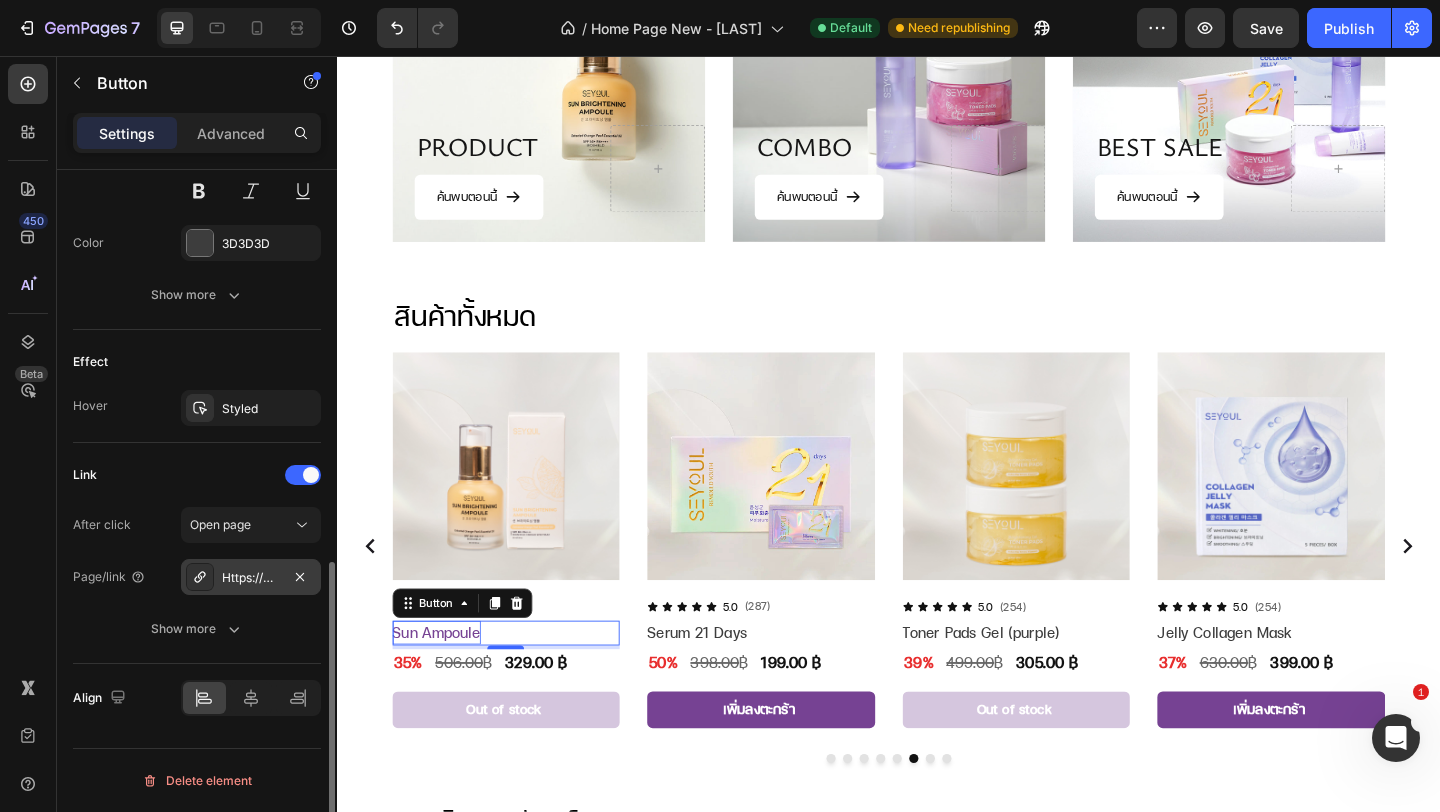 click on "Https://www.Seyoul.Asia/sun-ampoule-seyoul" at bounding box center (251, 578) 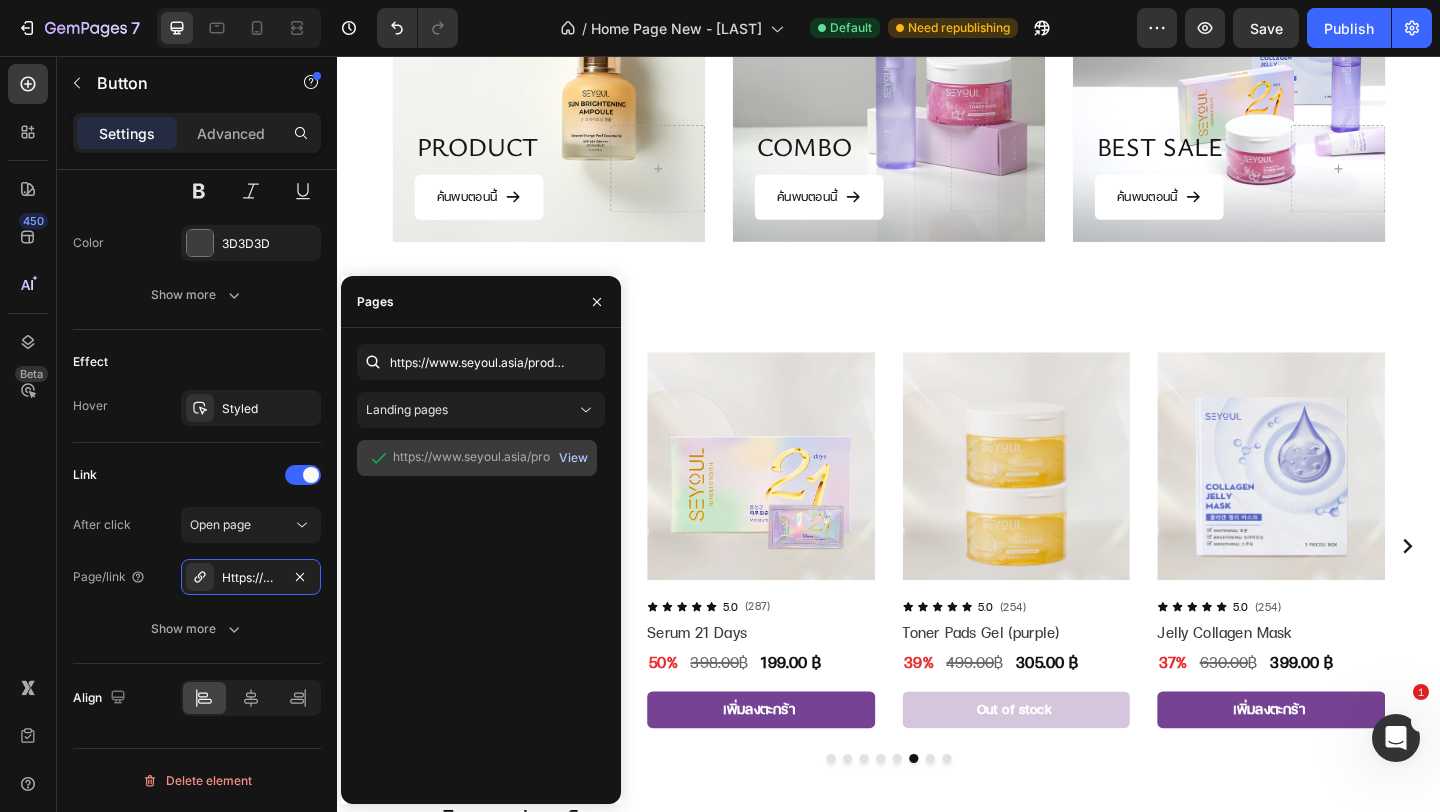 click on "View" at bounding box center (573, 458) 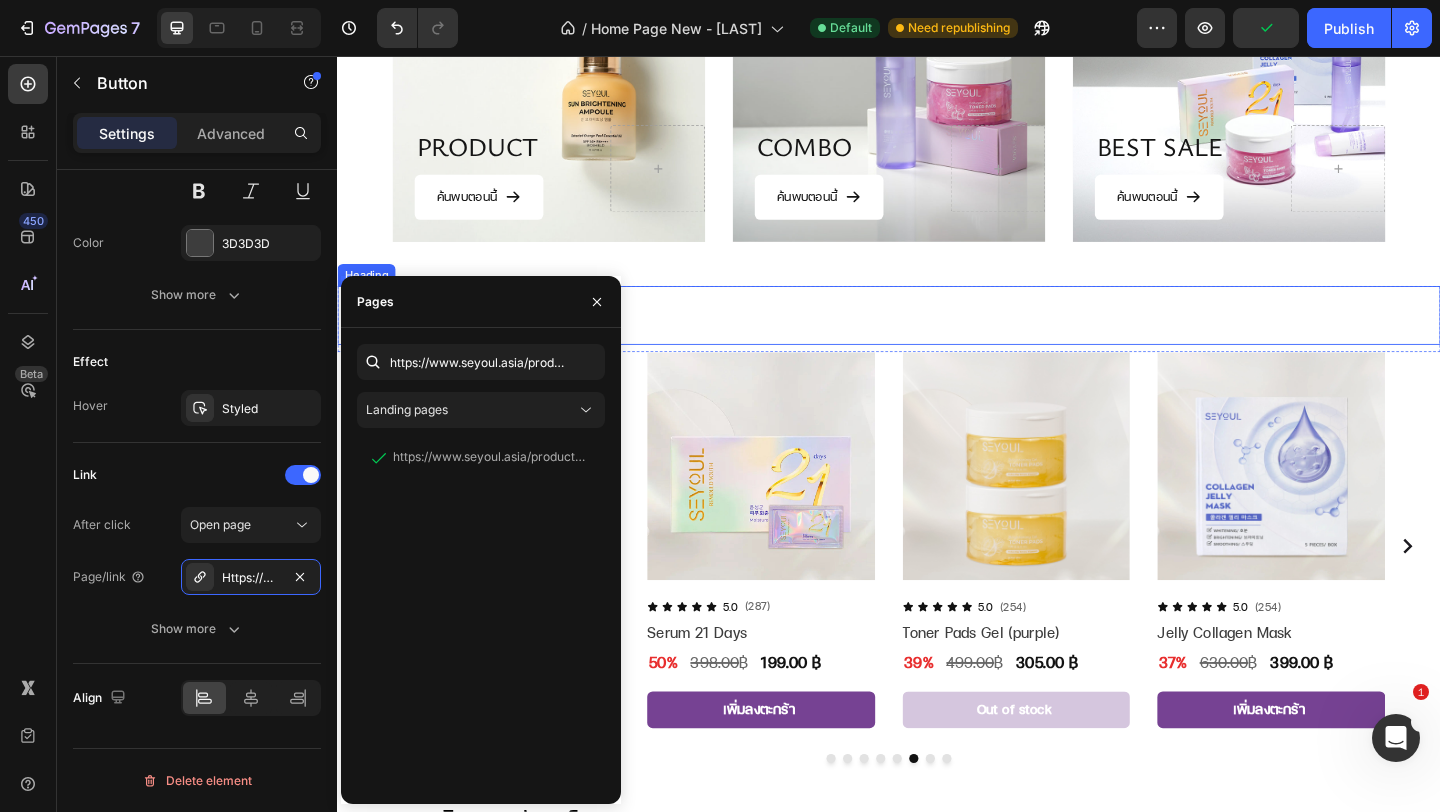 click on "สินค้าทั้งหมด" at bounding box center (937, 338) 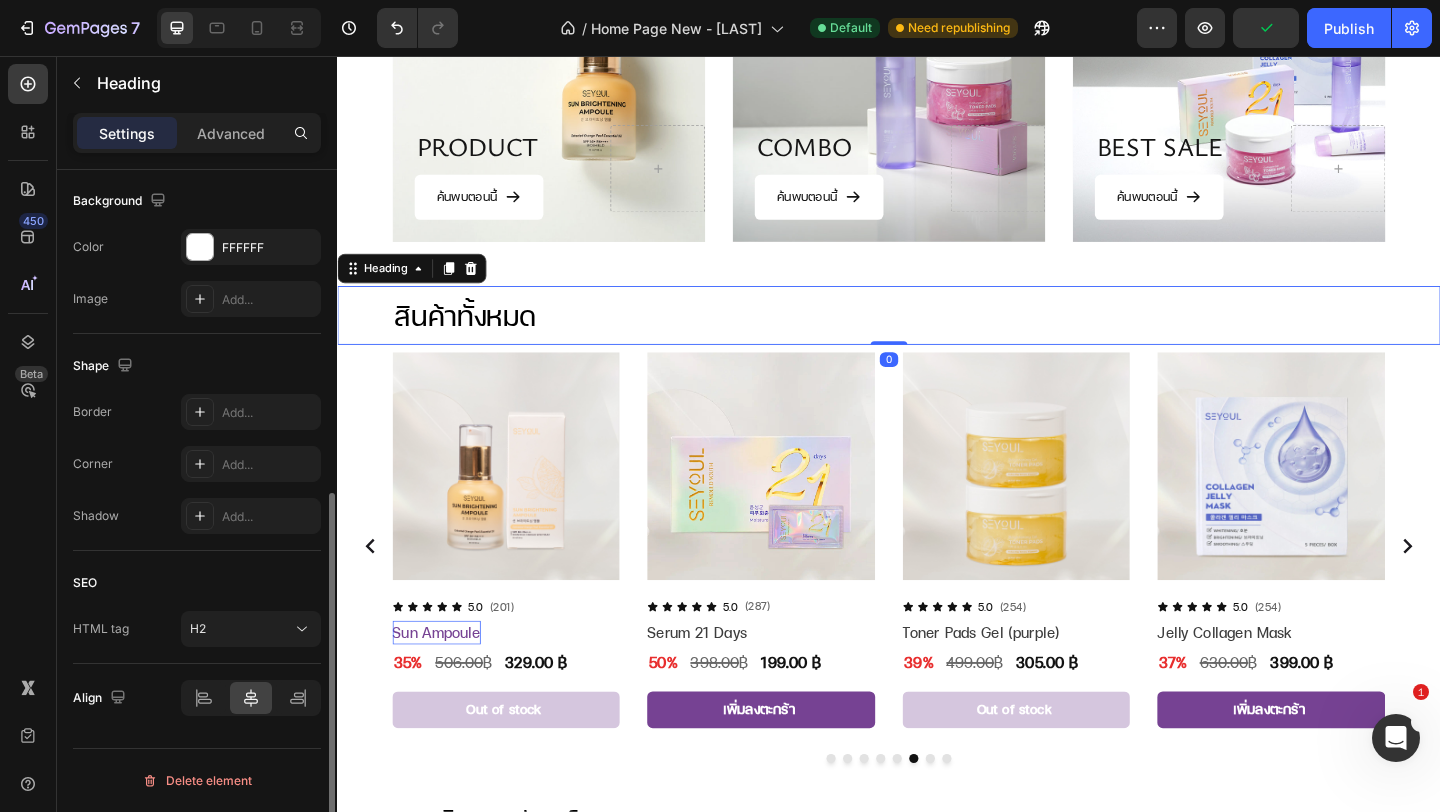 scroll, scrollTop: 0, scrollLeft: 0, axis: both 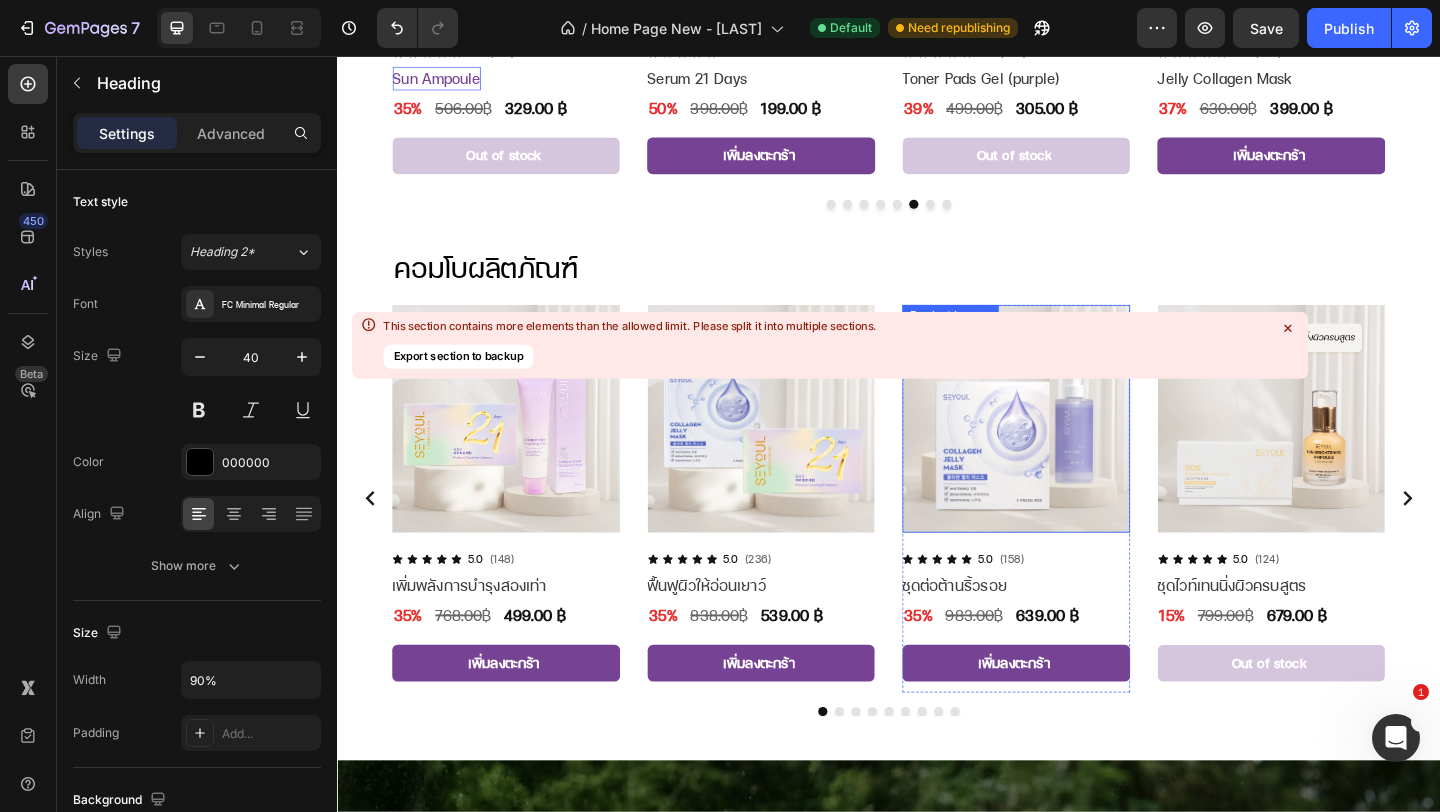 click 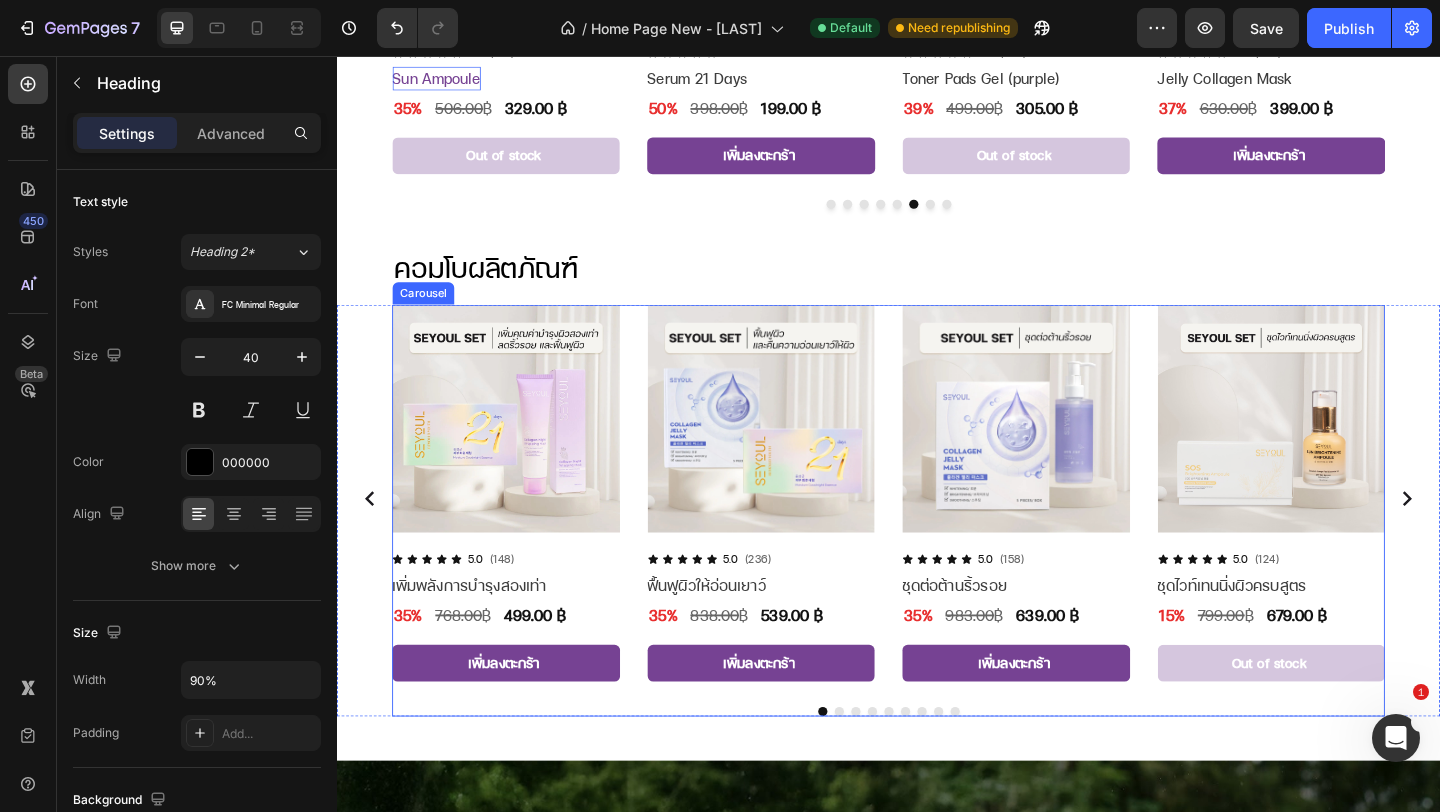 click 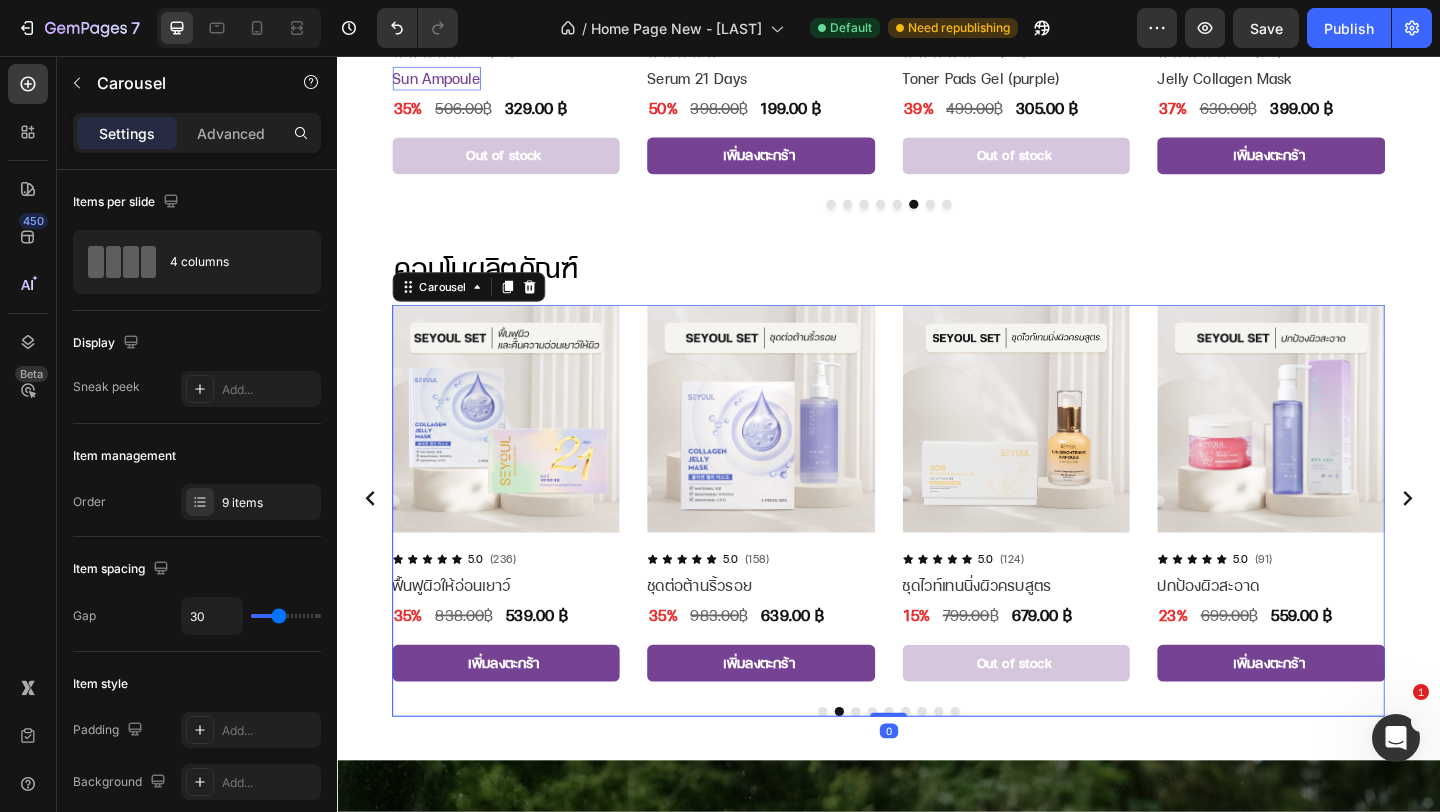 click 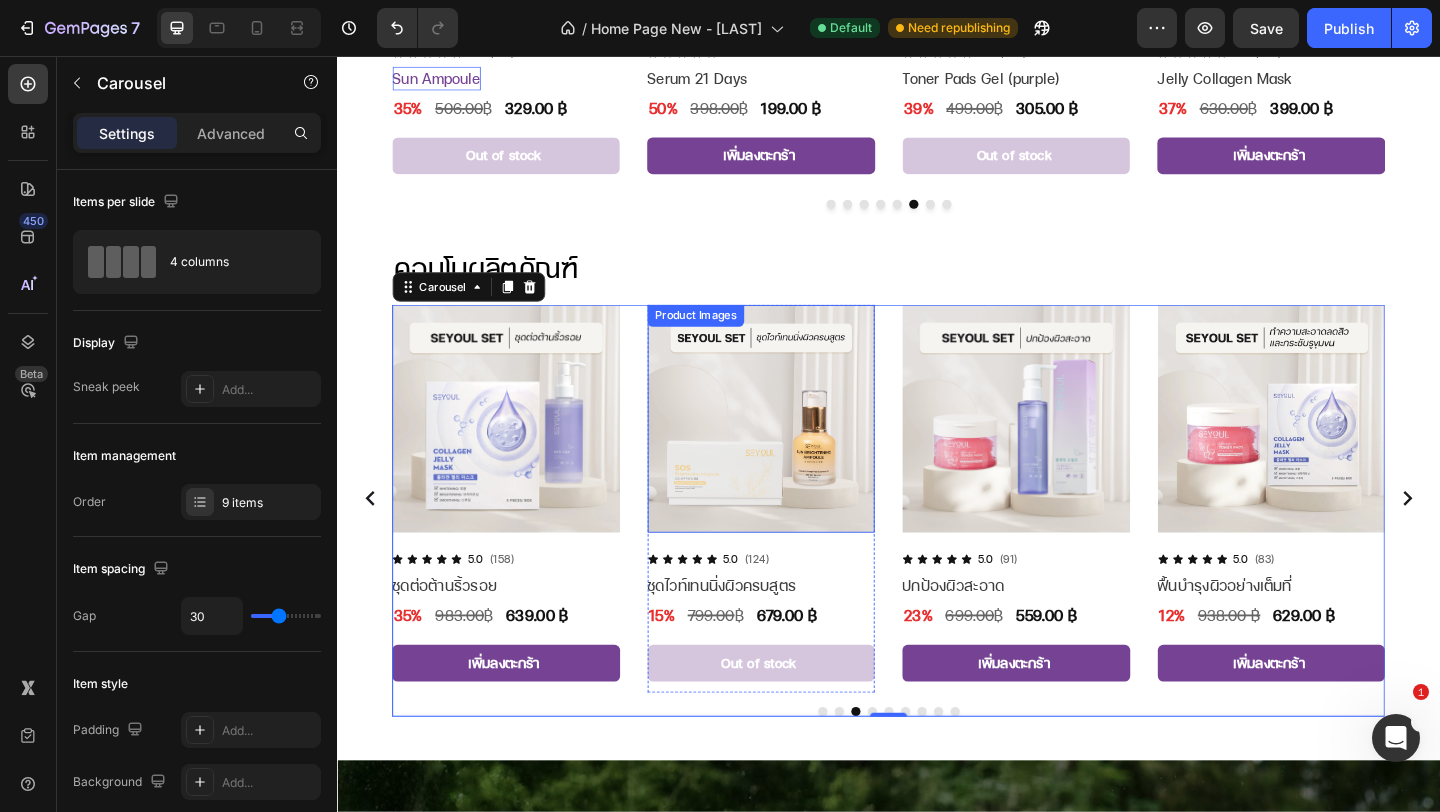 click at bounding box center (798, 450) 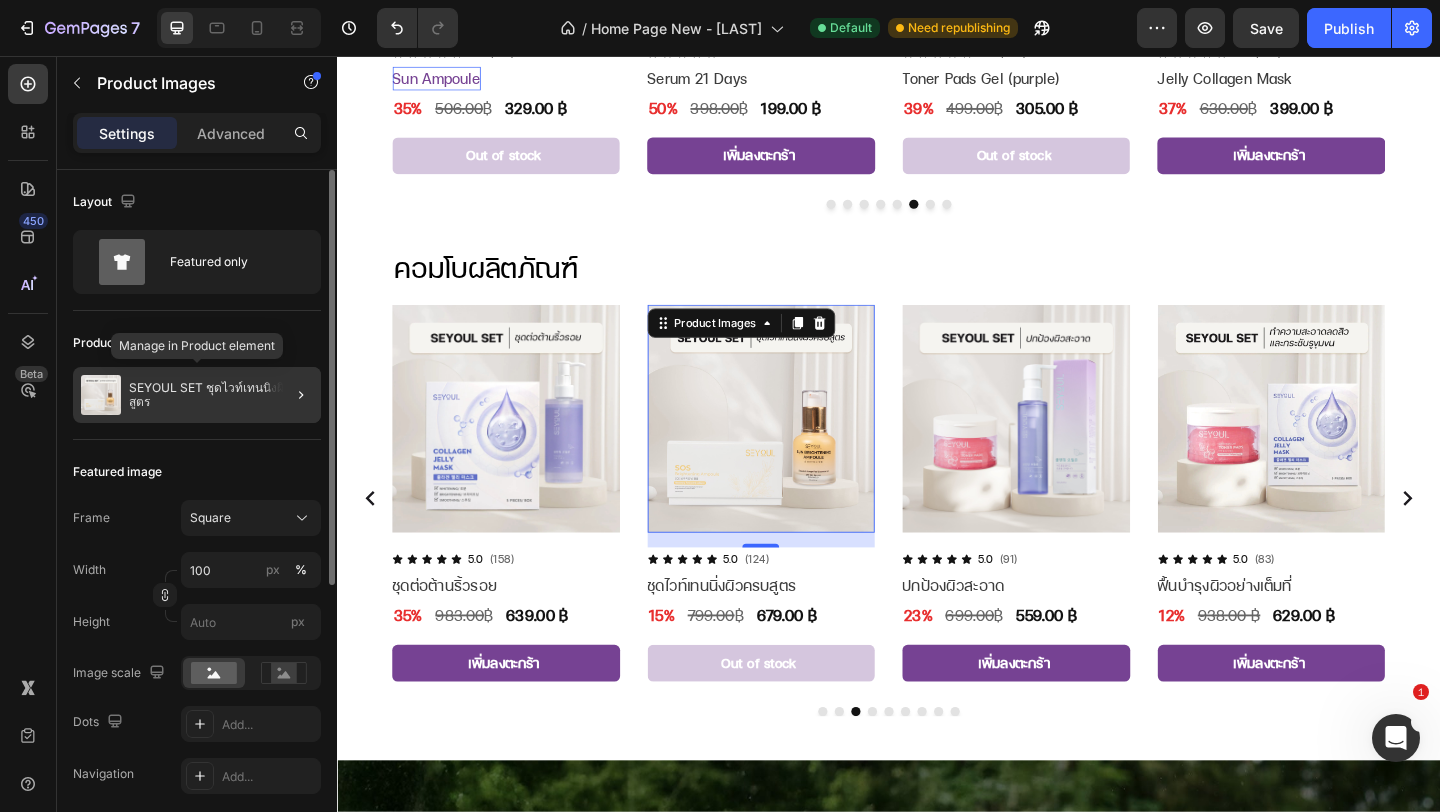 click on "SEYOUL SET ชุดไวท์เทนนิ่งผิวครบสูตร" at bounding box center [221, 395] 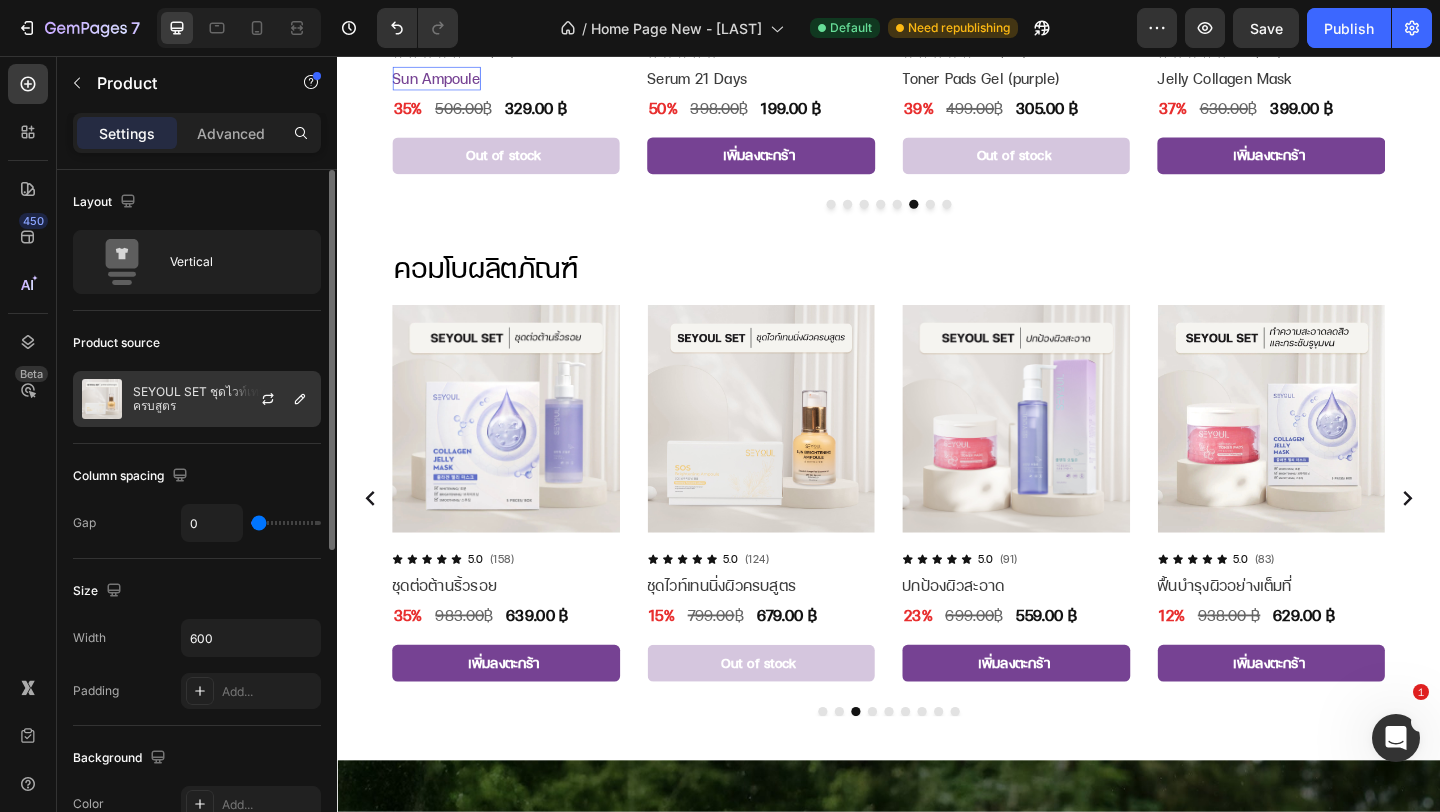 click on "SEYOUL SET ชุดไวท์เทนนิ่งผิวครบสูตร" at bounding box center (222, 399) 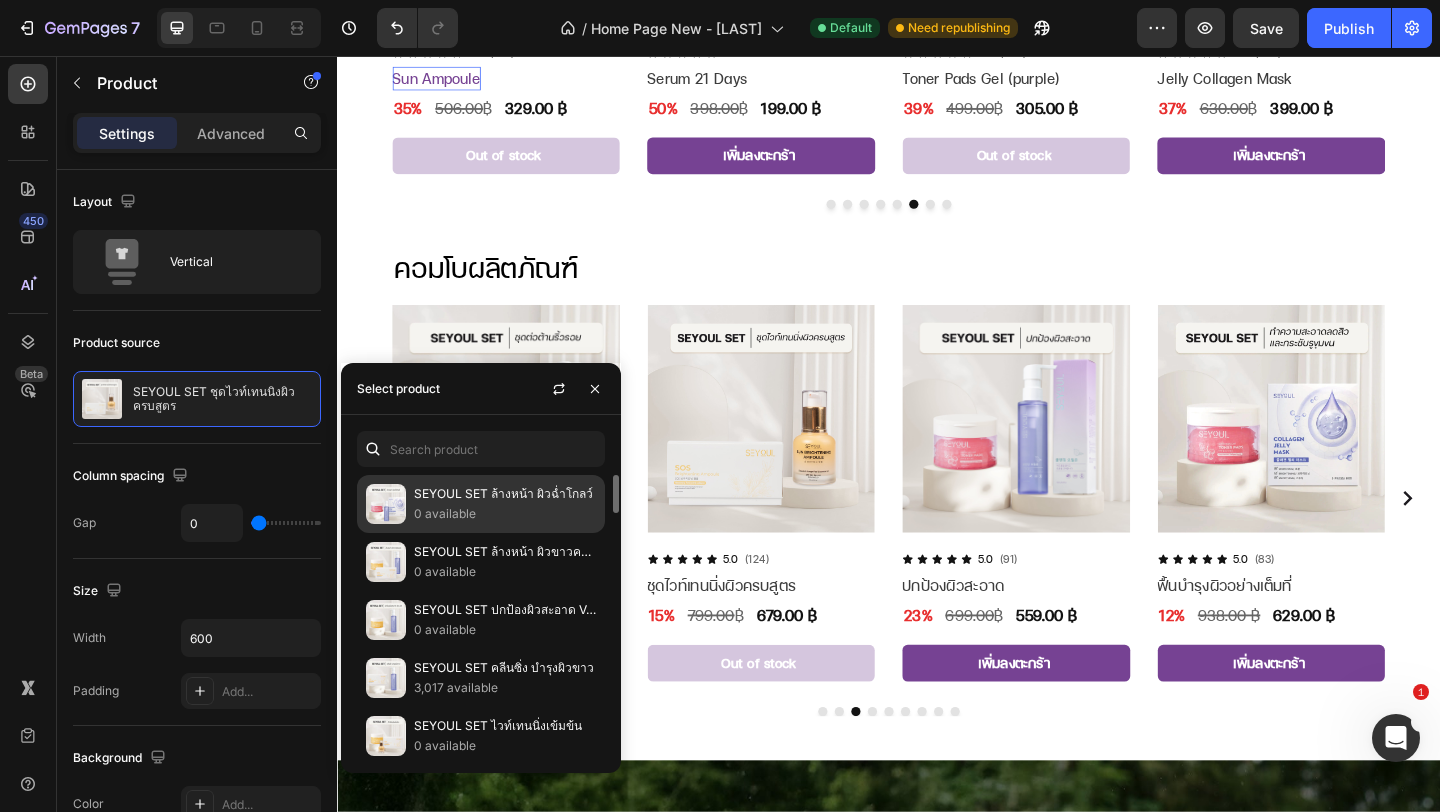 click on "0 available" at bounding box center [505, 514] 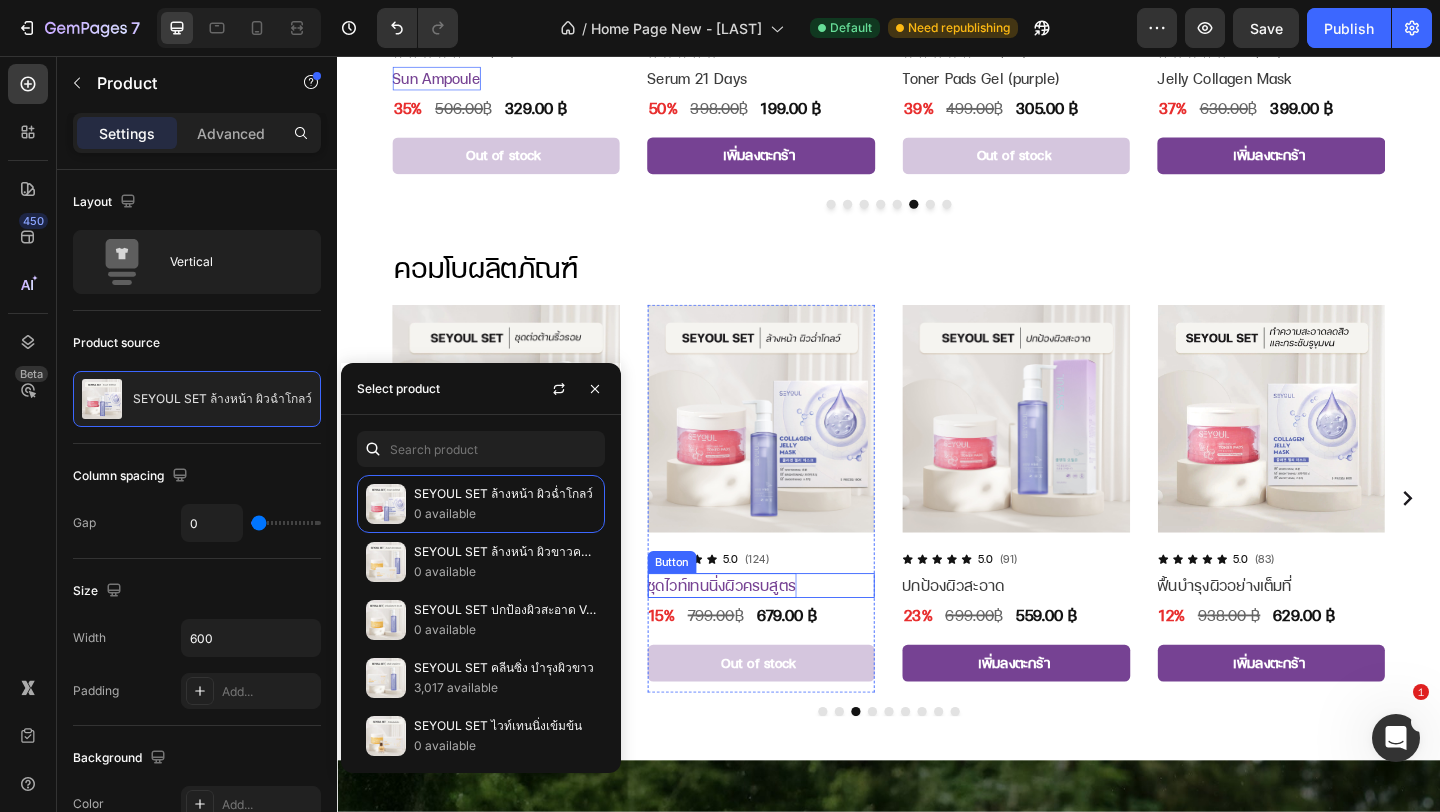 click on "ชุดไวท์เทนนิ่งผิวครบสูตร" at bounding box center [756, 631] 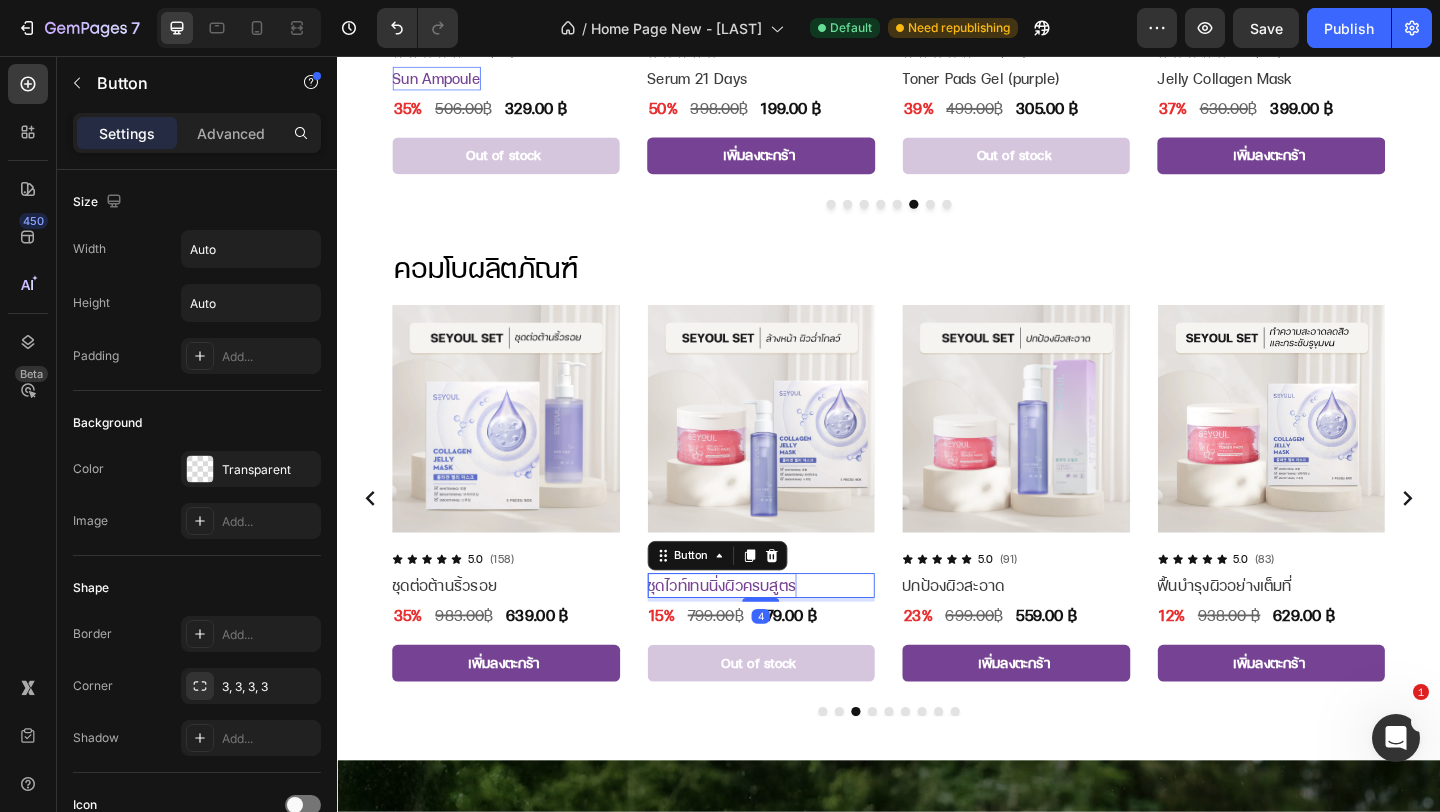 click on "ชุดไวท์เทนนิ่งผิวครบสูตร" at bounding box center [756, 631] 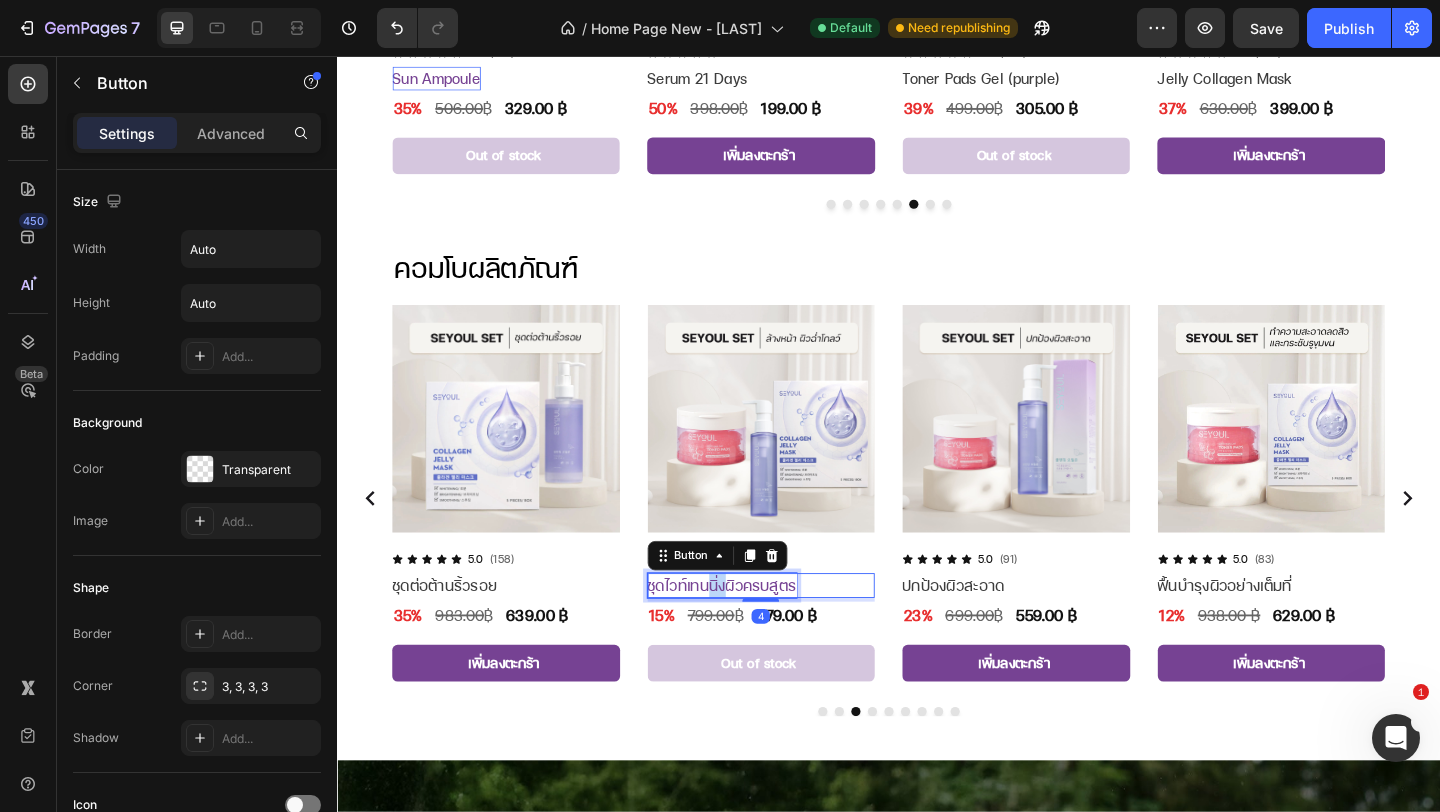 click on "ชุดไวท์เทนนิ่งผิวครบสูตร" at bounding box center (756, 631) 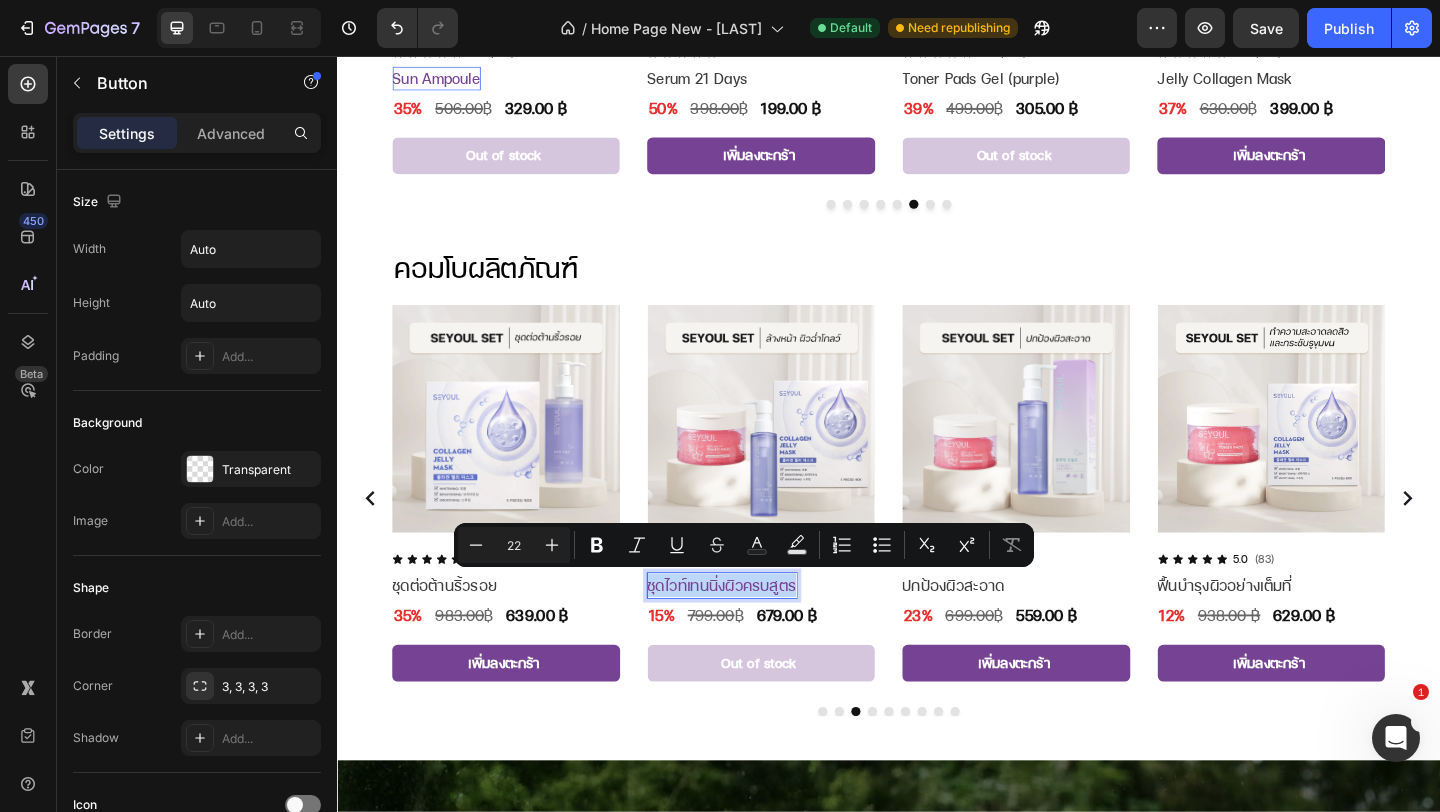 type on "13" 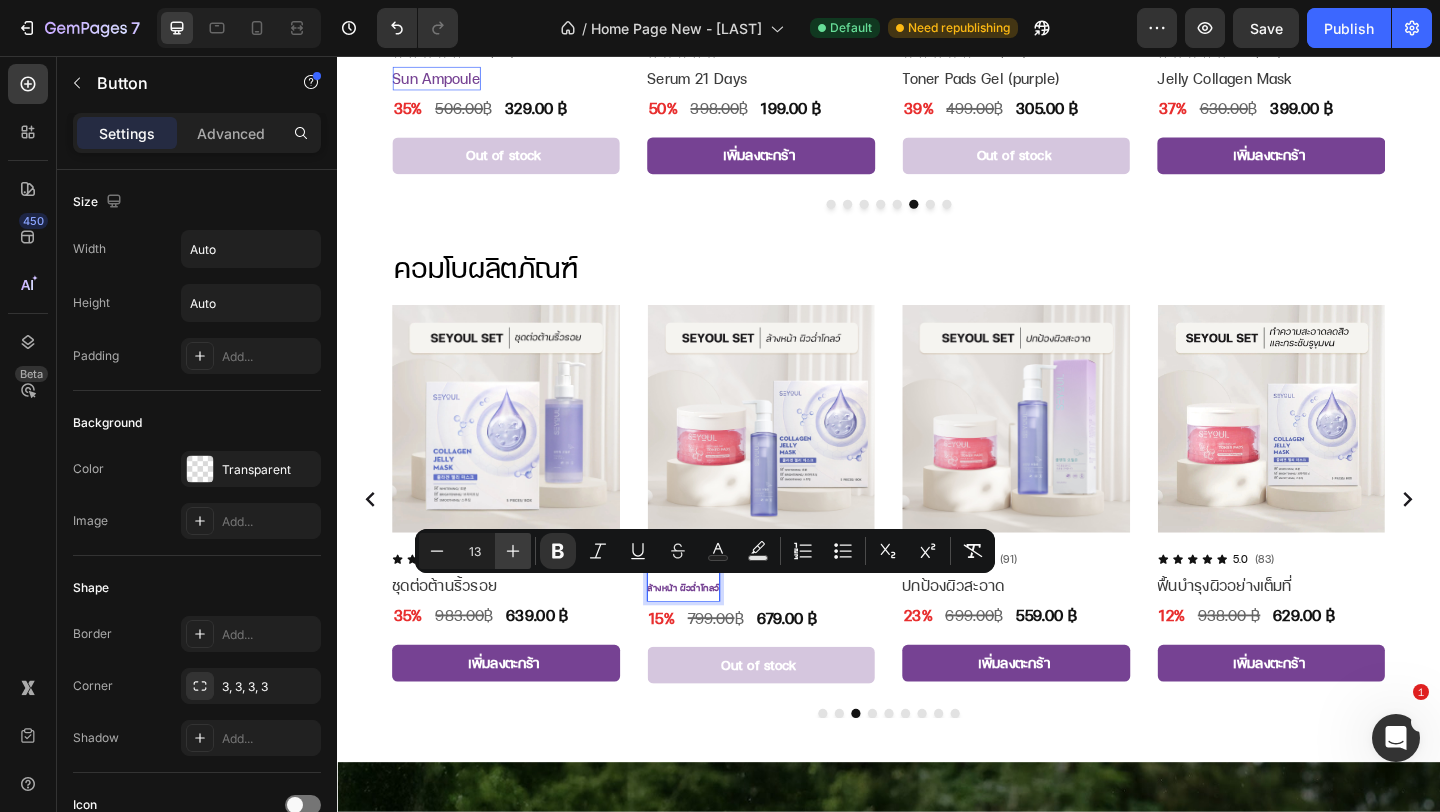 click 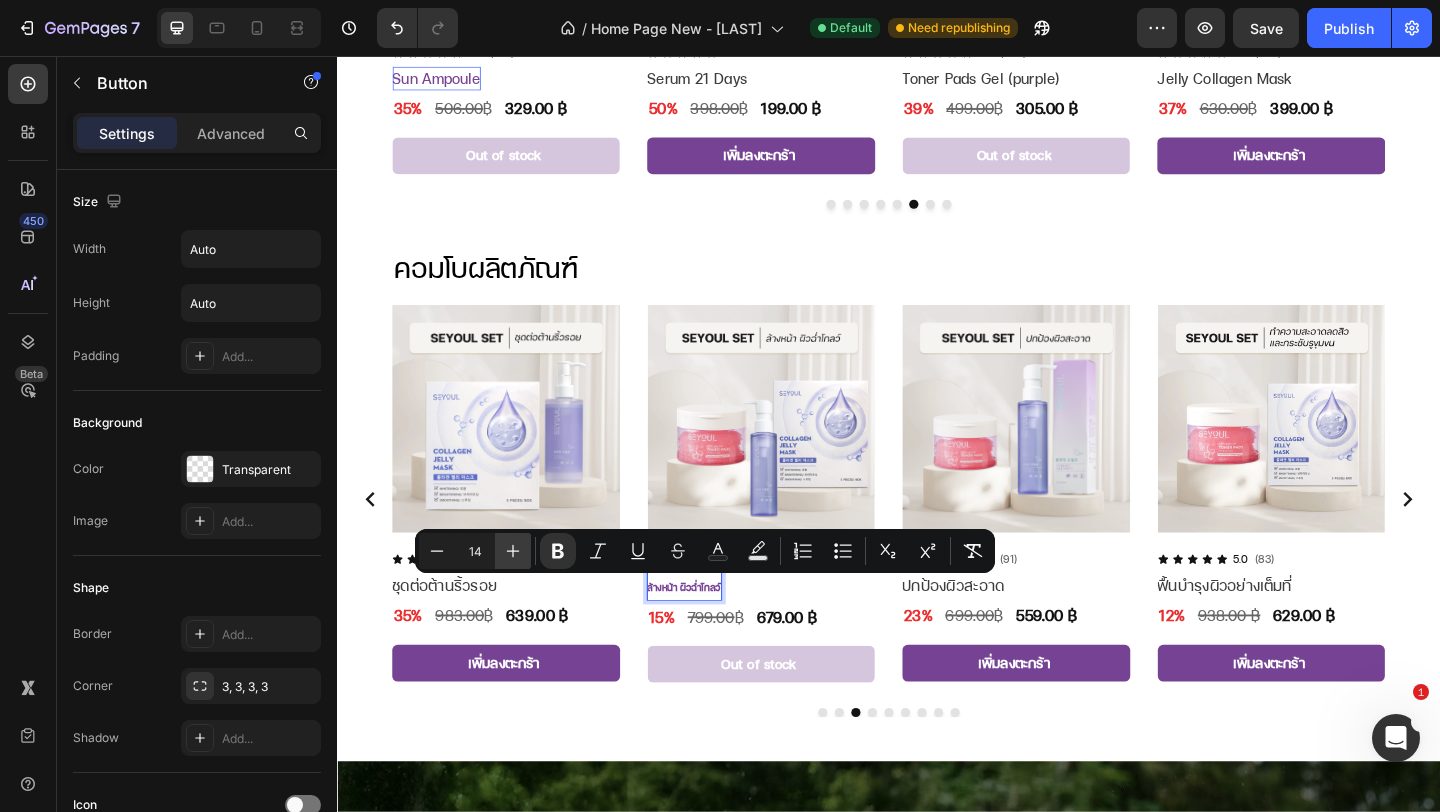 click 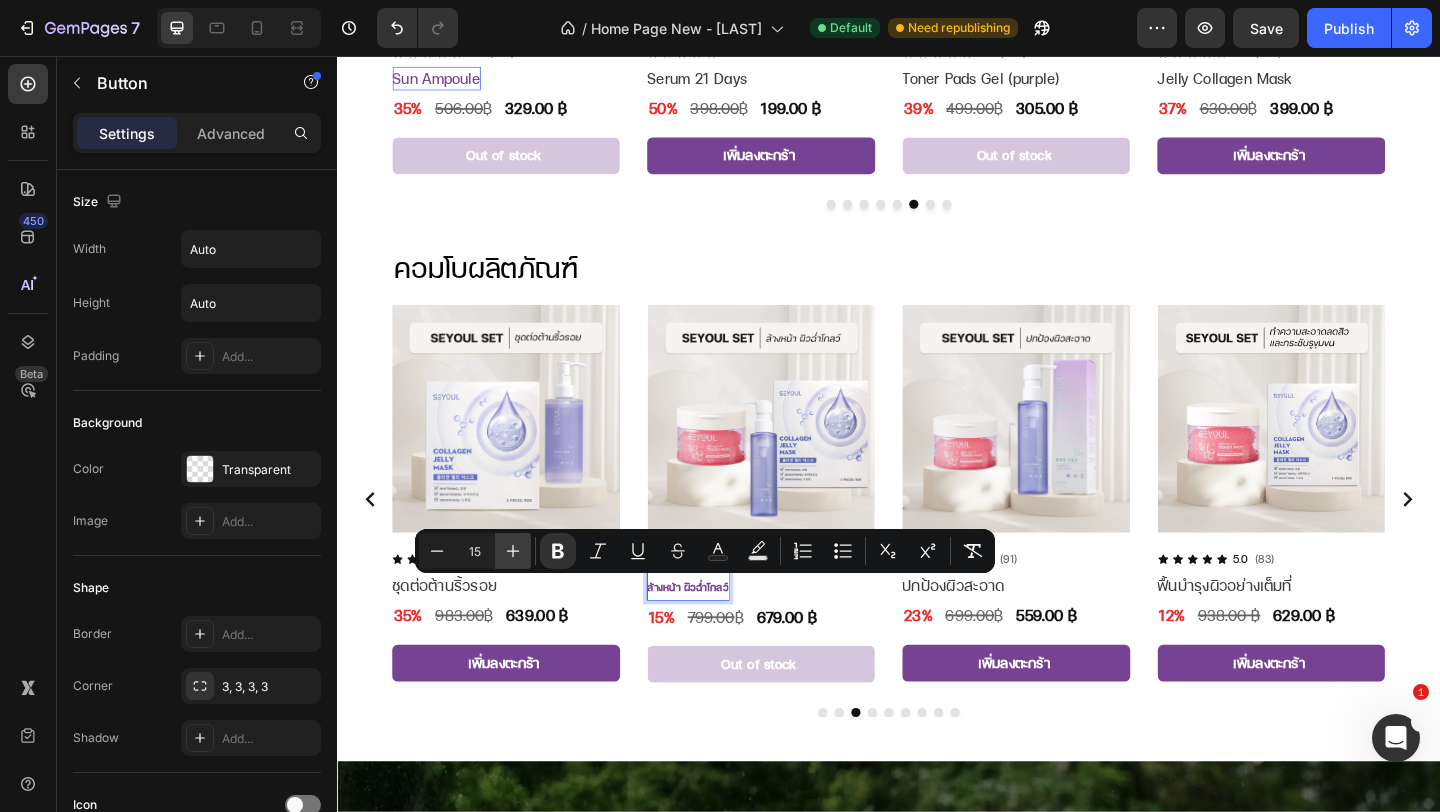 click 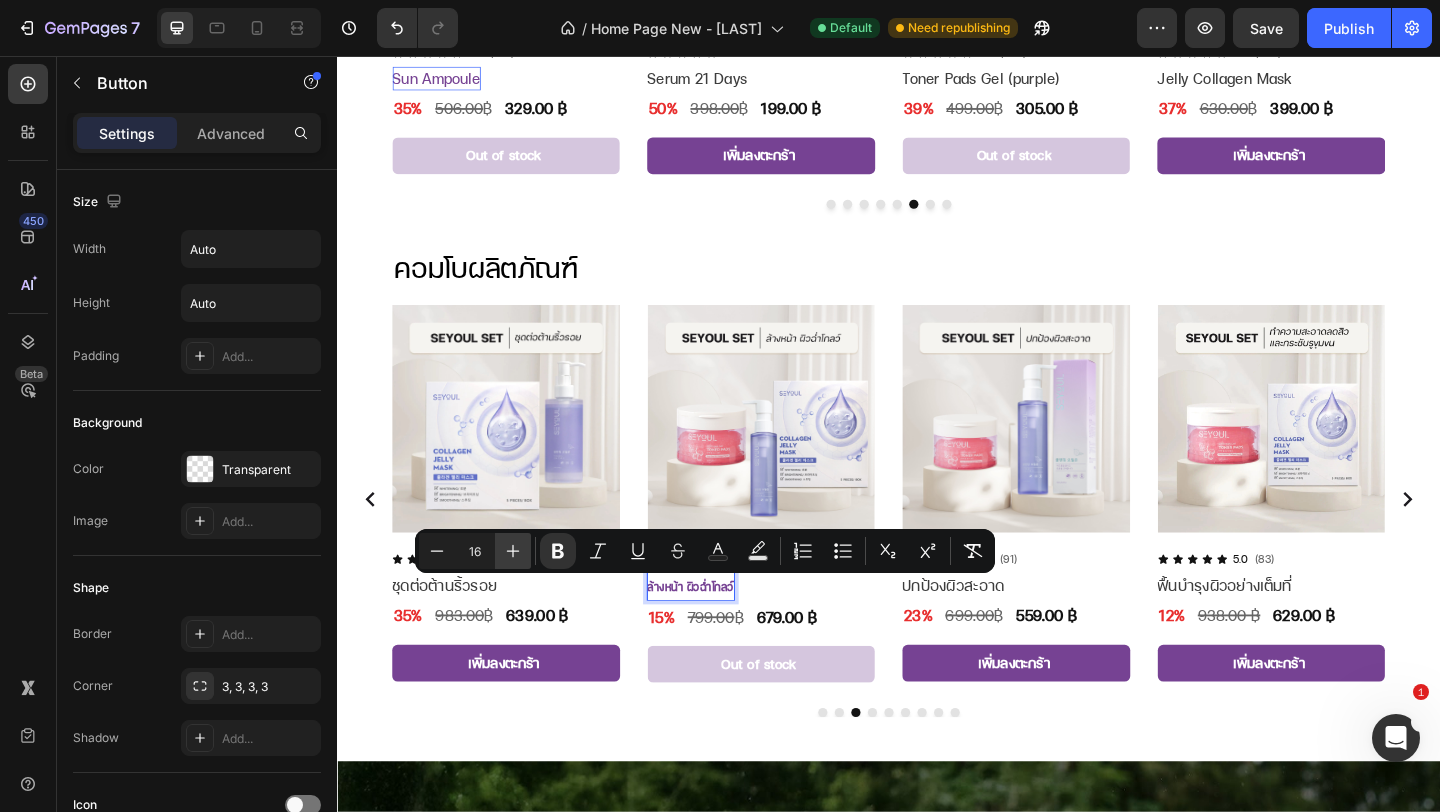 click 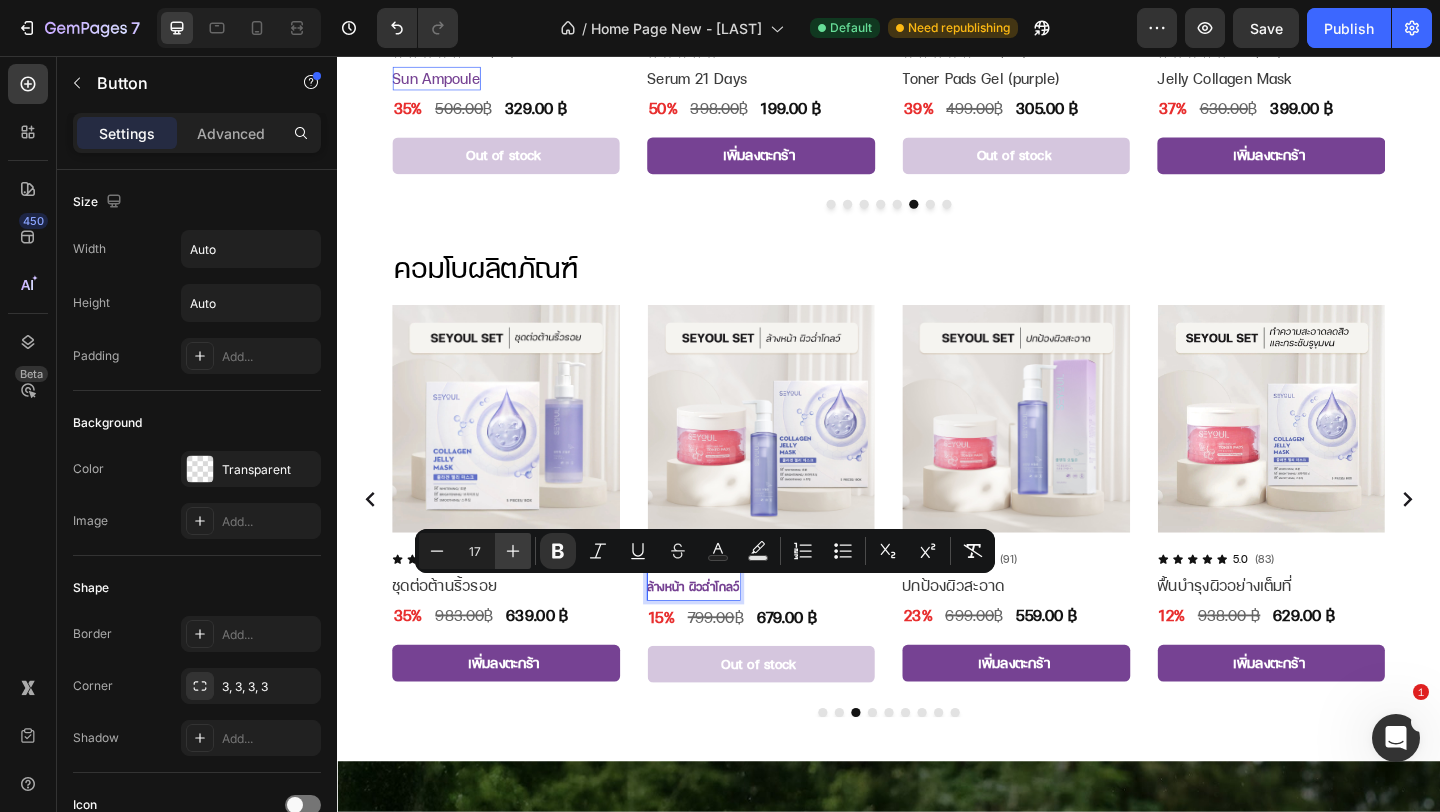 click 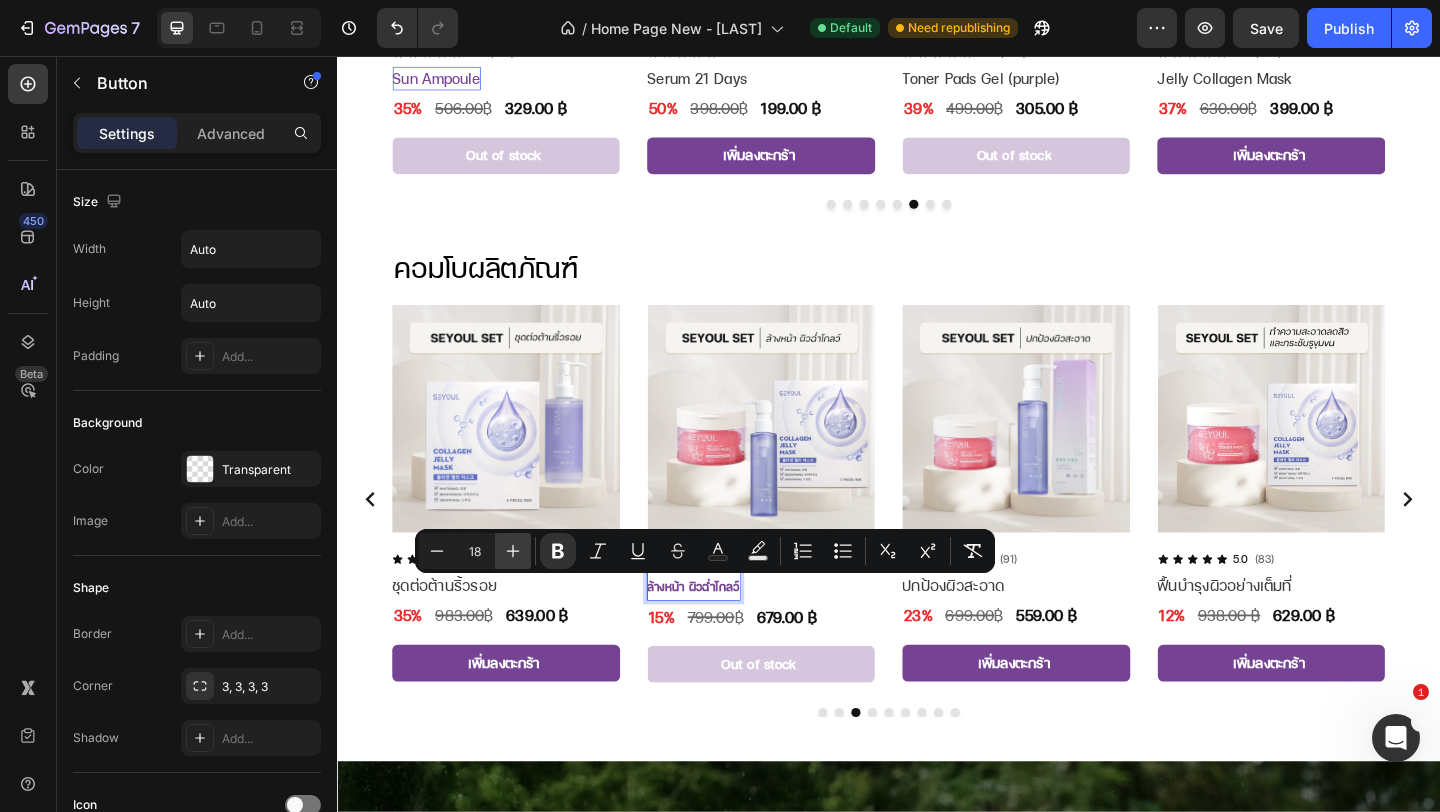 click 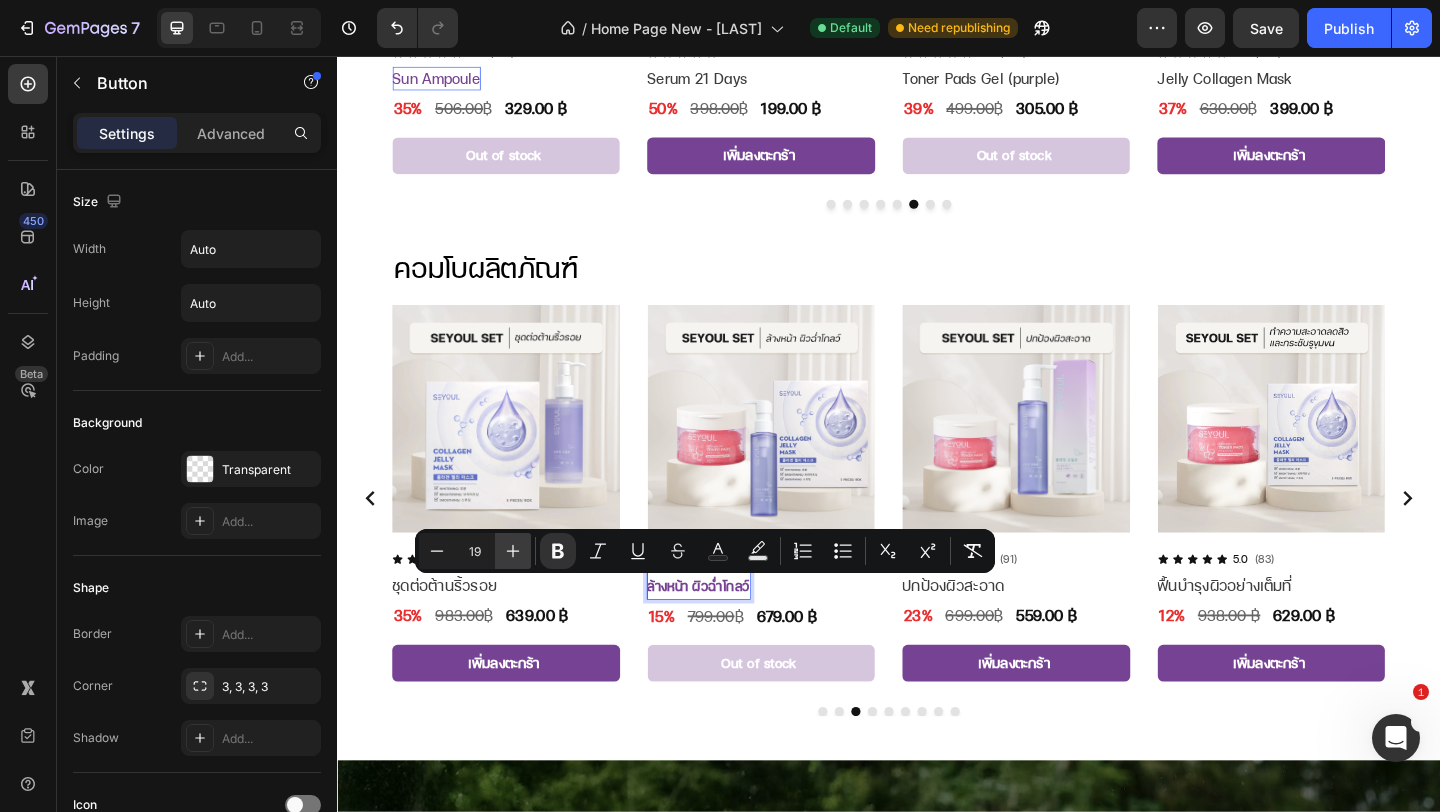 click 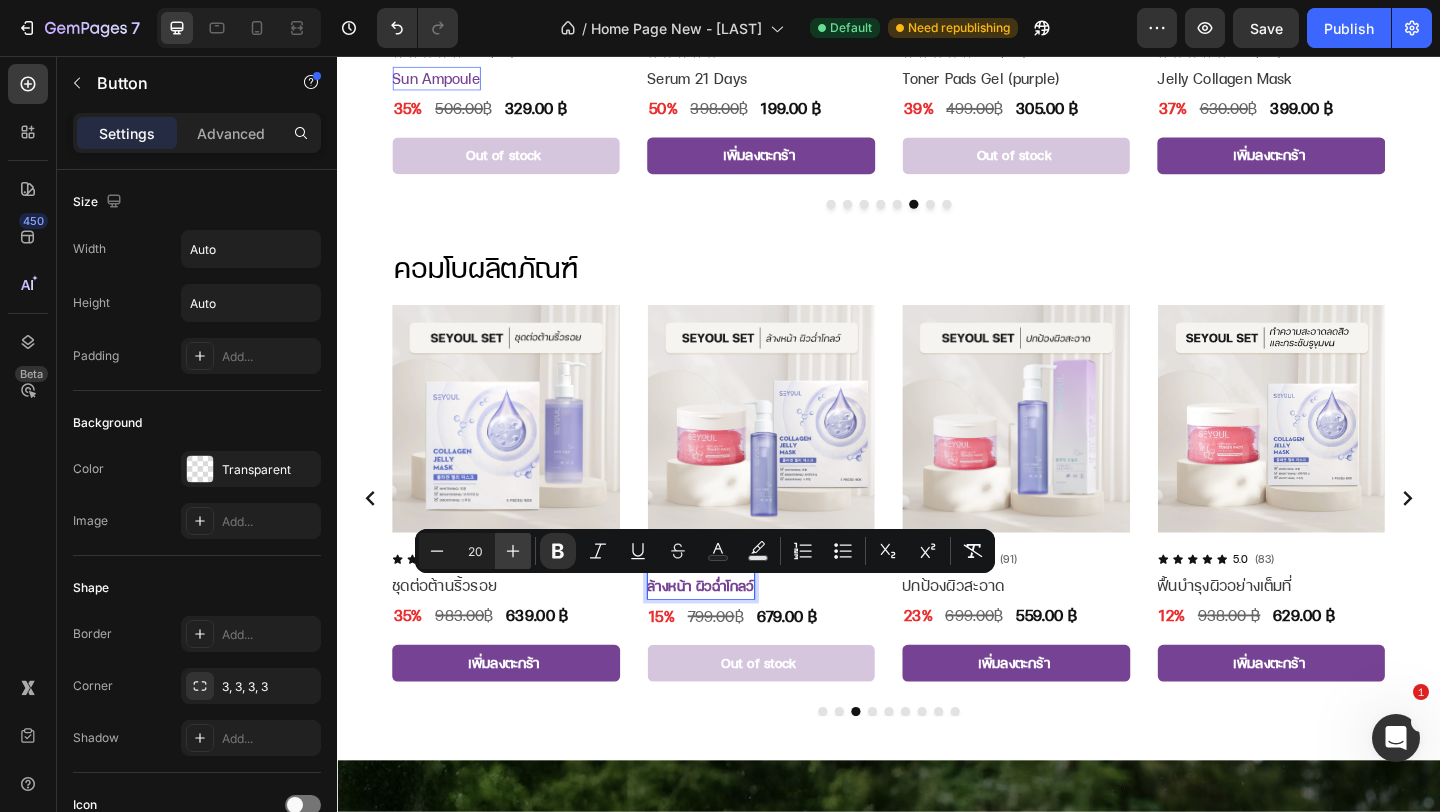 click 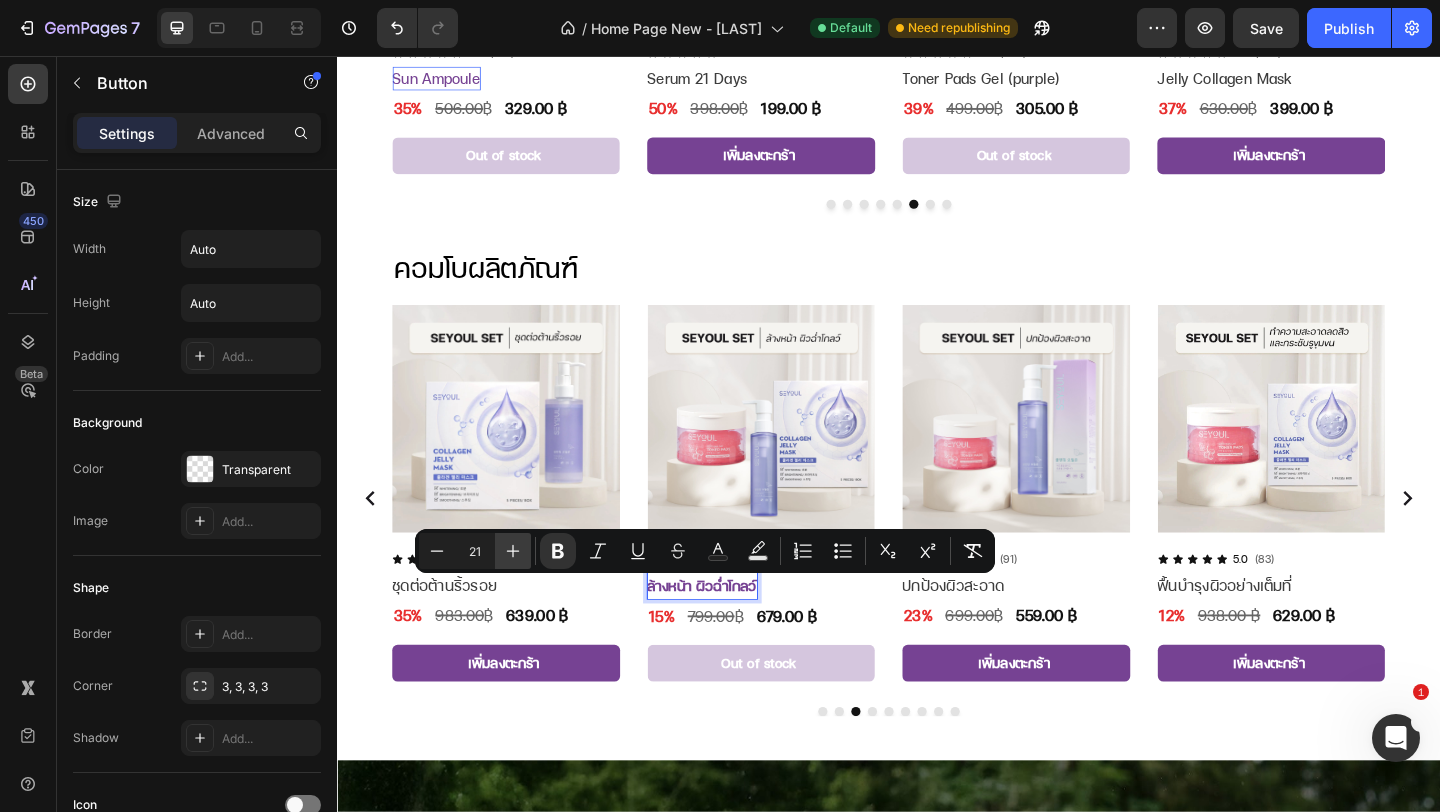 click 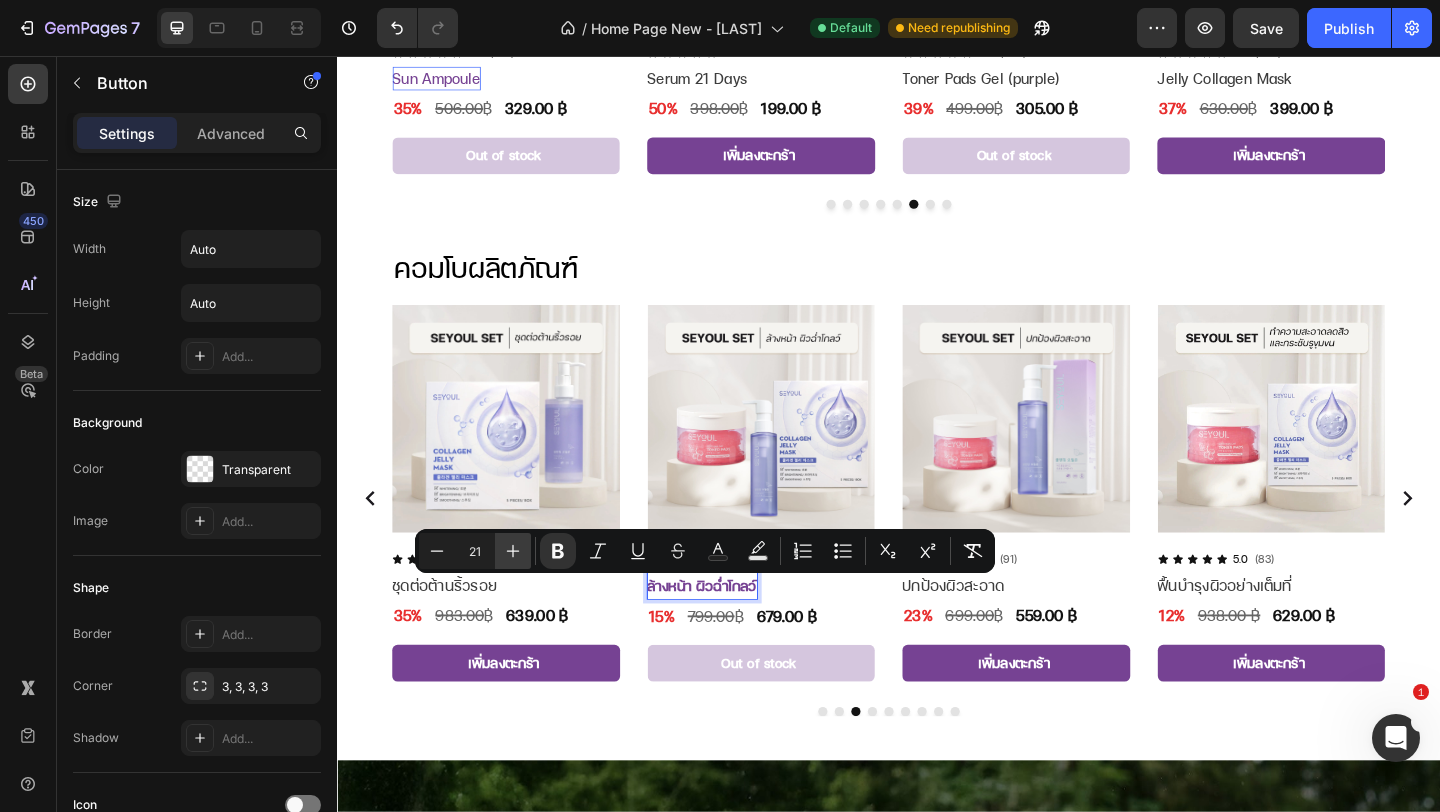 type on "22" 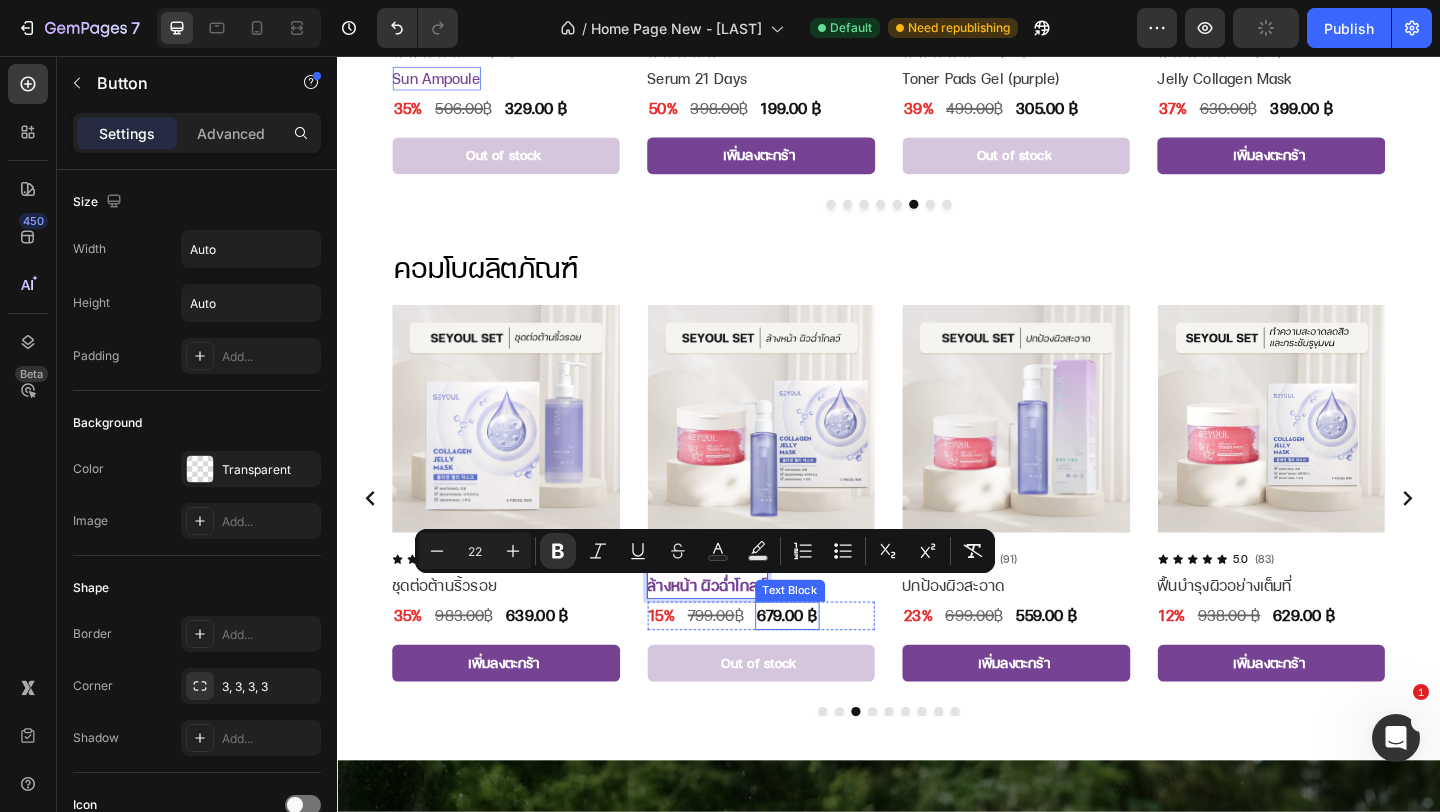 click on "679.00 ฿" at bounding box center (827, 664) 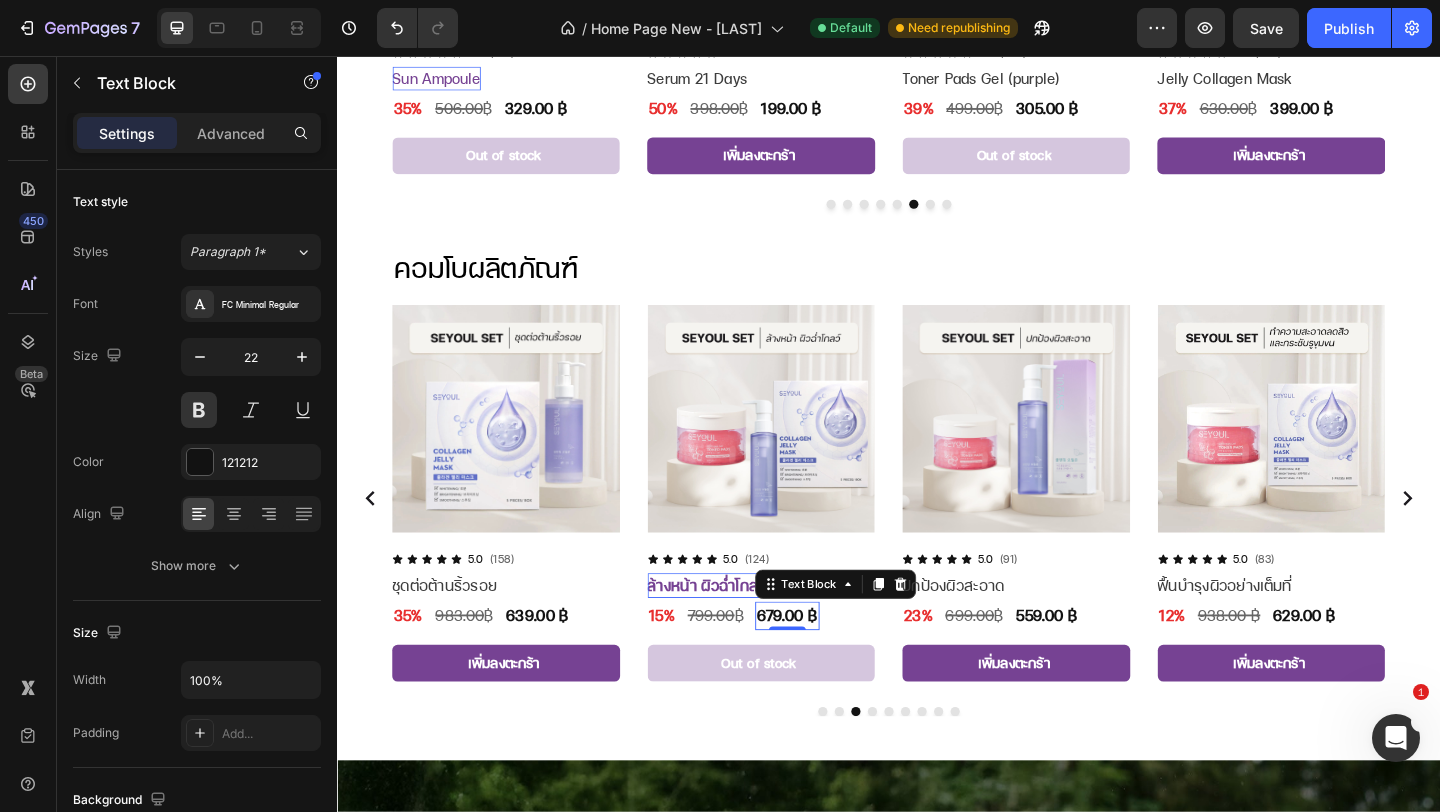 click on "679.00 ฿" at bounding box center [827, 664] 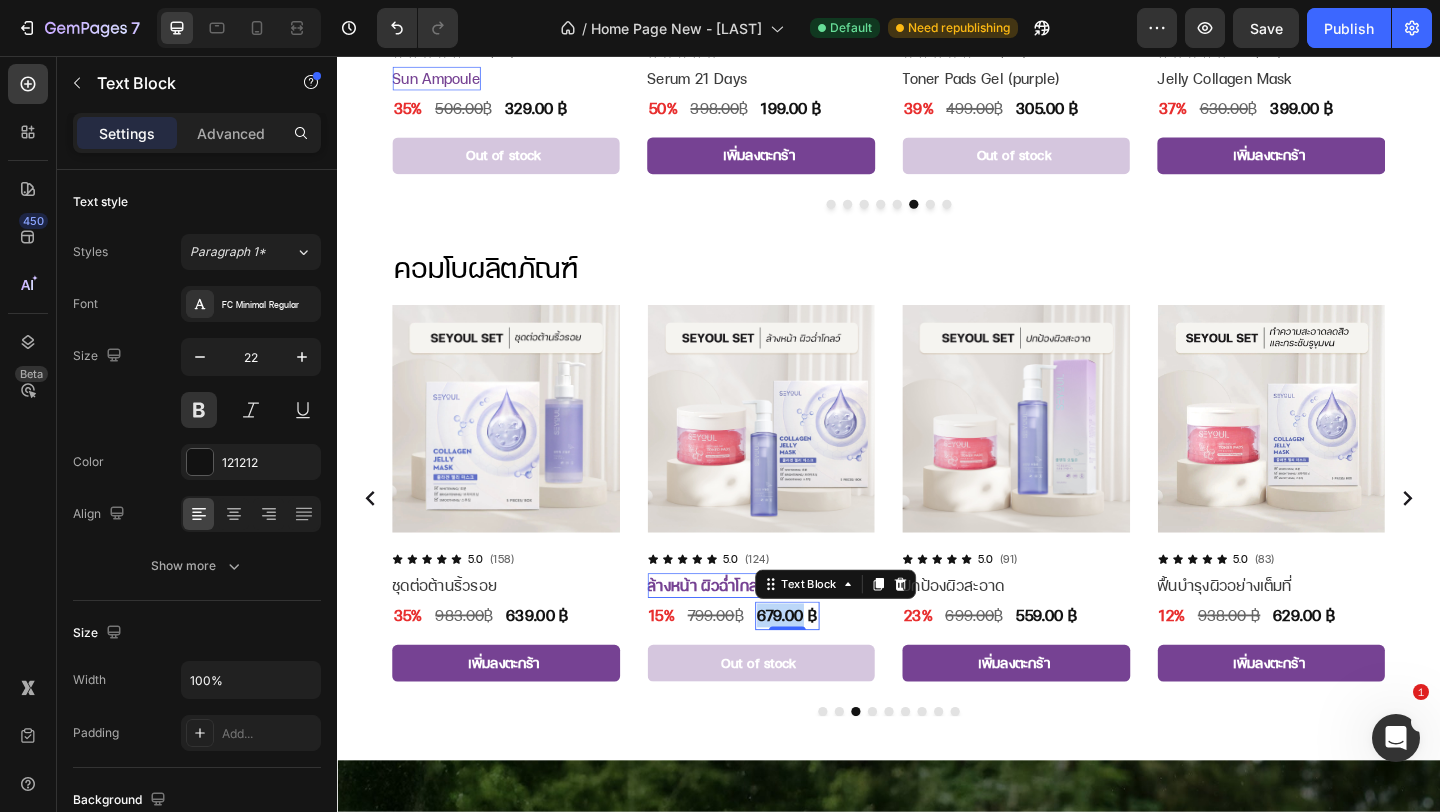 click on "679.00 ฿" at bounding box center (827, 664) 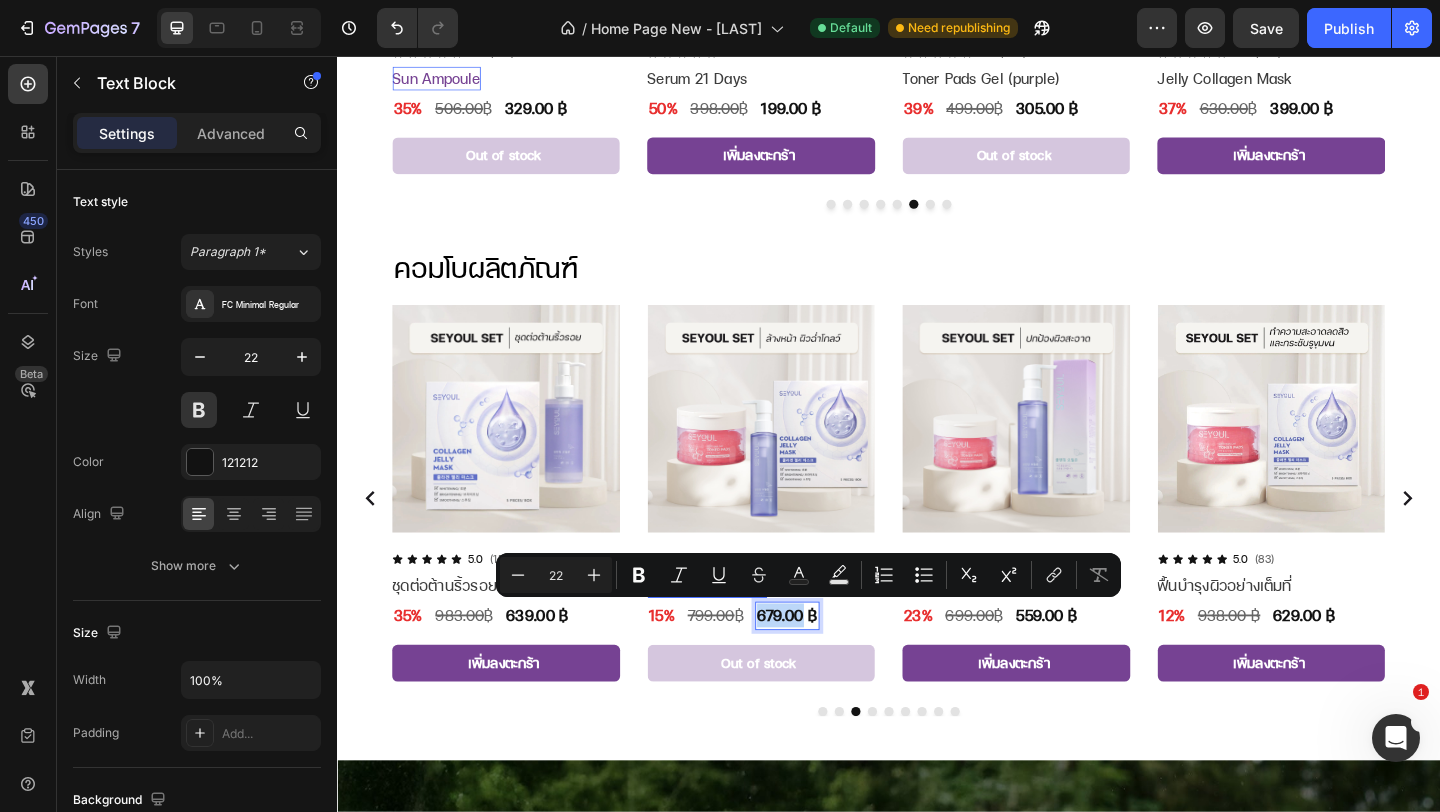 click on "679.00 ฿" at bounding box center (827, 664) 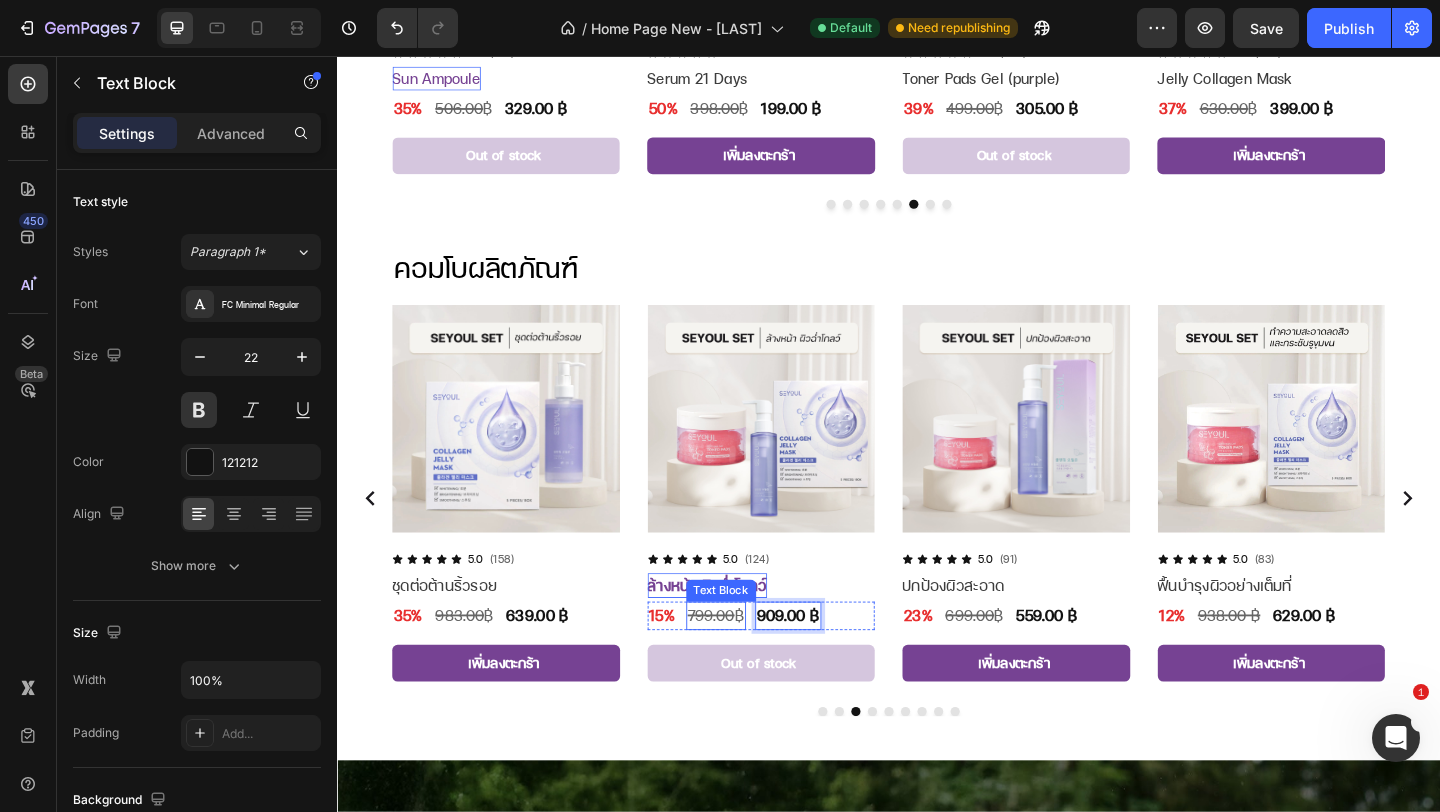 click on "799.00" at bounding box center [744, 664] 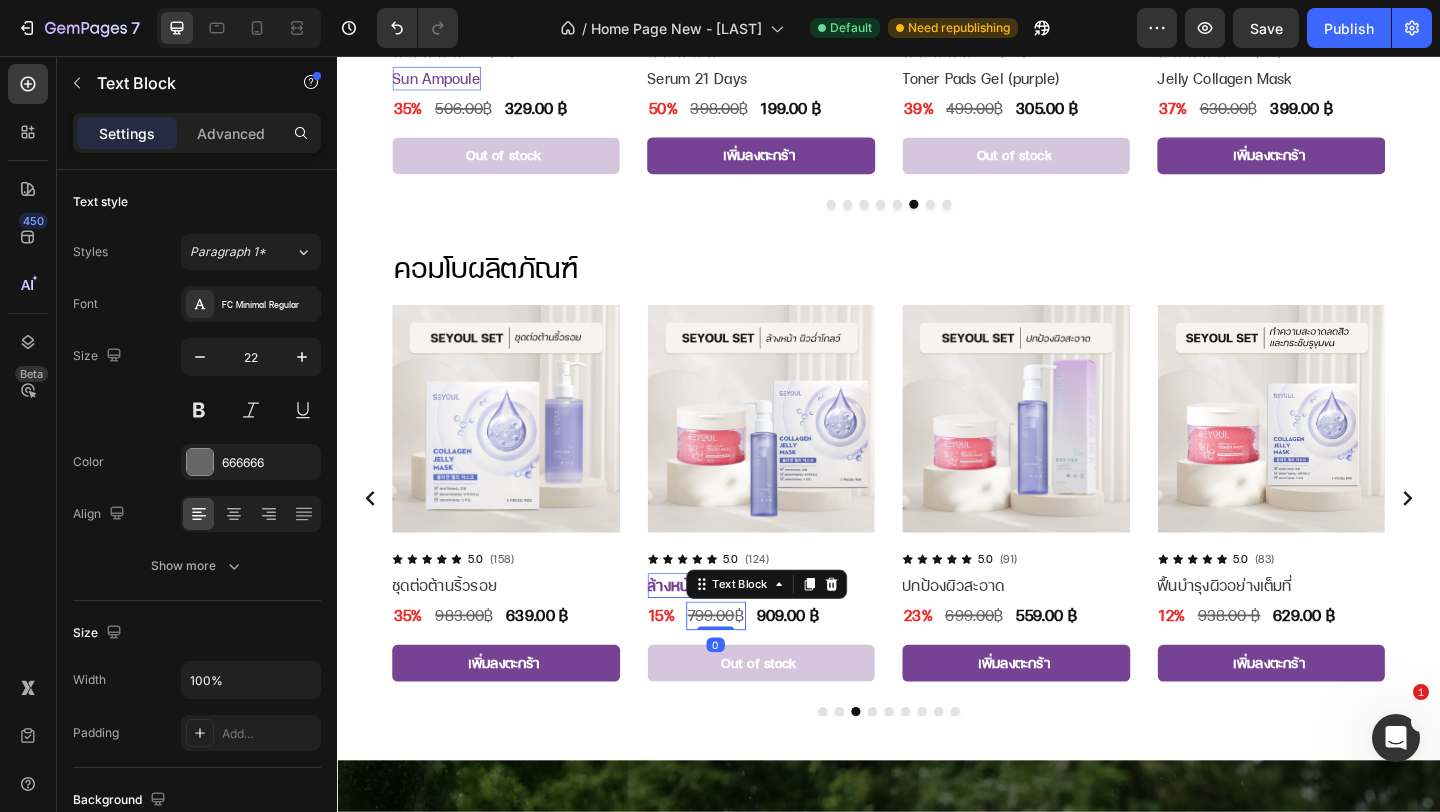 click on "799.00" at bounding box center (744, 664) 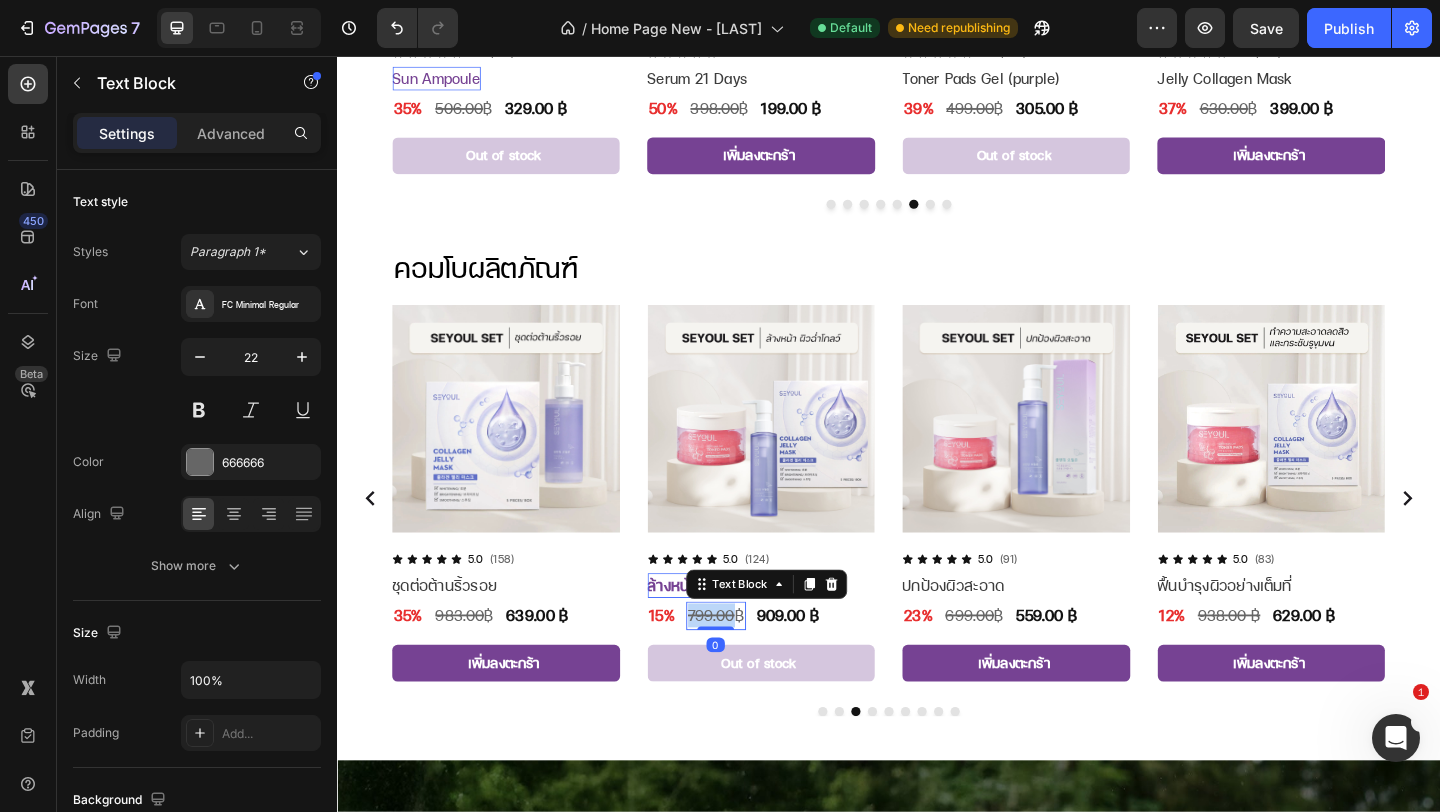 click on "799.00" at bounding box center (744, 664) 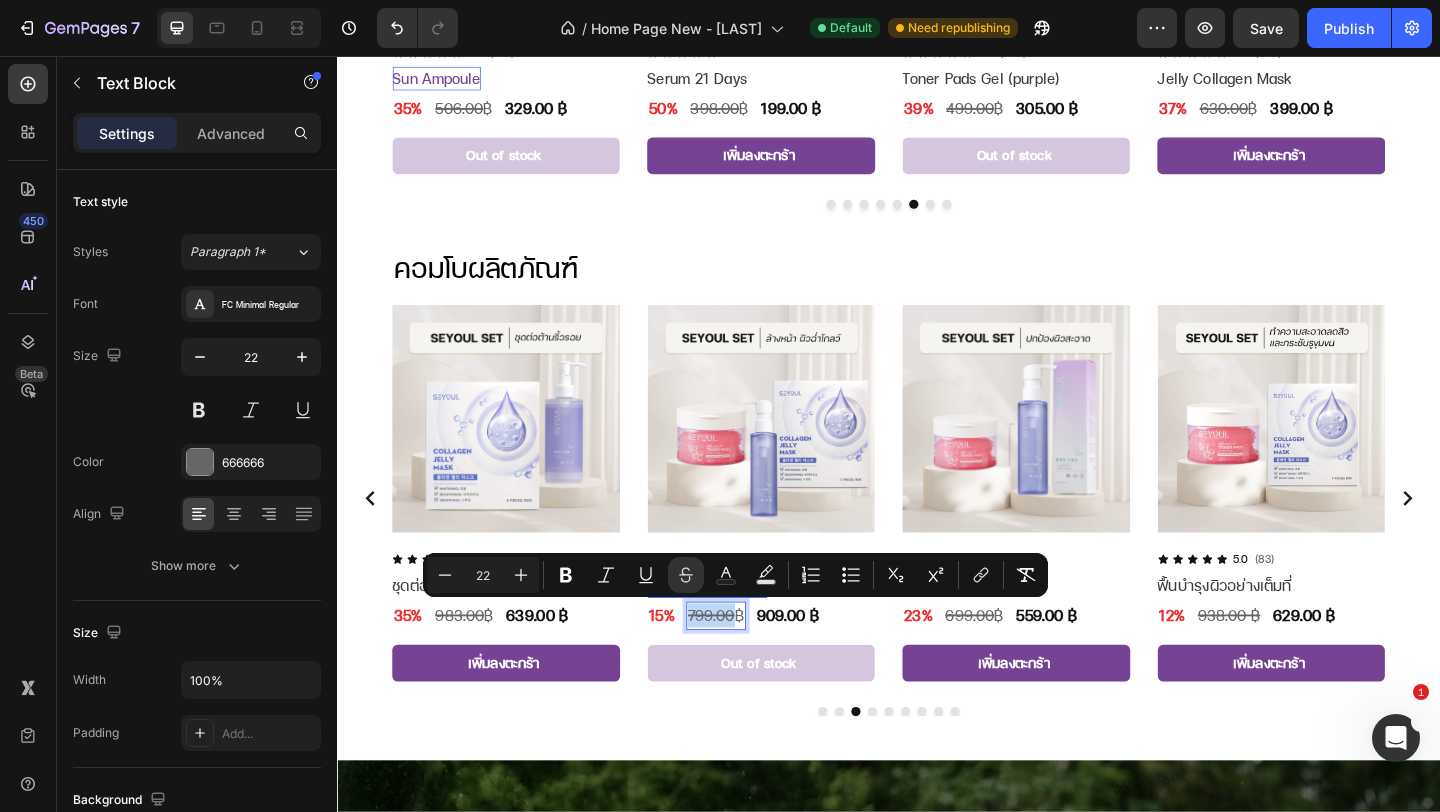 click on "799.00" at bounding box center [744, 664] 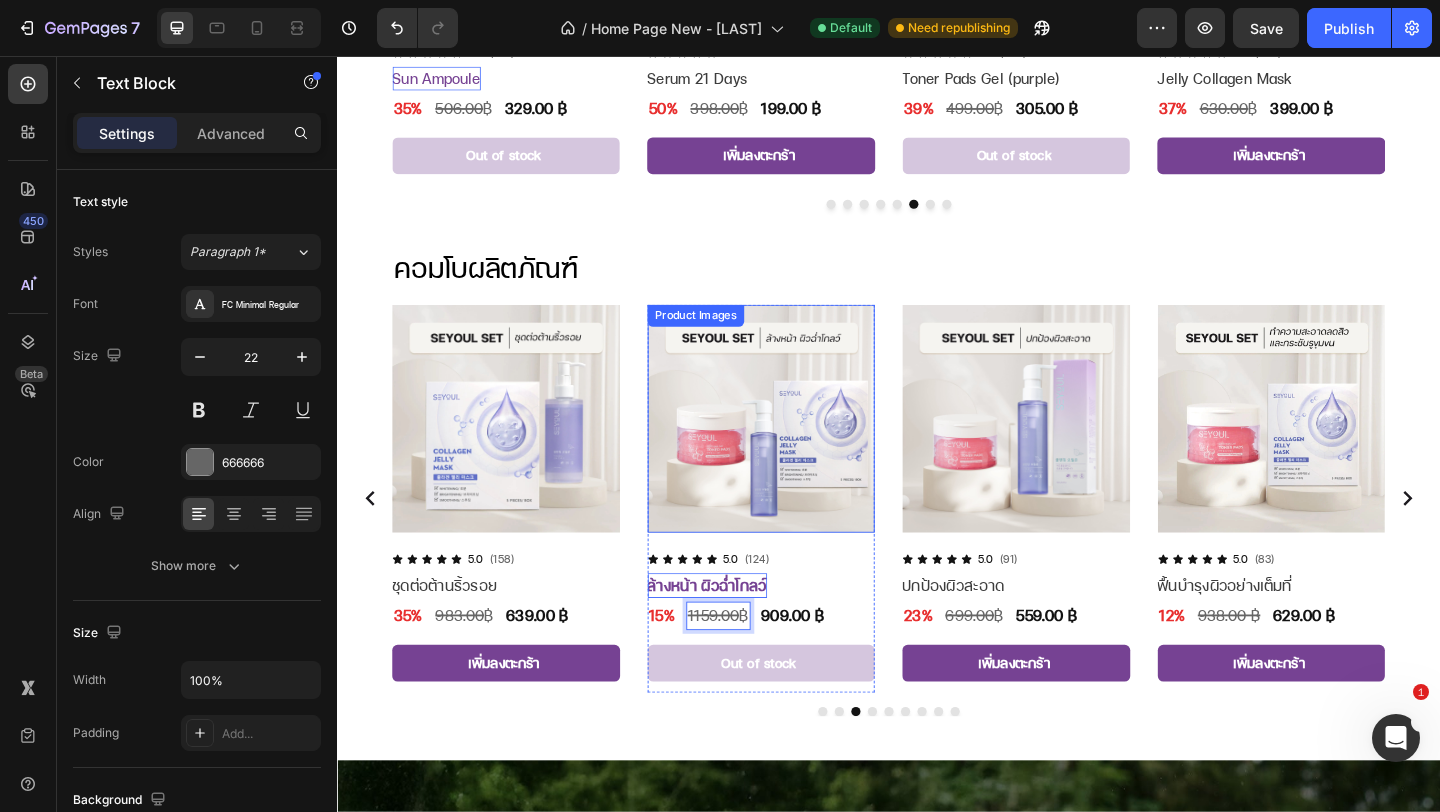 click at bounding box center (798, 450) 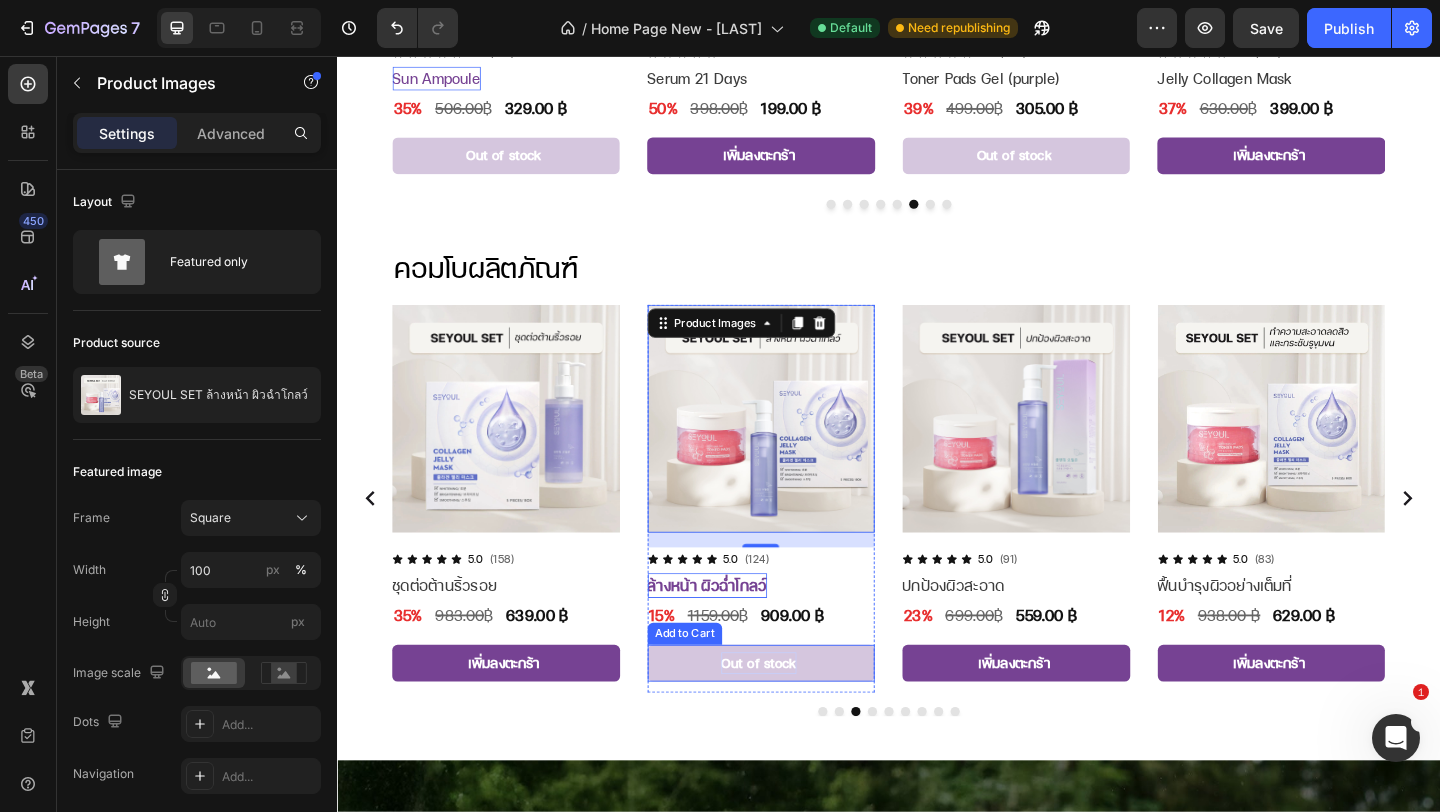 click on "Out of stock" at bounding box center (796, 716) 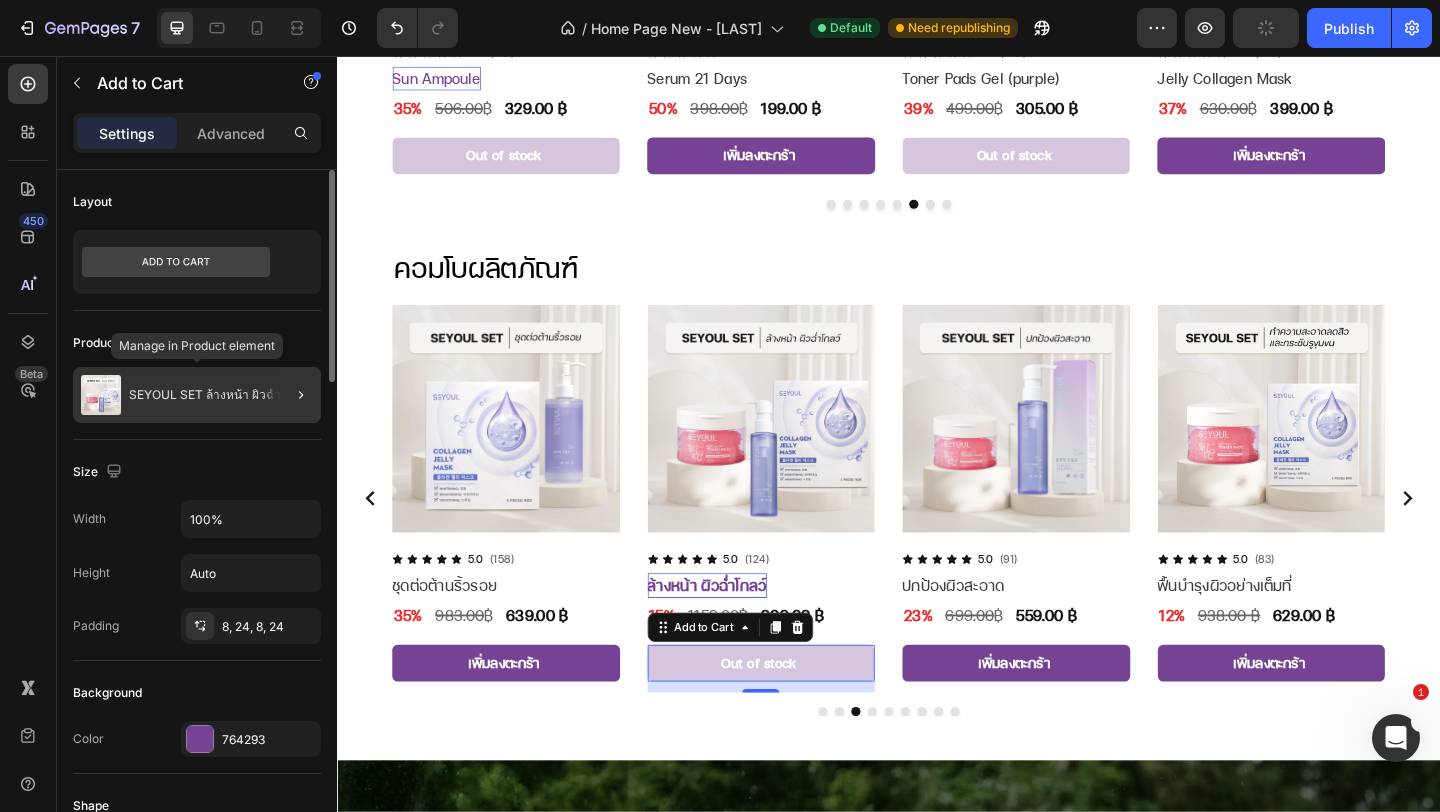 click on "SEYOUL SET ล้างหน้า ผิวฉ่ำโกลว์" 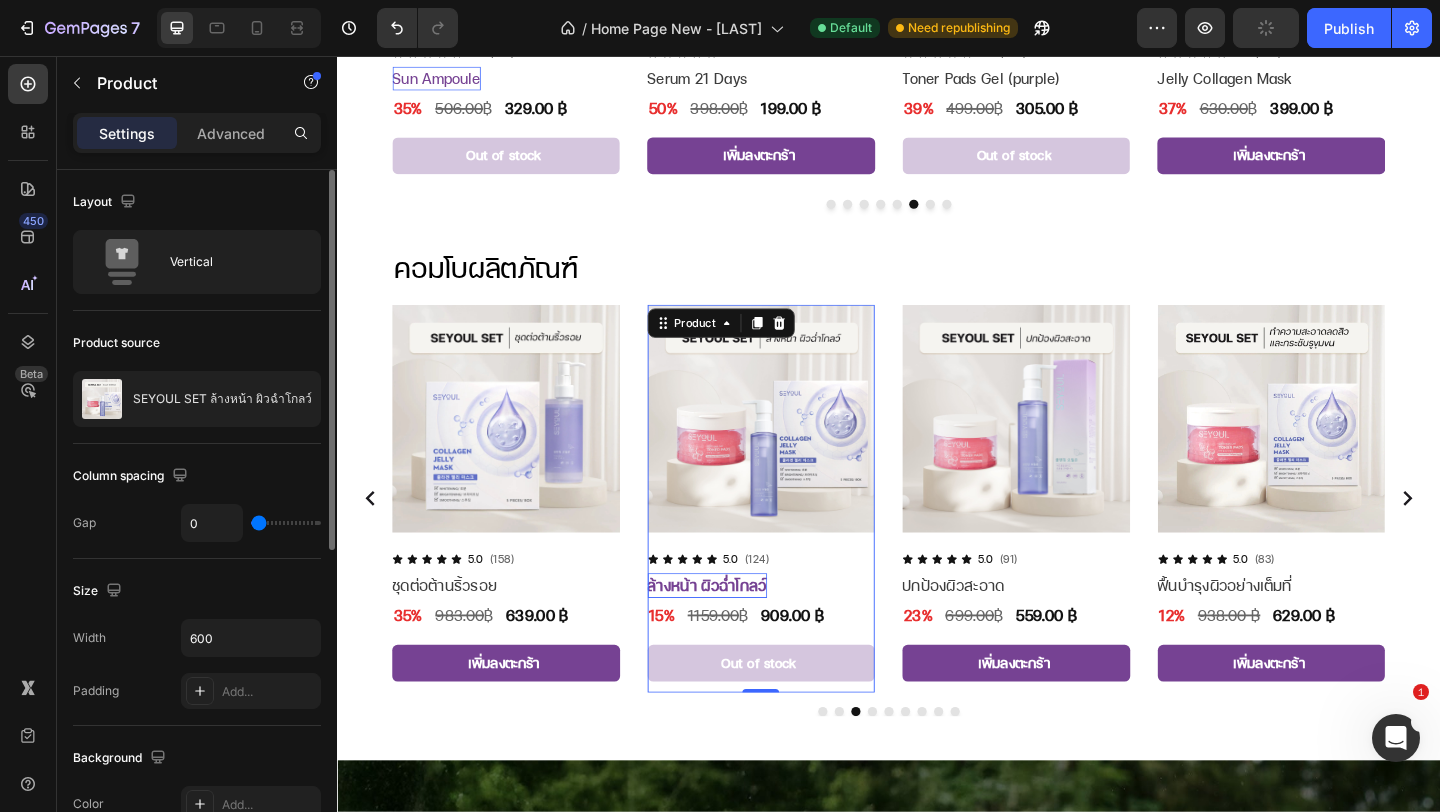 click on "SEYOUL SET ล้างหน้า ผิวฉ่ำโกลว์" at bounding box center (222, 399) 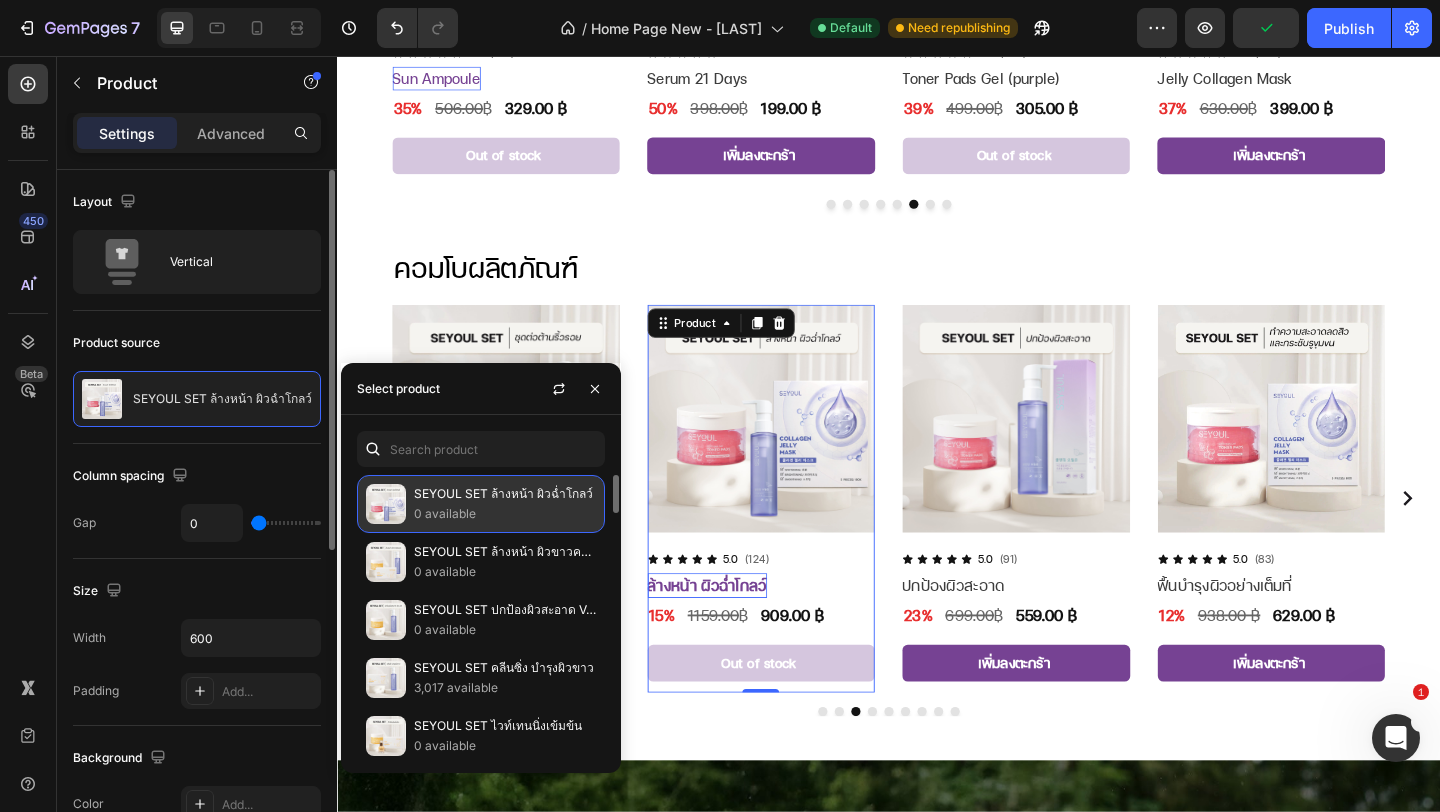 click on "0 available" at bounding box center [505, 514] 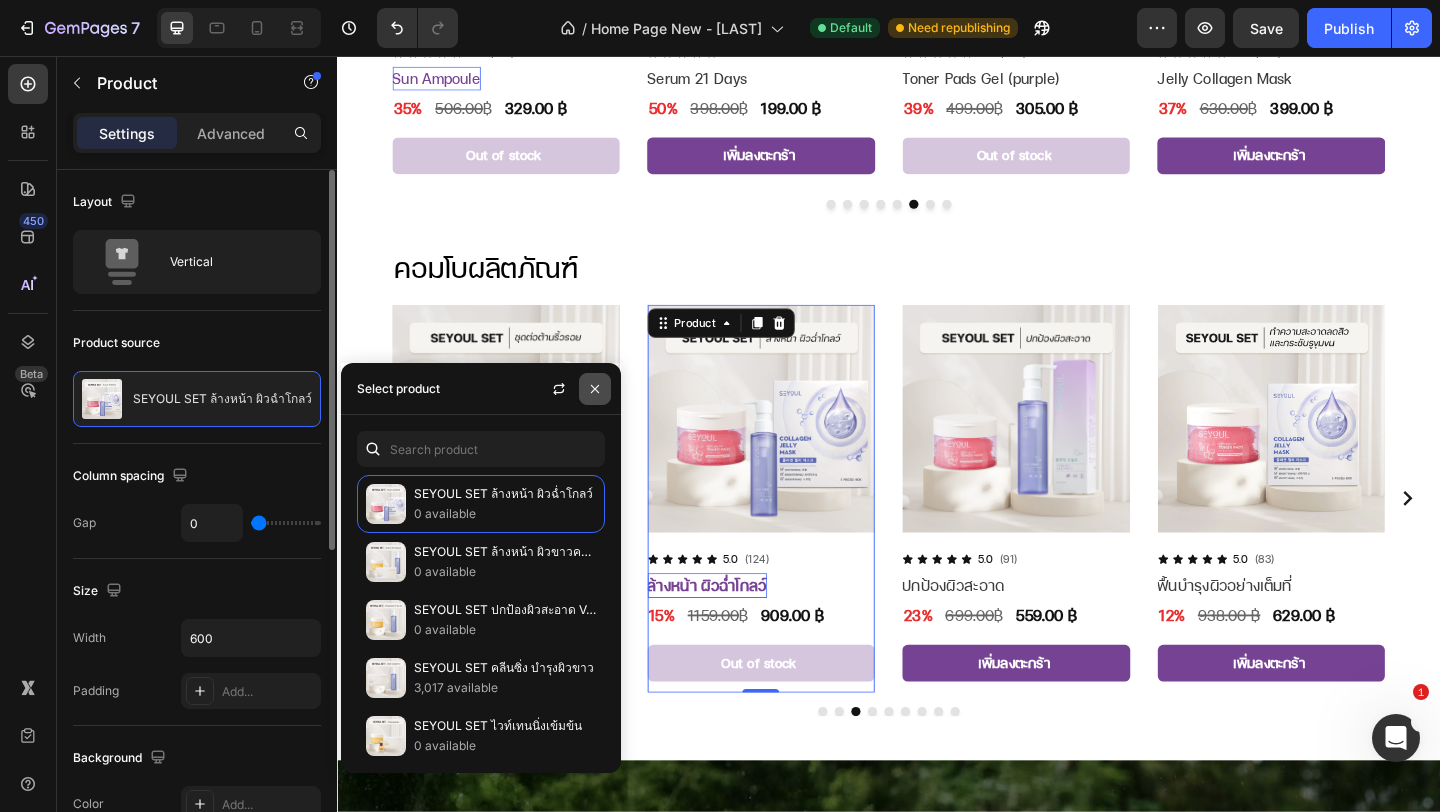 click 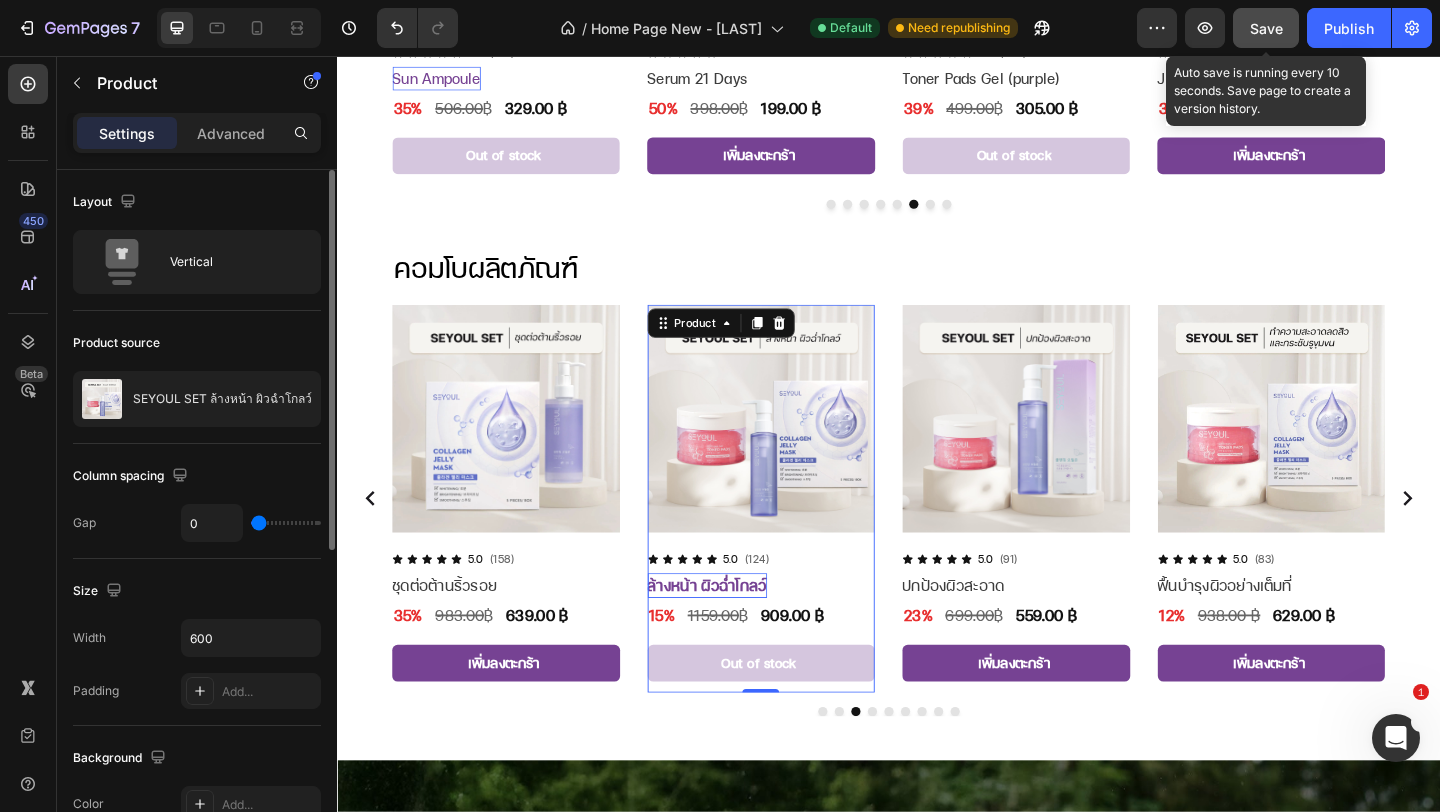 click on "Save" at bounding box center [1266, 28] 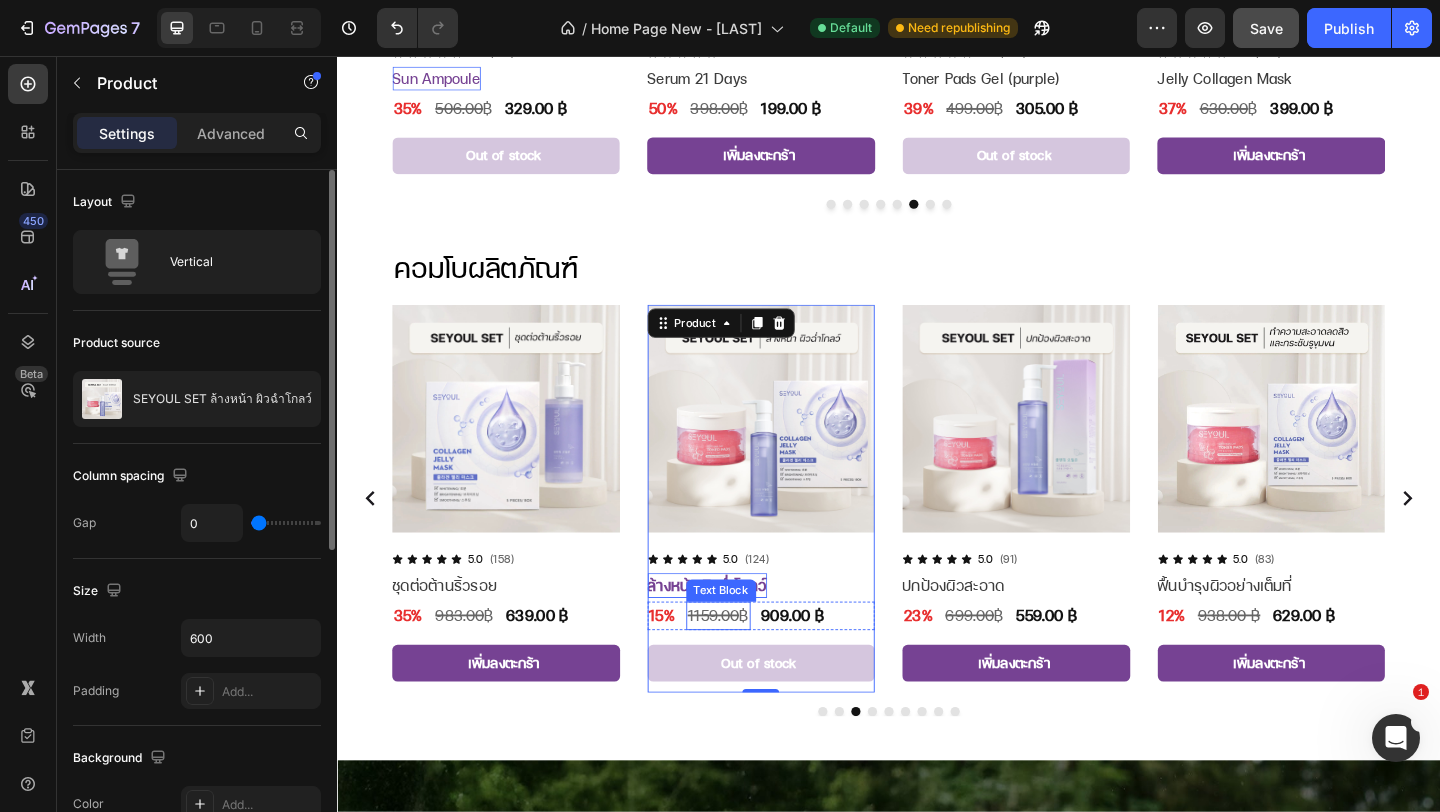 click on "Text Block" at bounding box center (755, 637) 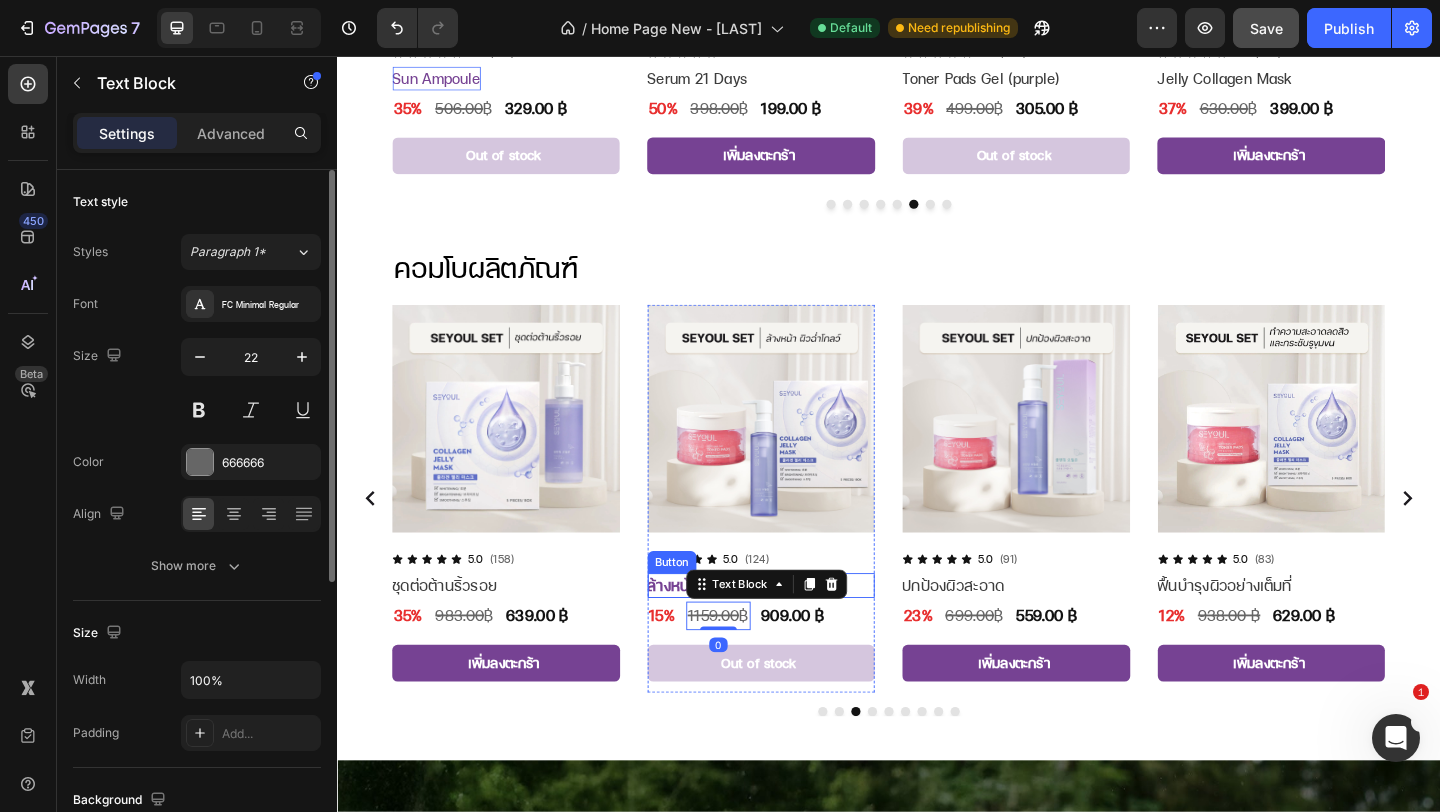 click on "ล้างหน้า ผิวฉ่ำโกลว์" at bounding box center [740, 631] 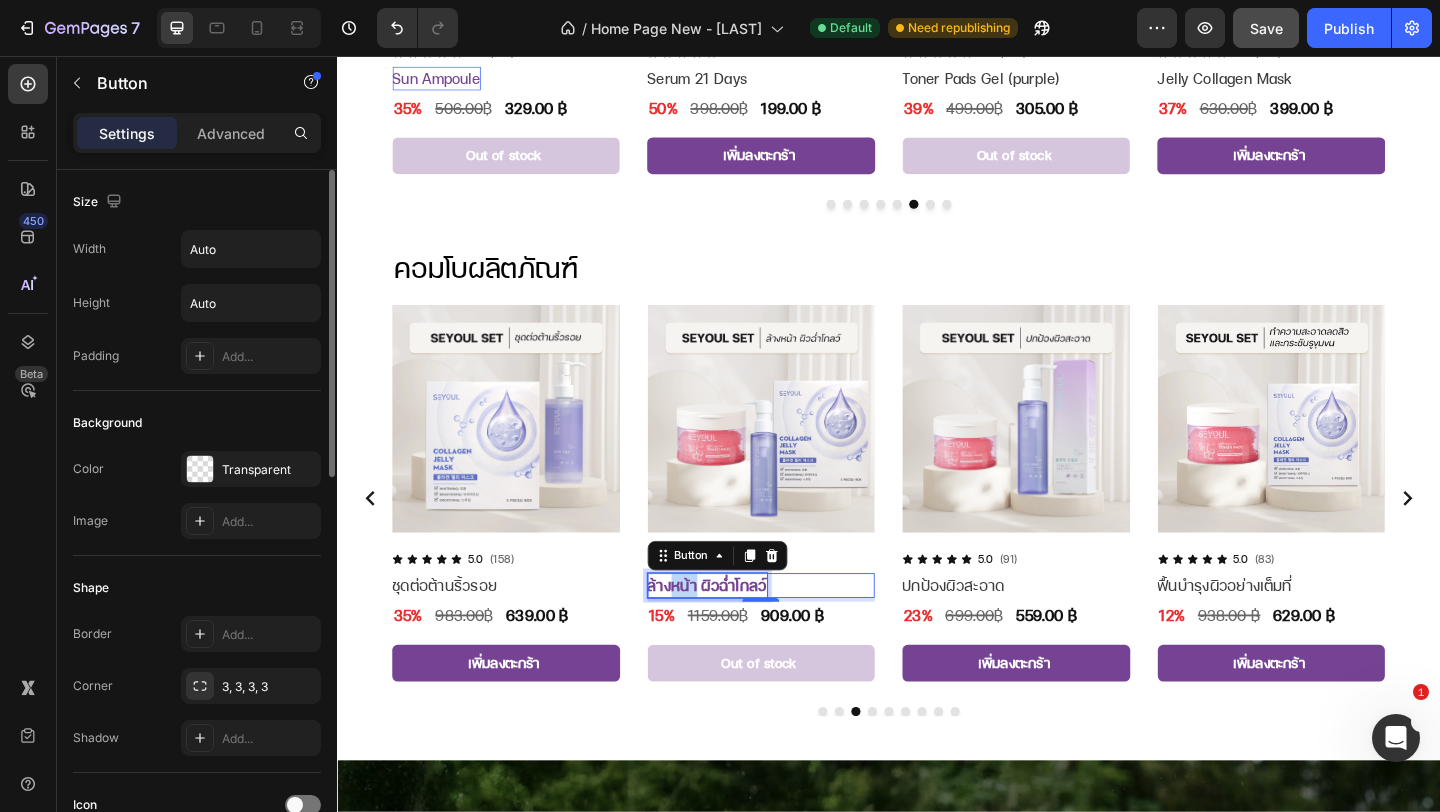 click on "ล้างหน้า ผิวฉ่ำโกลว์" at bounding box center (740, 631) 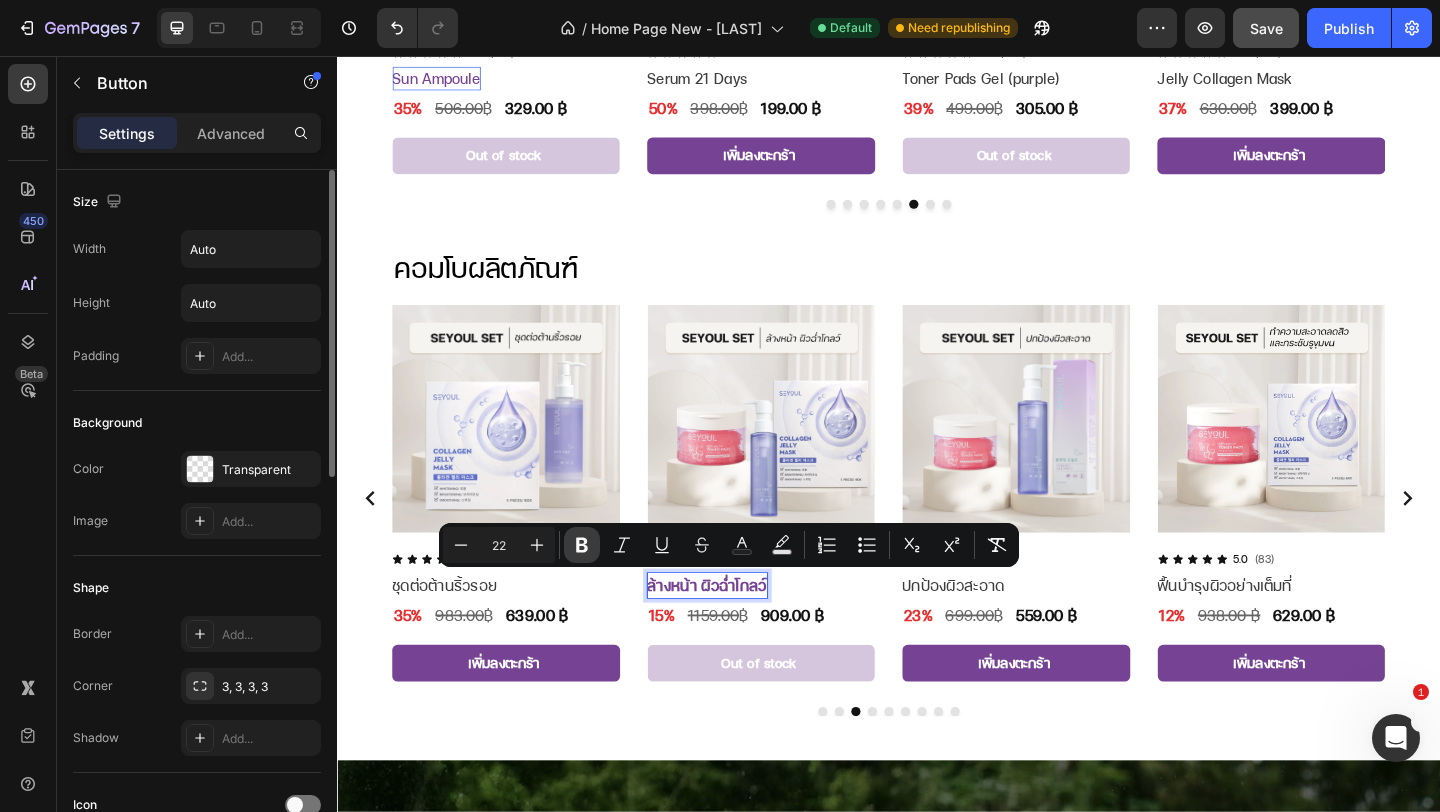 click 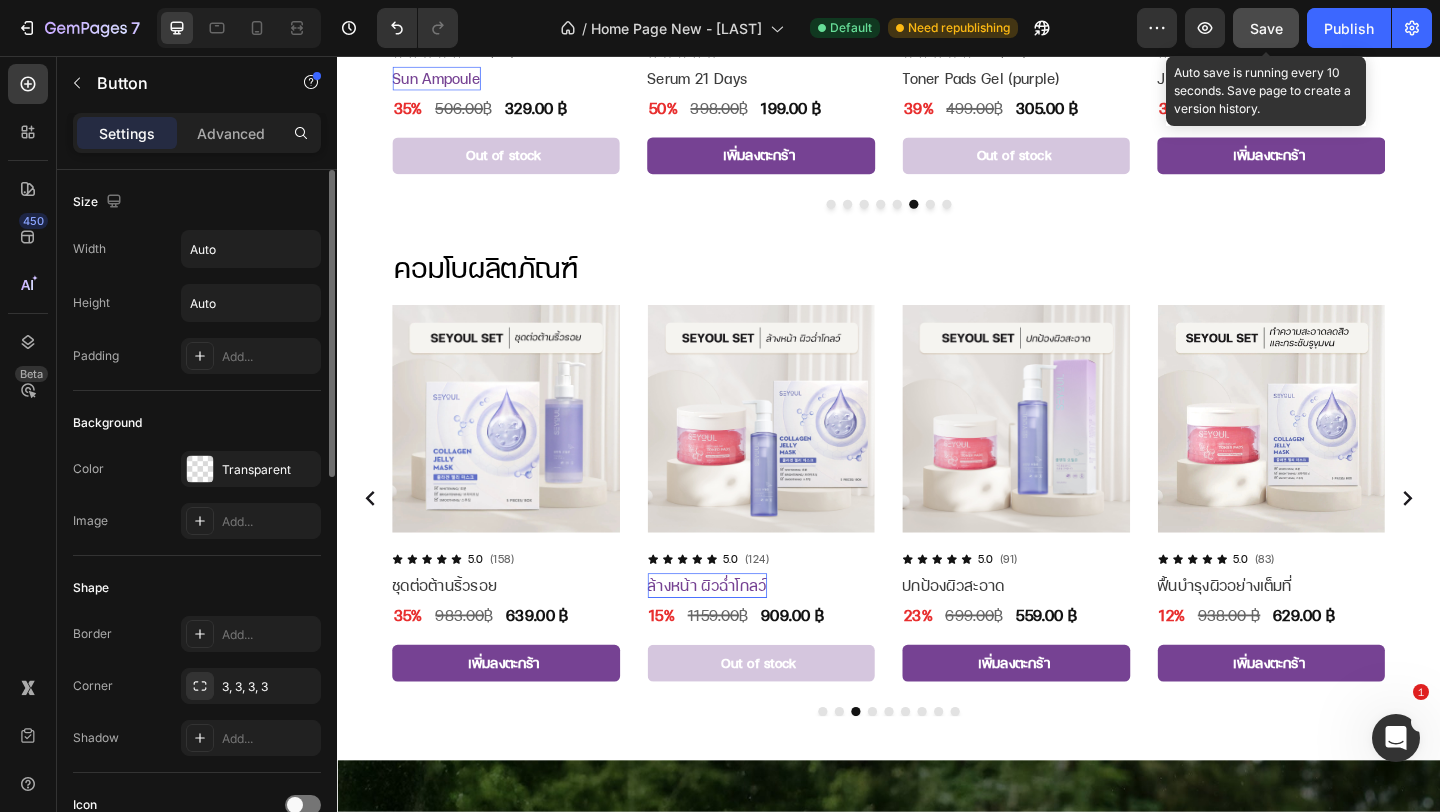 click on "Save" 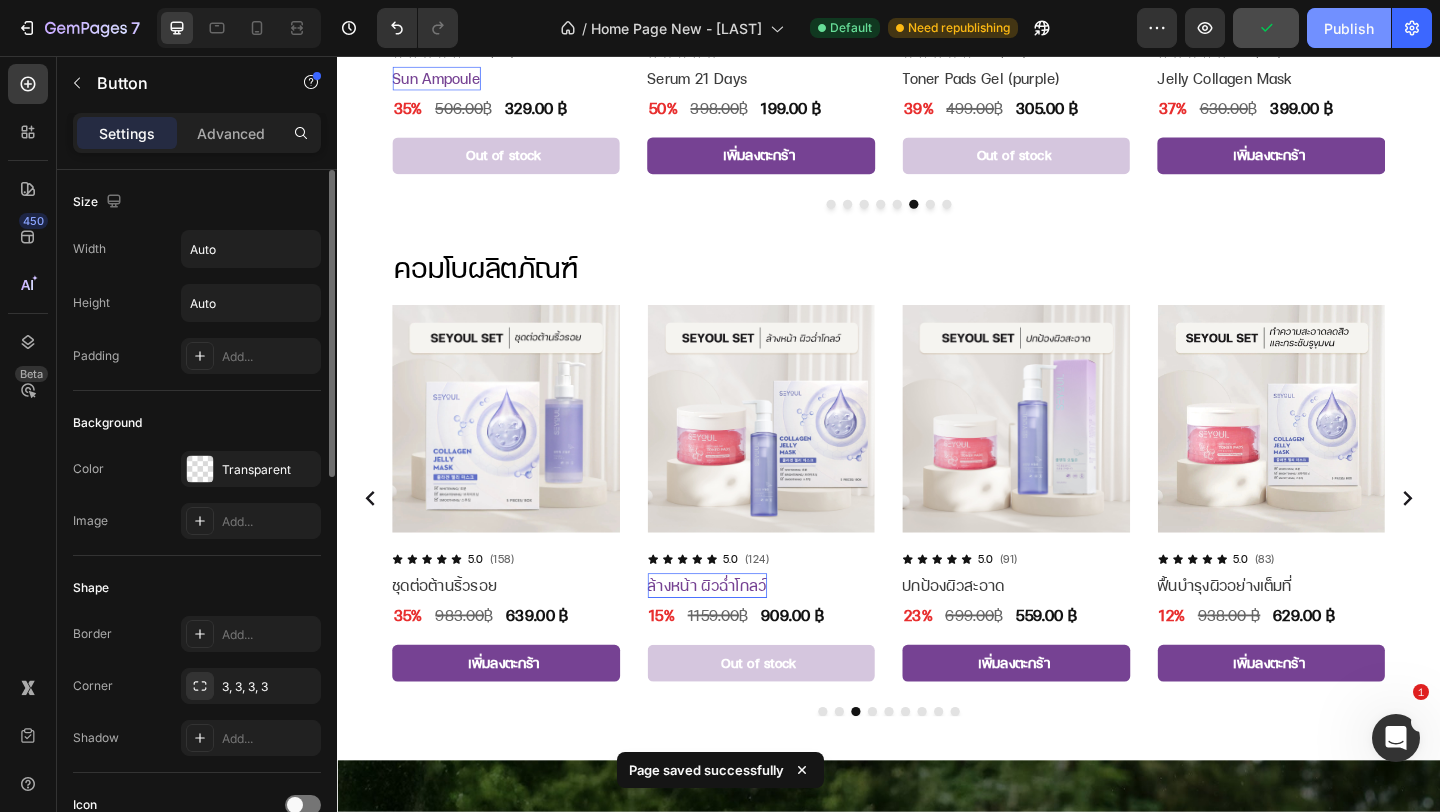 click on "Publish" at bounding box center [1349, 28] 